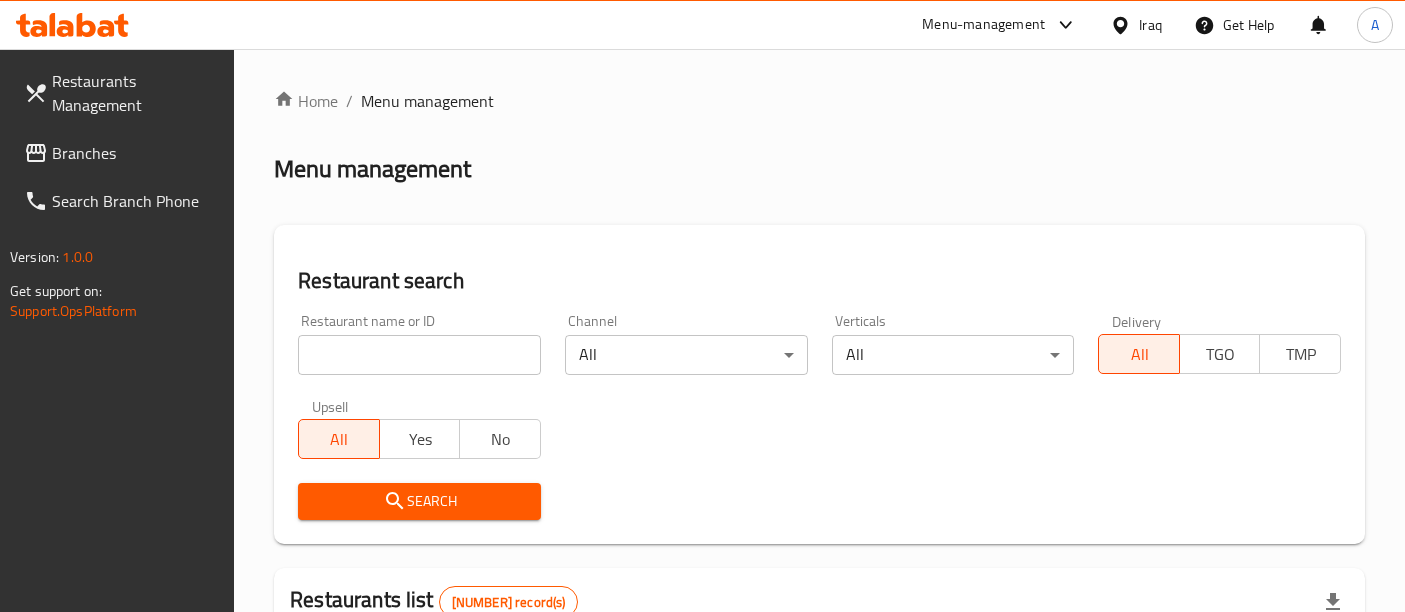 scroll, scrollTop: 0, scrollLeft: 0, axis: both 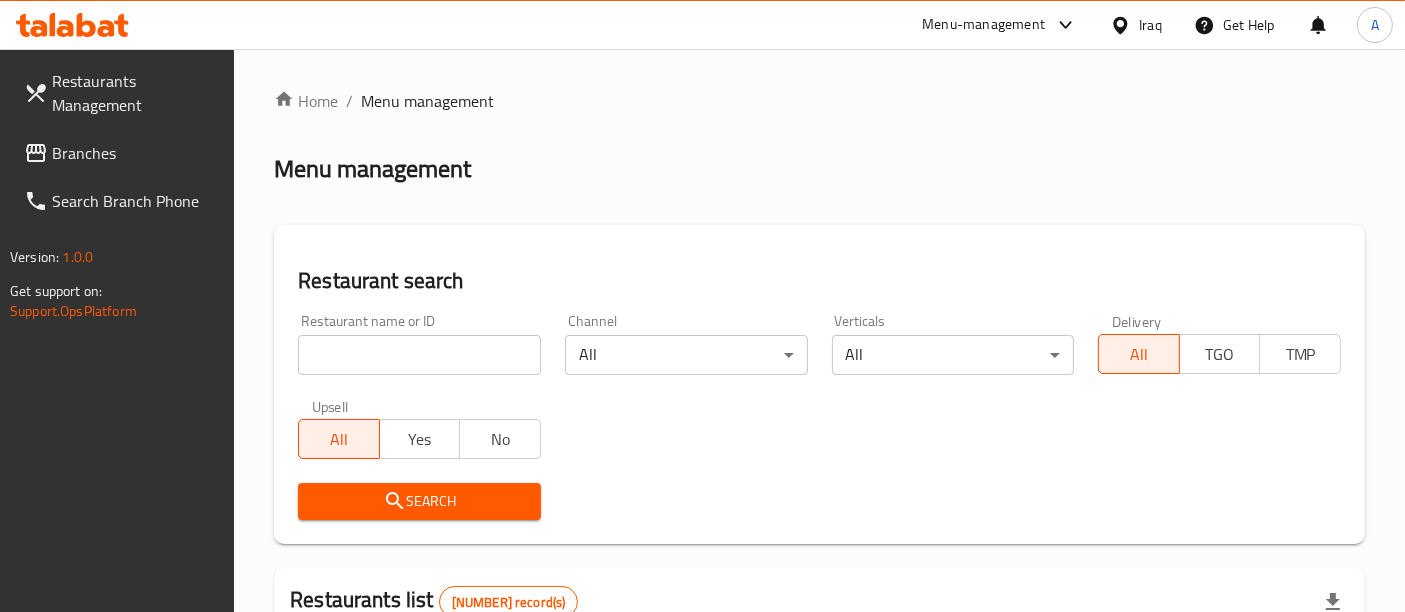 click at bounding box center [419, 355] 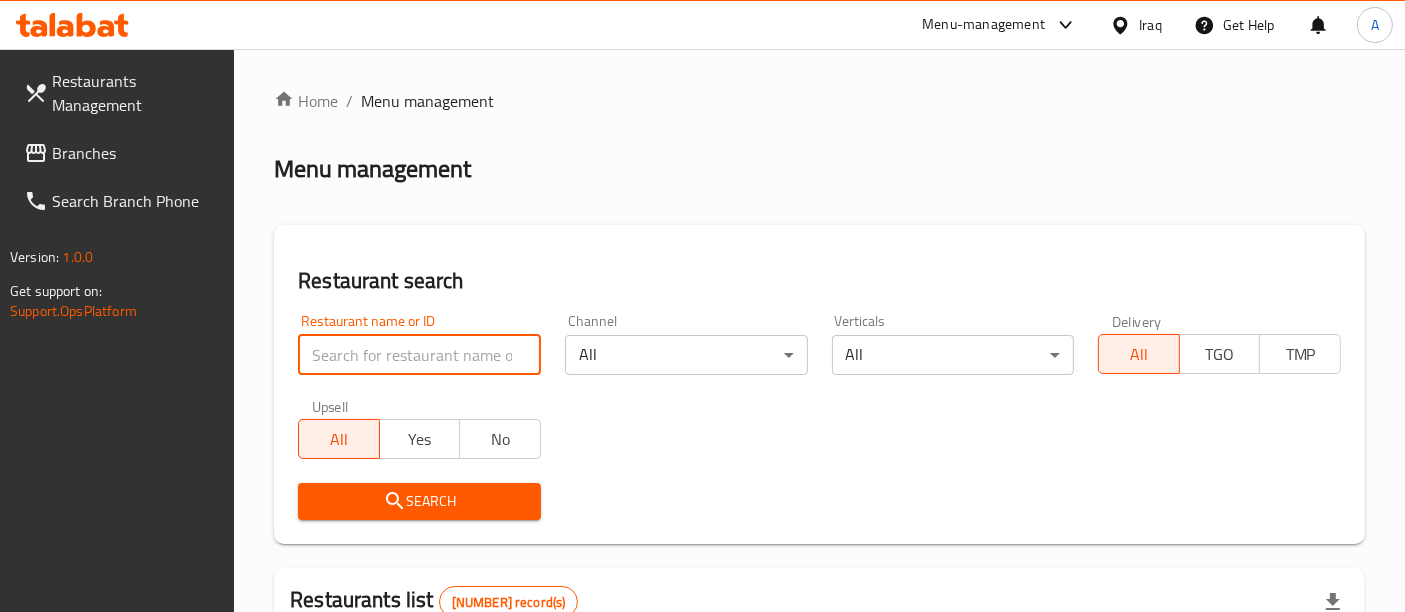 paste on "[NUMBER]" 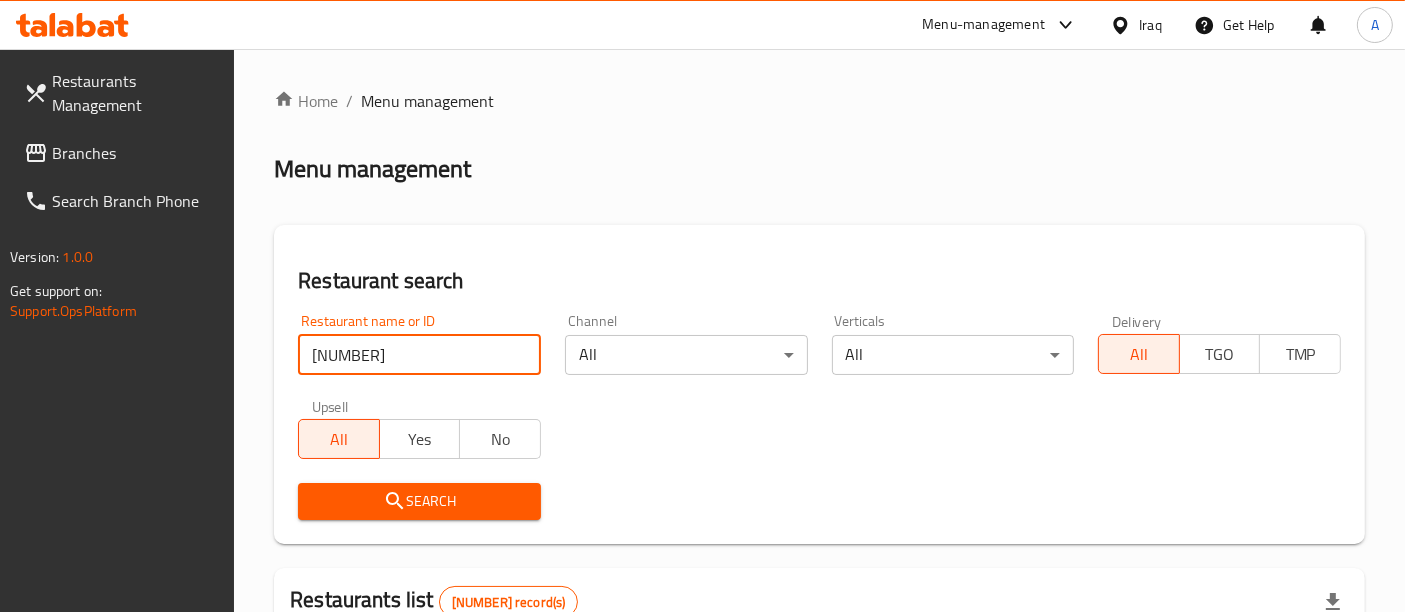 type on "[NUMBER]" 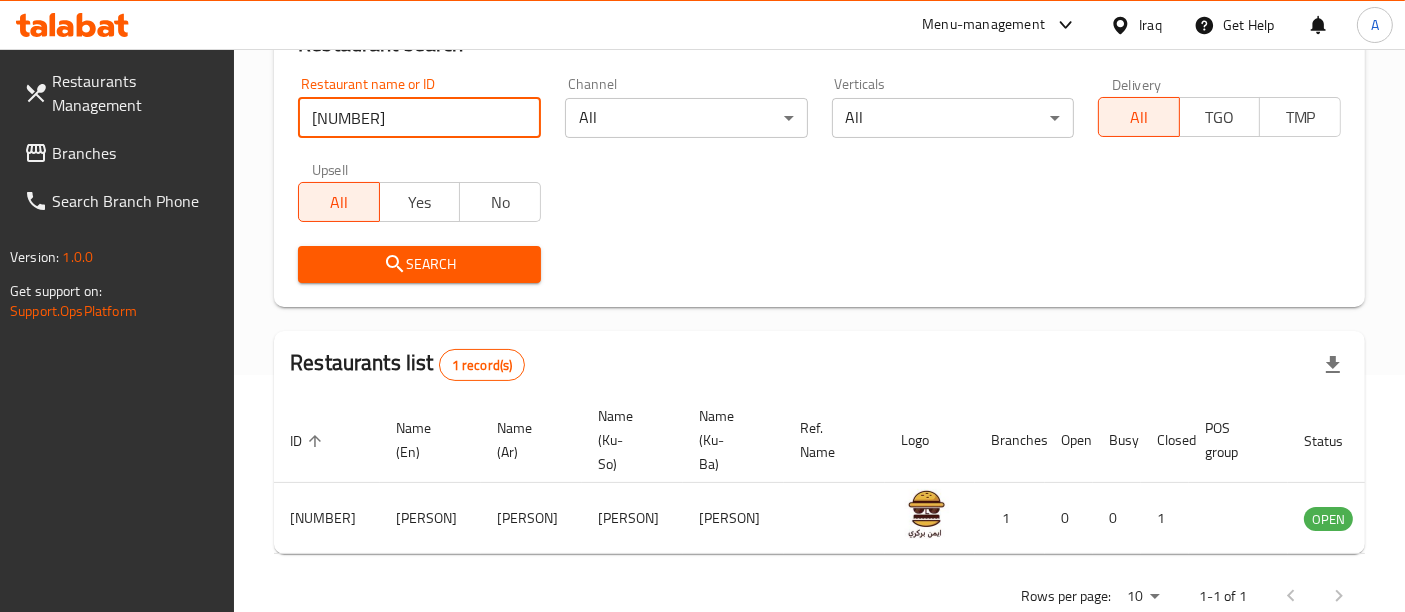 scroll, scrollTop: 303, scrollLeft: 0, axis: vertical 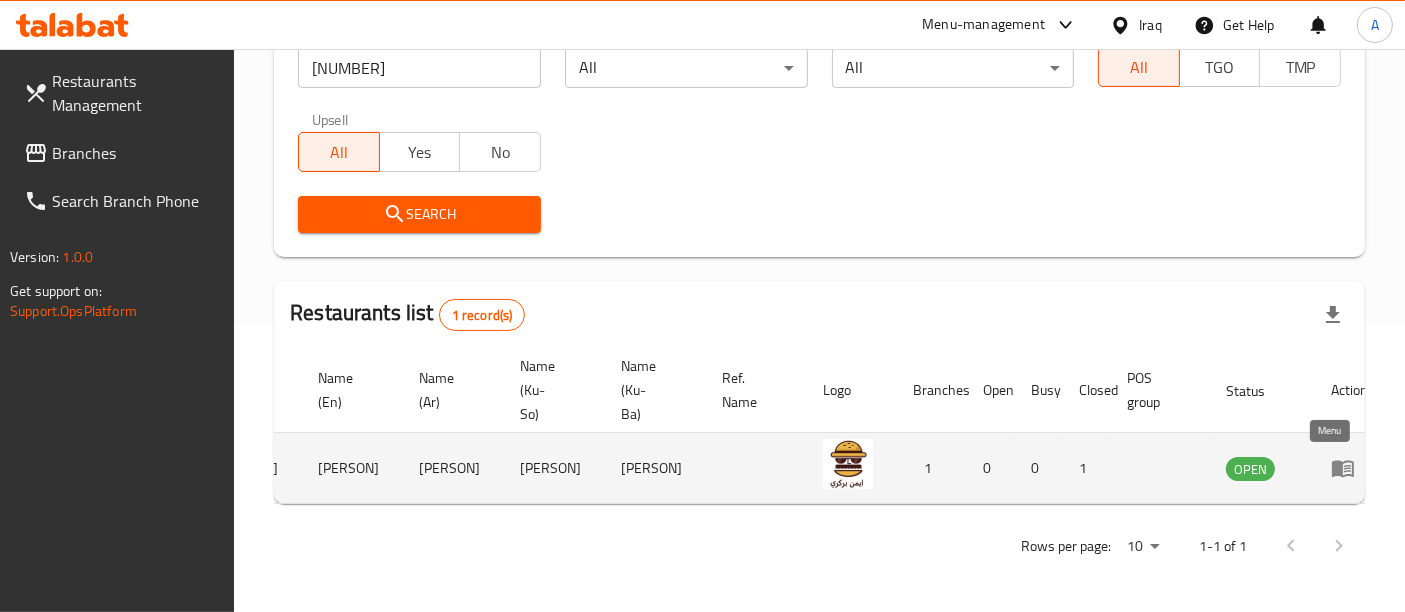 click 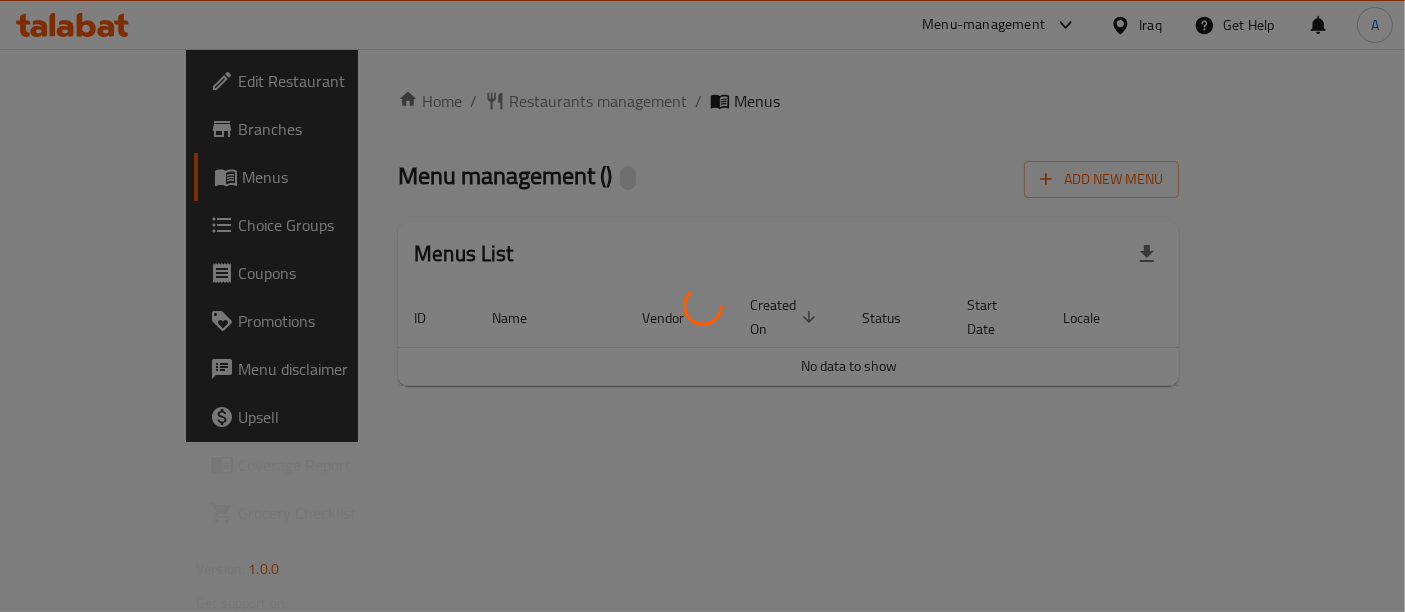scroll, scrollTop: 0, scrollLeft: 0, axis: both 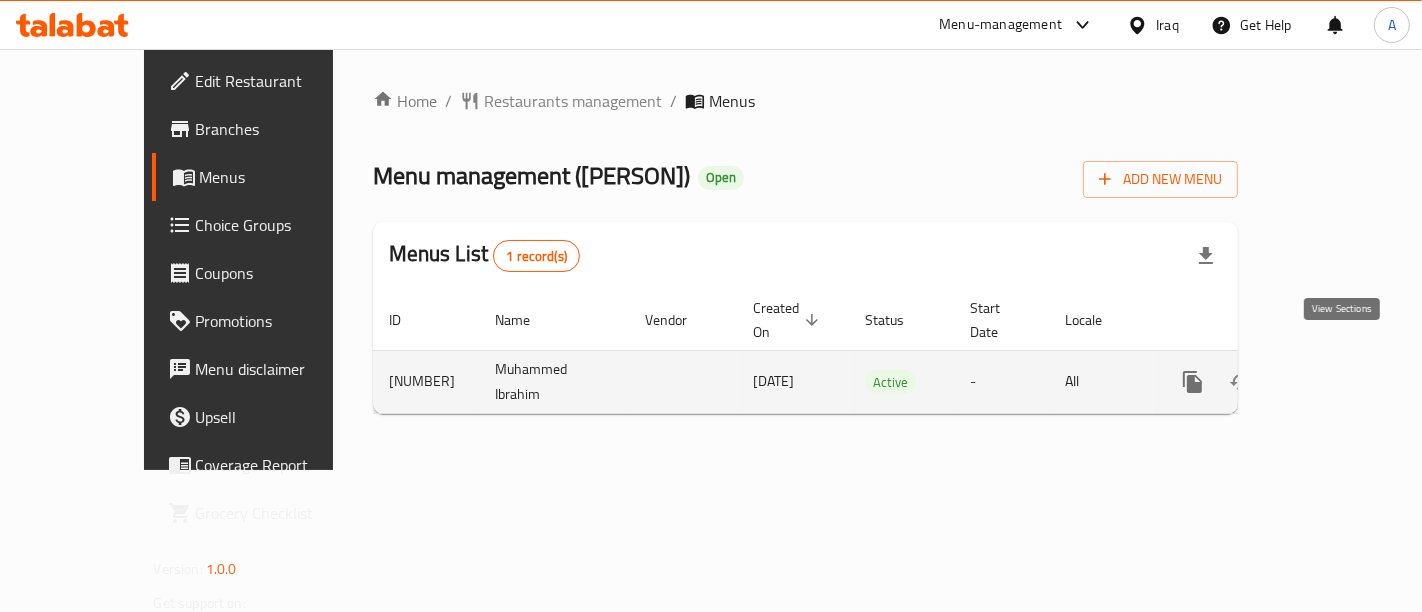 click 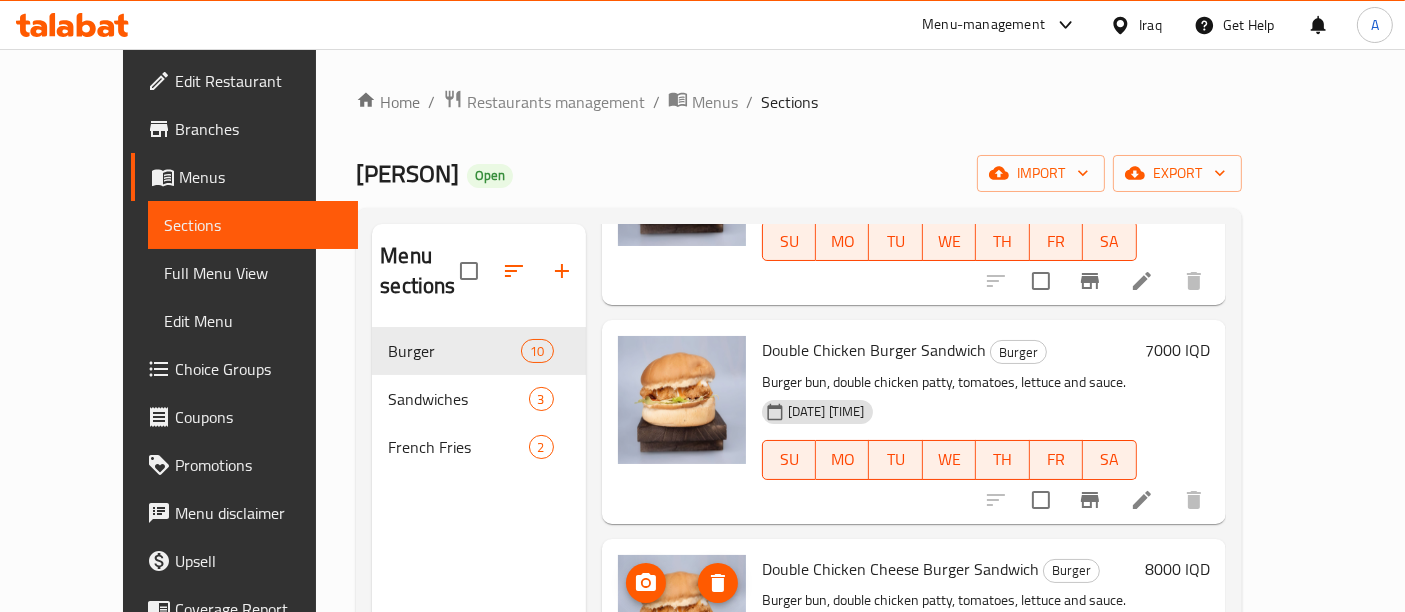 scroll, scrollTop: 1591, scrollLeft: 0, axis: vertical 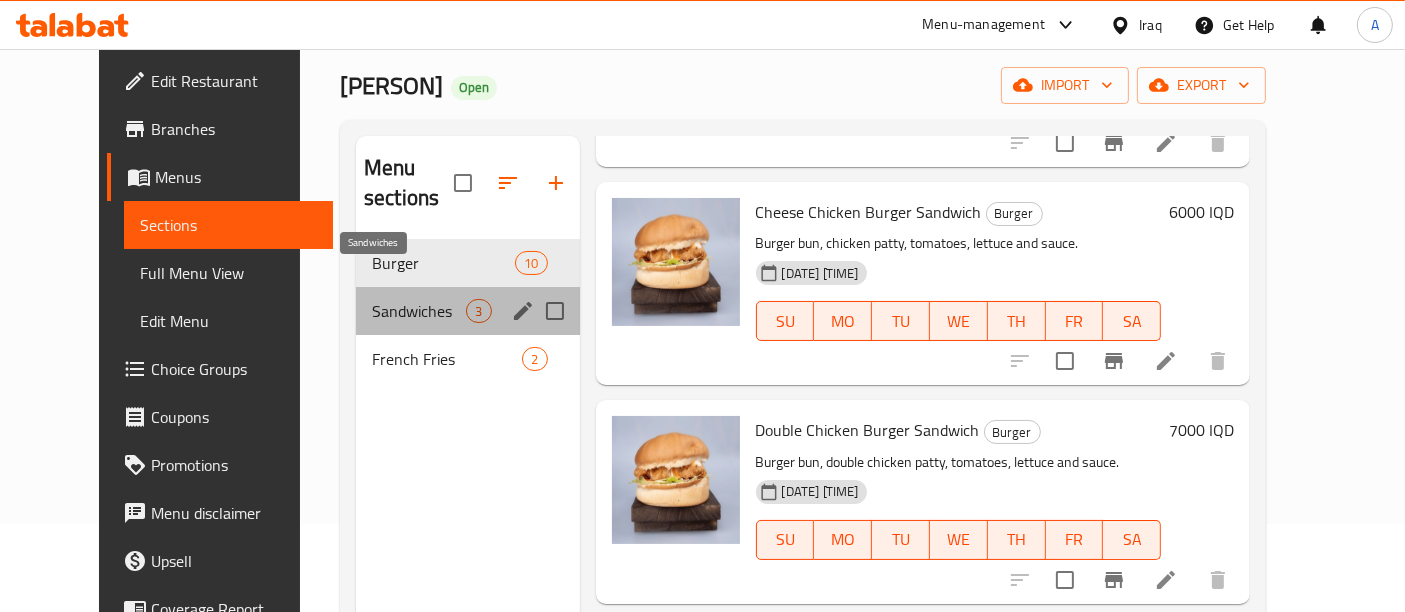 click on "Sandwiches" at bounding box center (419, 311) 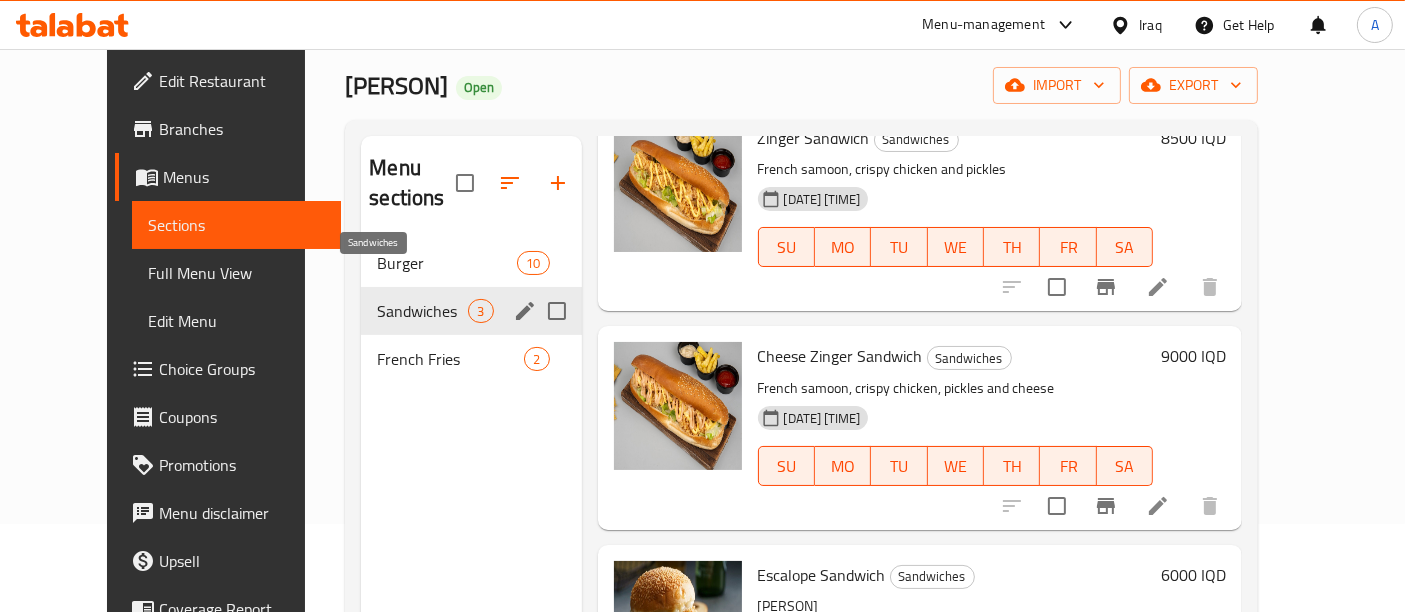 scroll, scrollTop: 92, scrollLeft: 0, axis: vertical 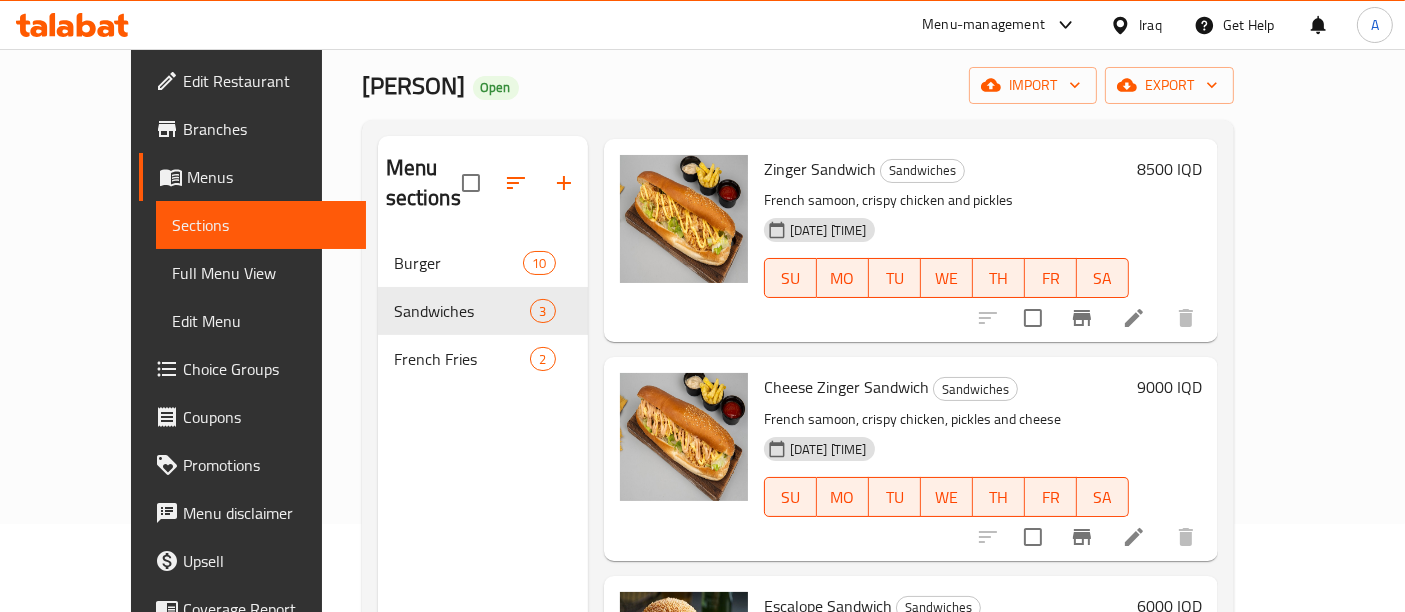 click on "Menu sections Burger 10 Sandwiches 3 French Fries 2" at bounding box center [483, 442] 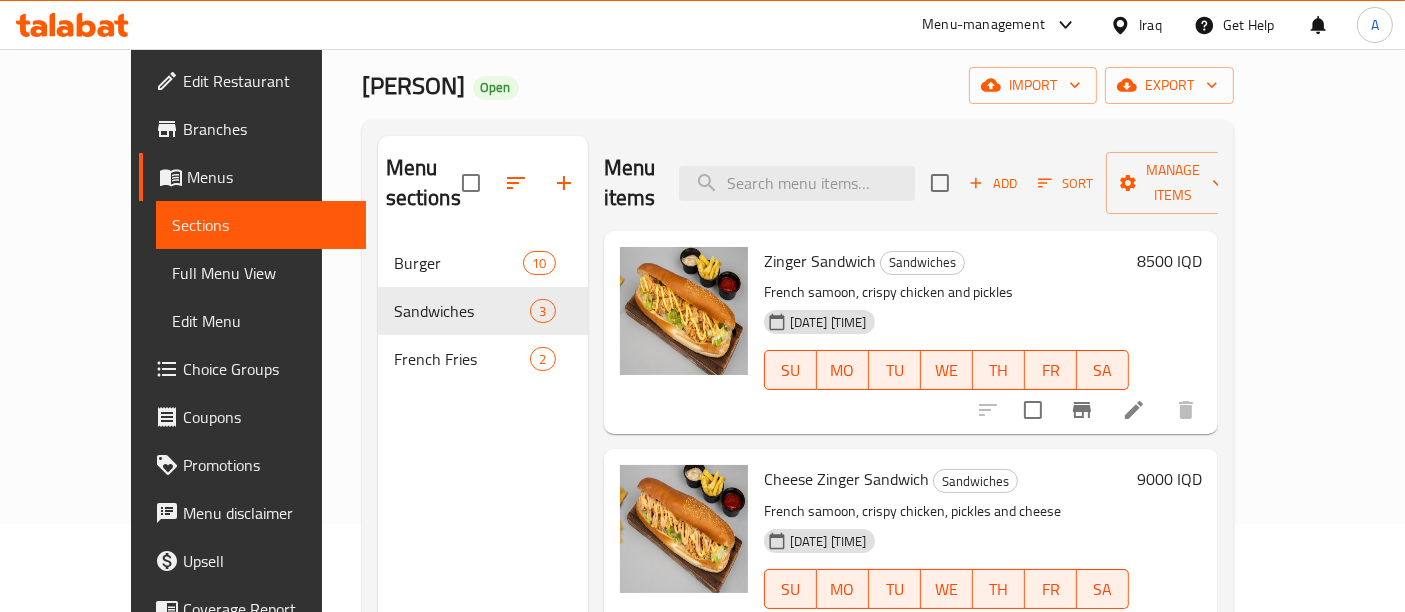 scroll, scrollTop: 92, scrollLeft: 0, axis: vertical 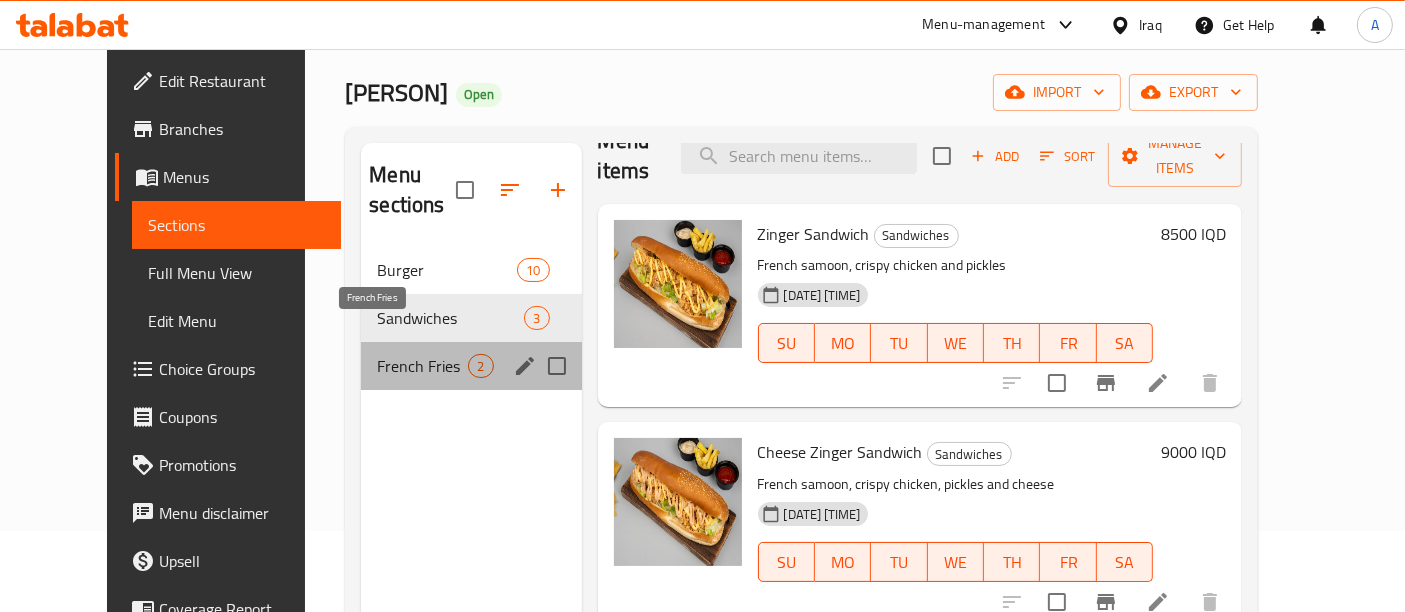 click on "French Fries" at bounding box center [422, 366] 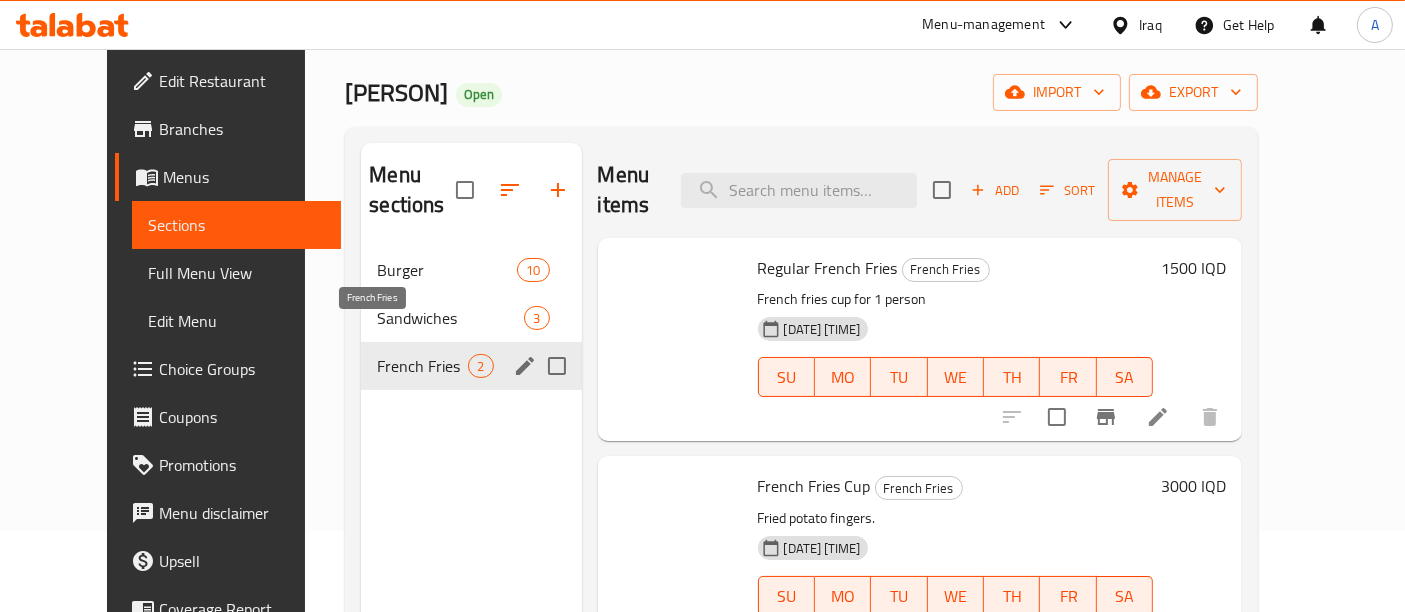 scroll, scrollTop: 0, scrollLeft: 0, axis: both 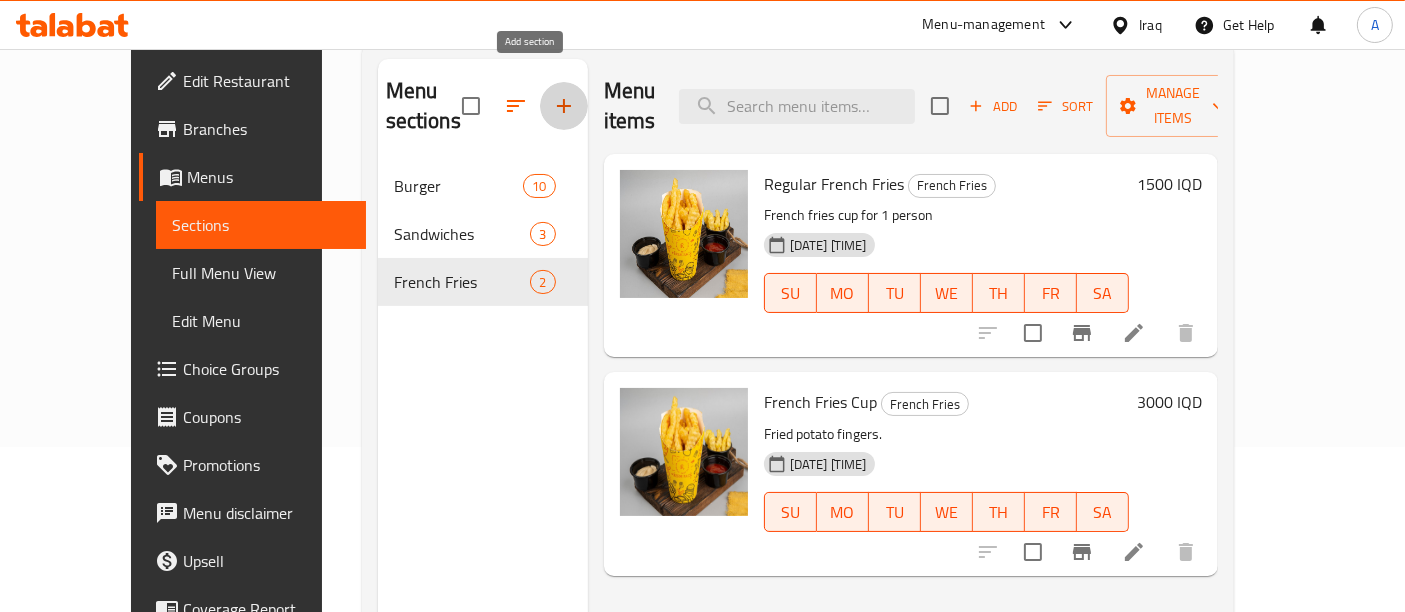 click at bounding box center [564, 106] 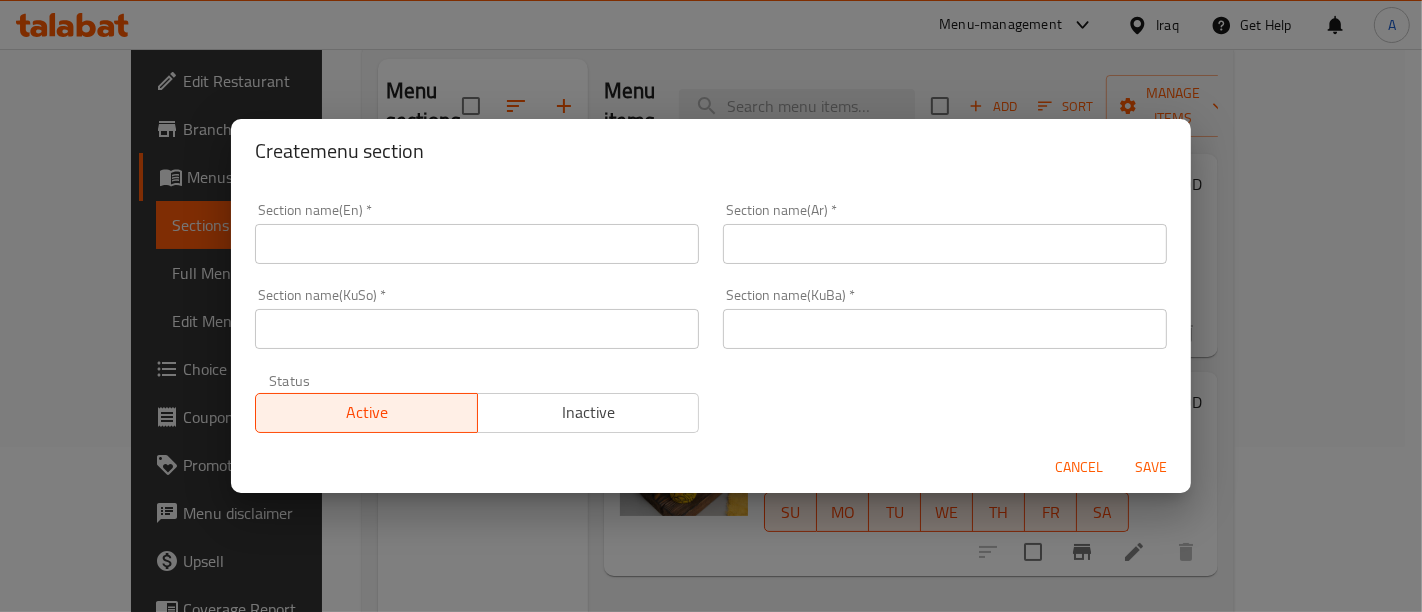 click at bounding box center [477, 244] 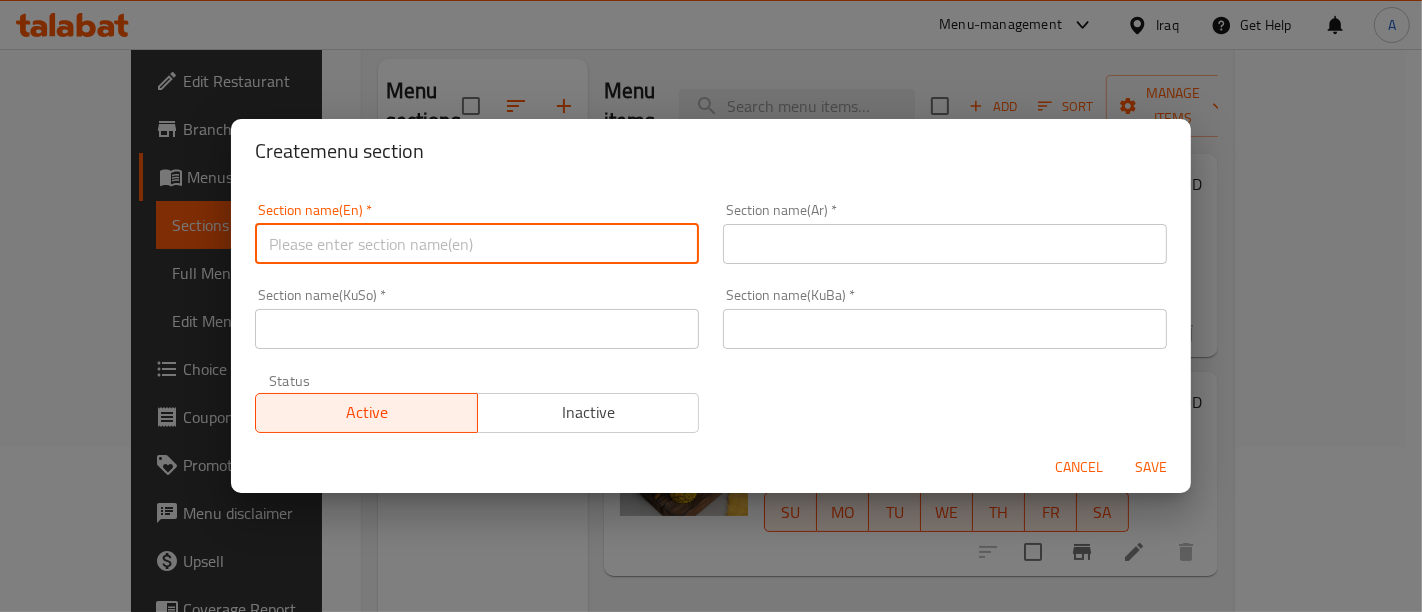 type on "Beverages" 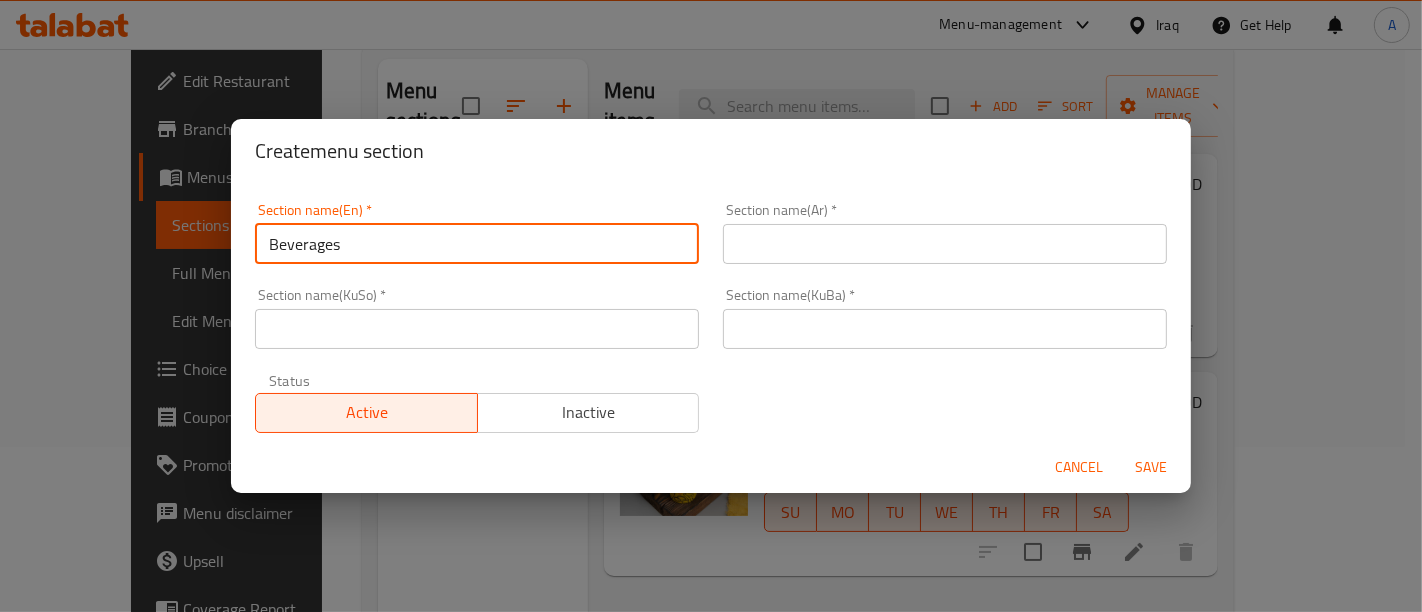 click at bounding box center (945, 244) 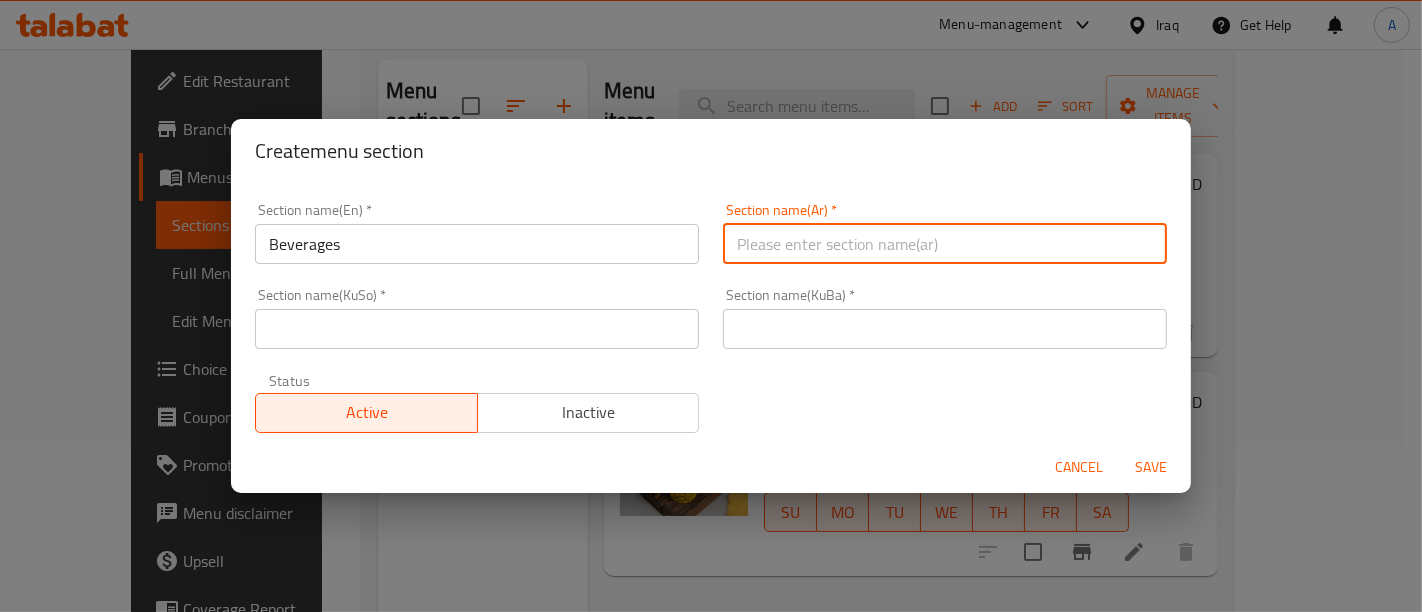 type on "المشروبات" 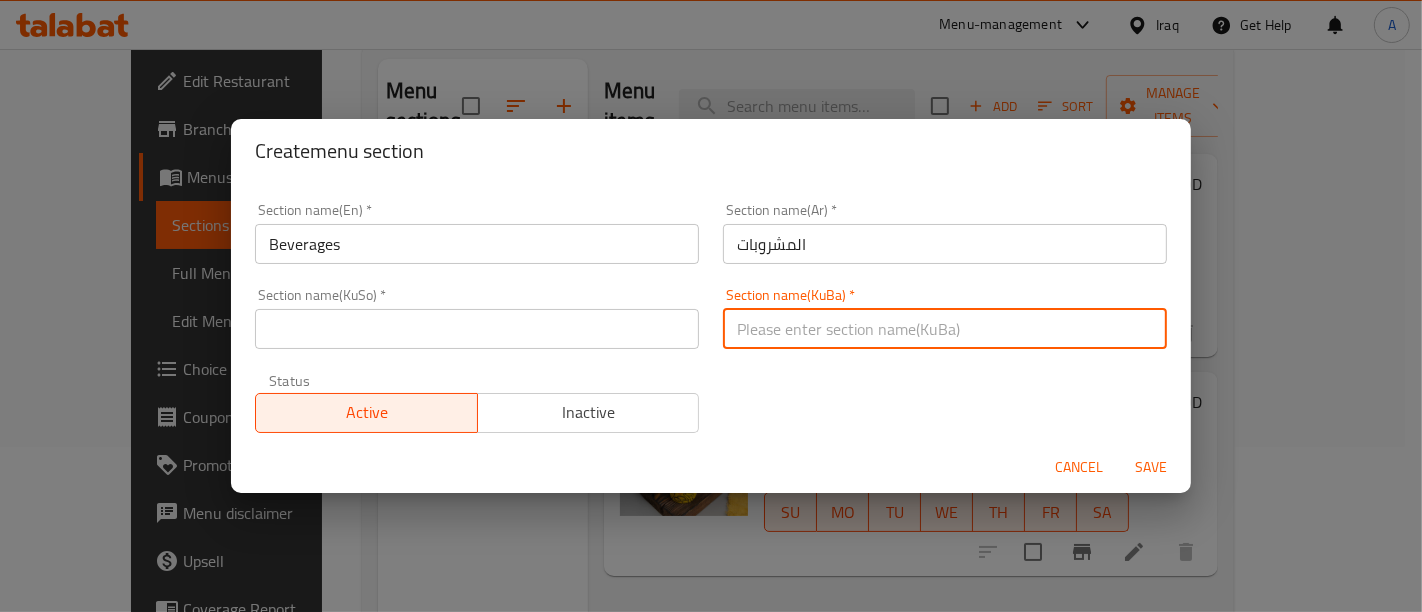 click at bounding box center (945, 329) 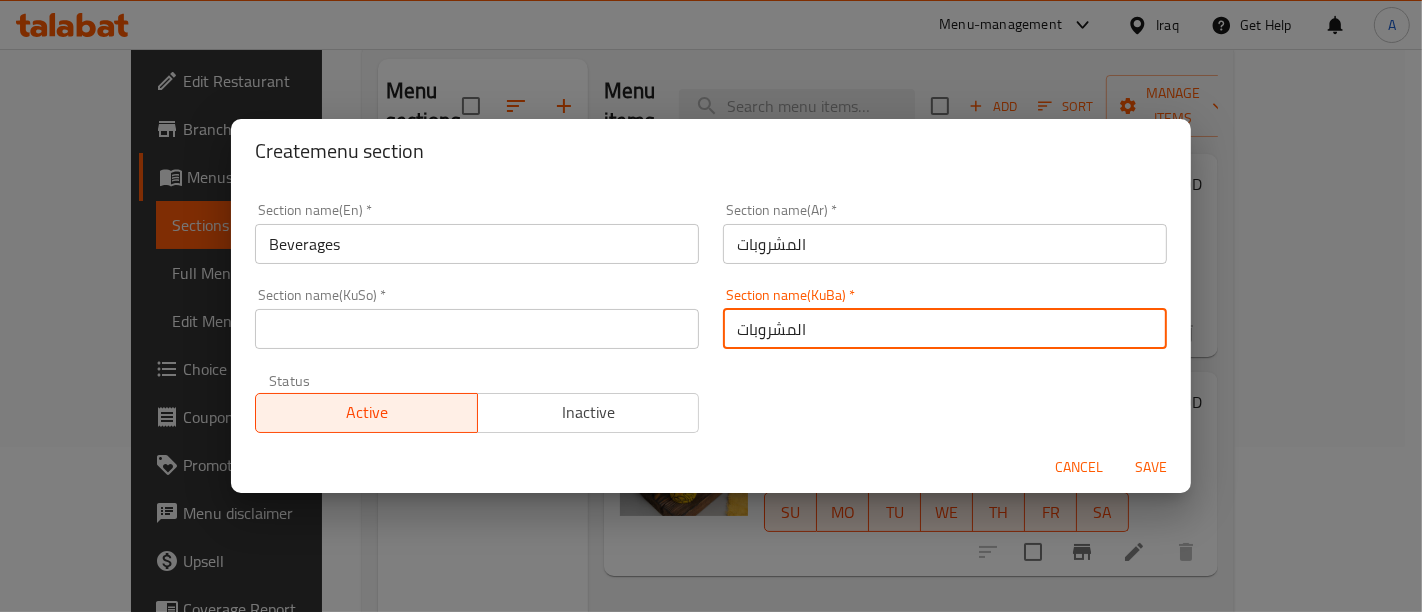 type on "المشروبات" 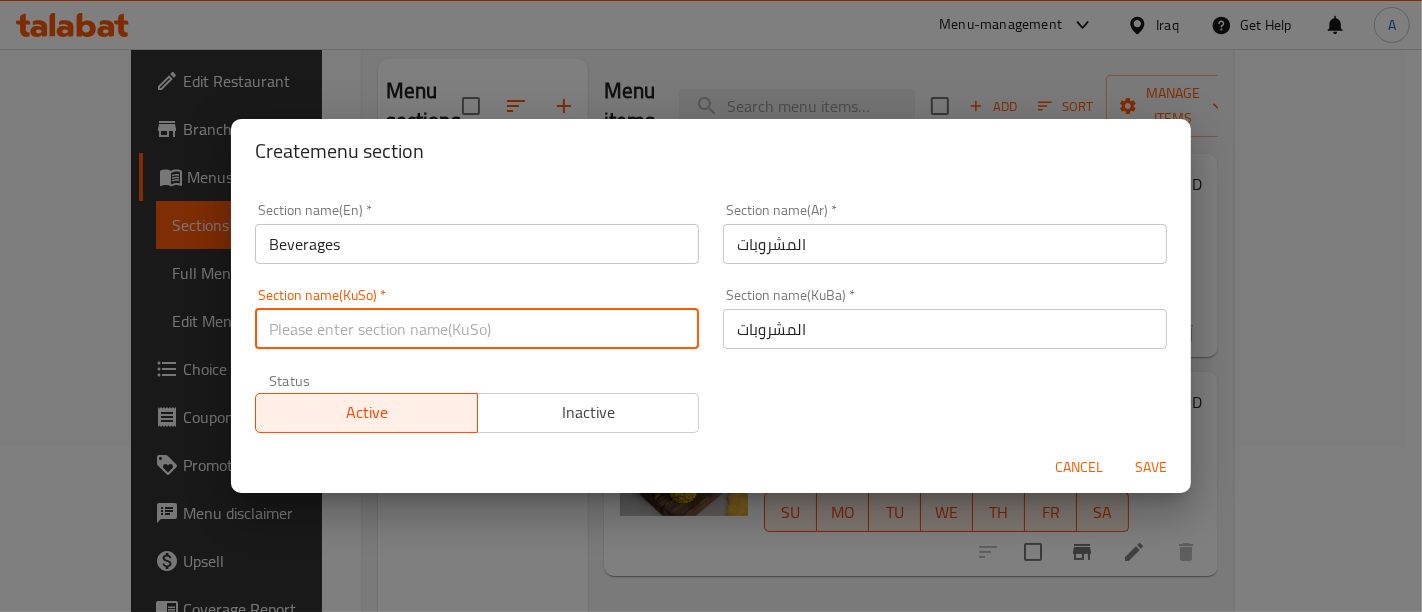 paste on "المشروبات" 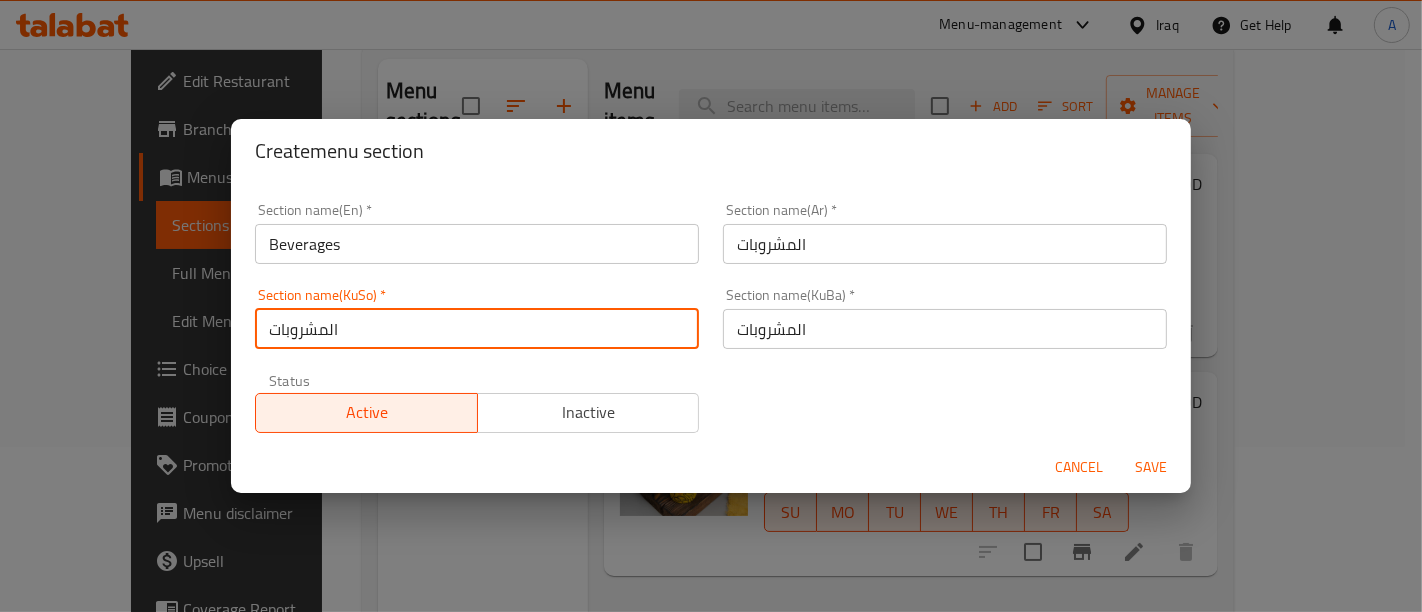 click on "المشروبات" at bounding box center (477, 329) 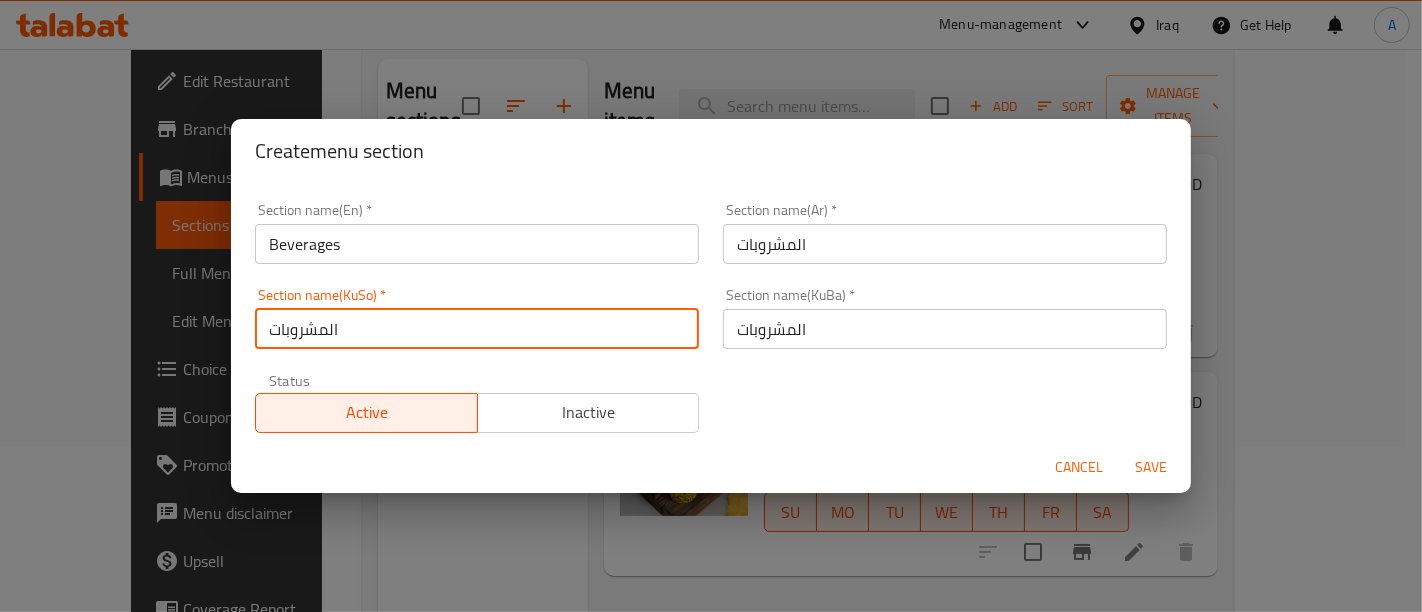 type on "المشروبات" 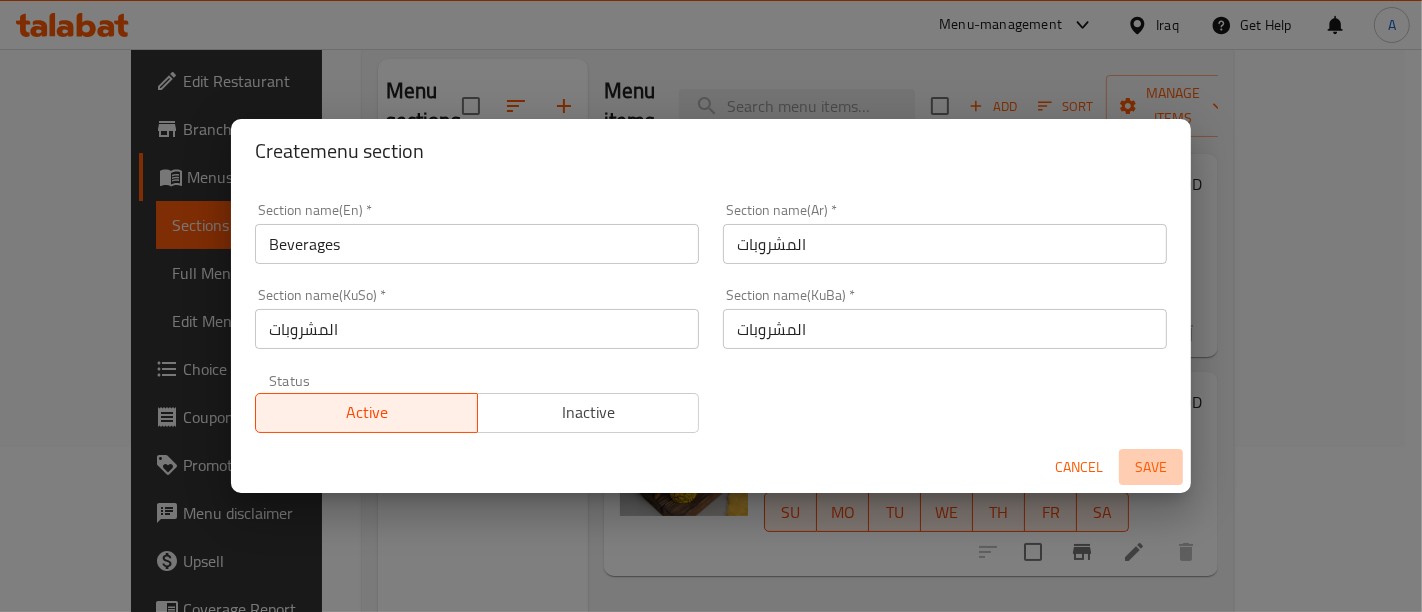 click on "Save" at bounding box center [1151, 467] 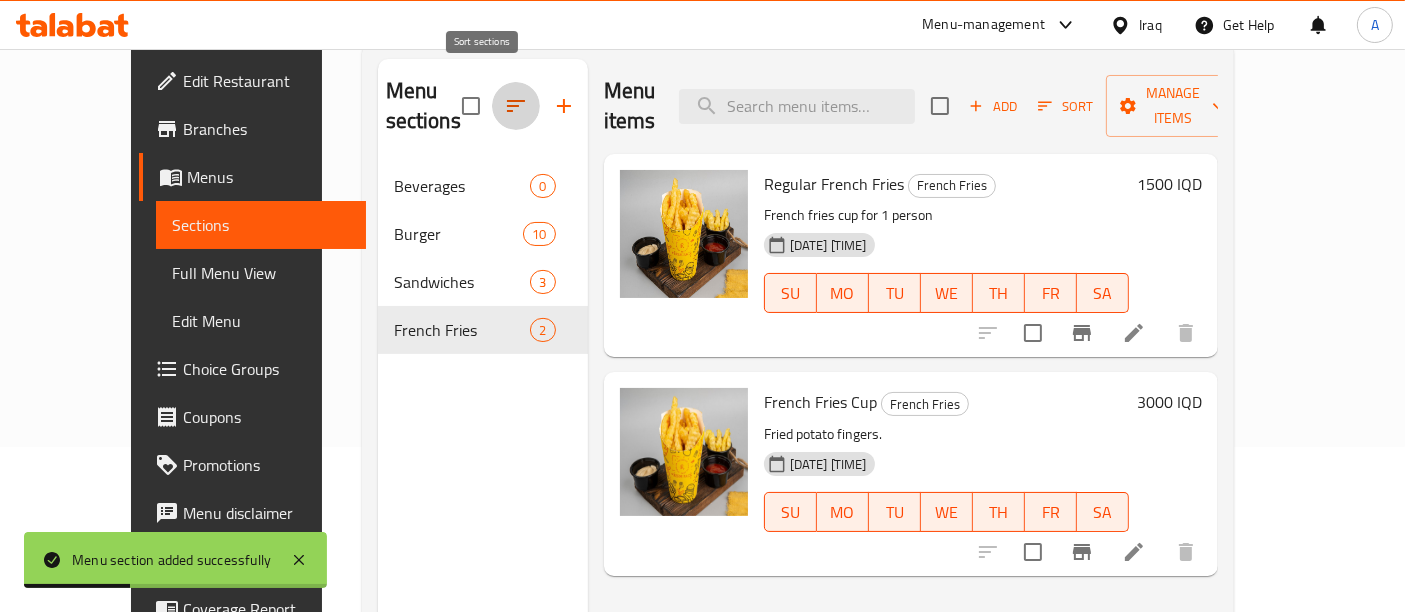 click at bounding box center [516, 106] 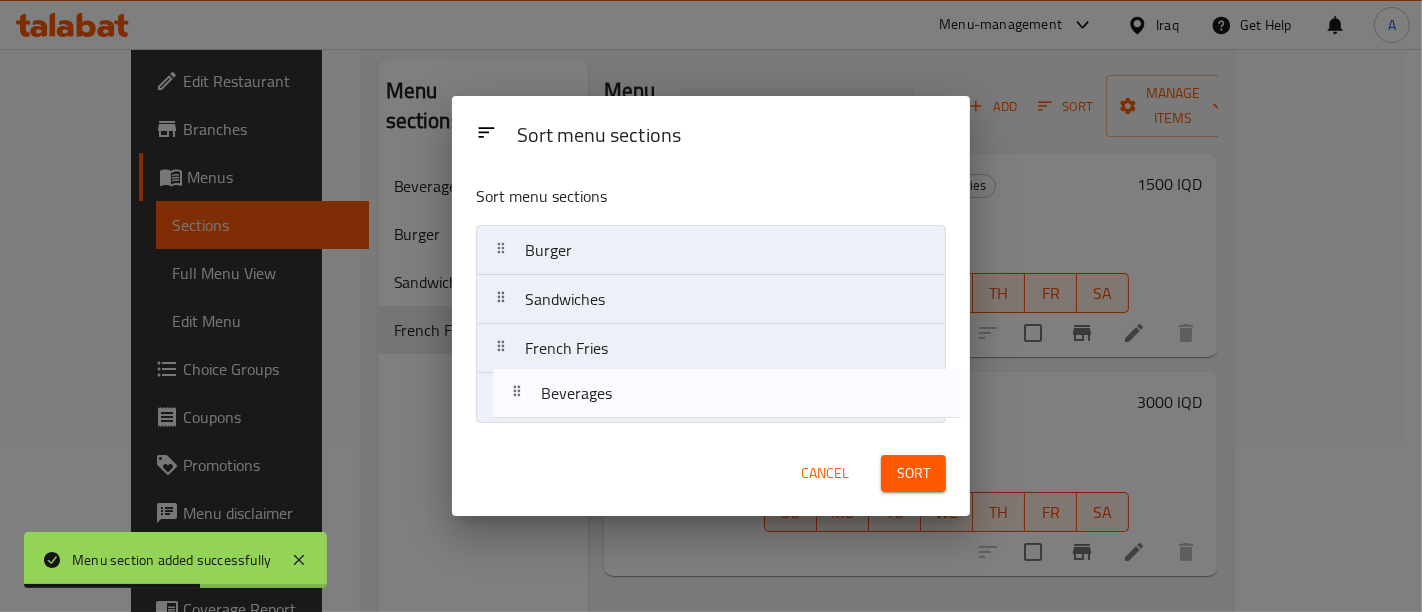 drag, startPoint x: 571, startPoint y: 236, endPoint x: 588, endPoint y: 388, distance: 152.94771 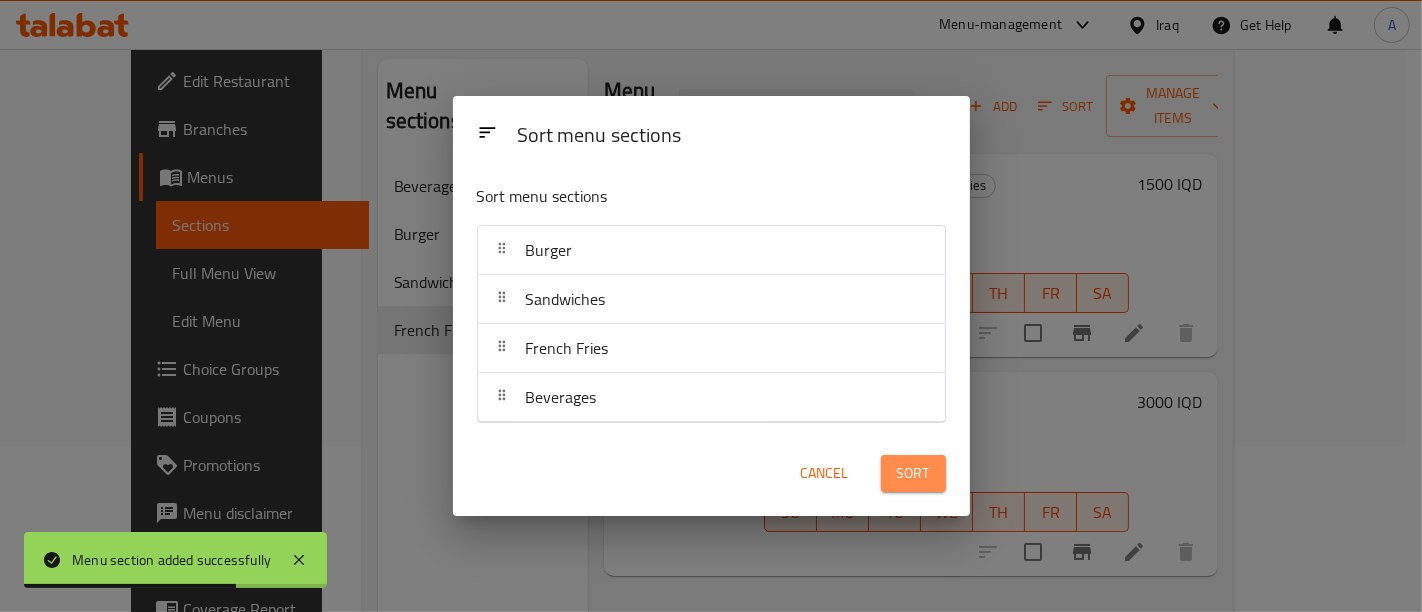 click on "Sort" at bounding box center (913, 473) 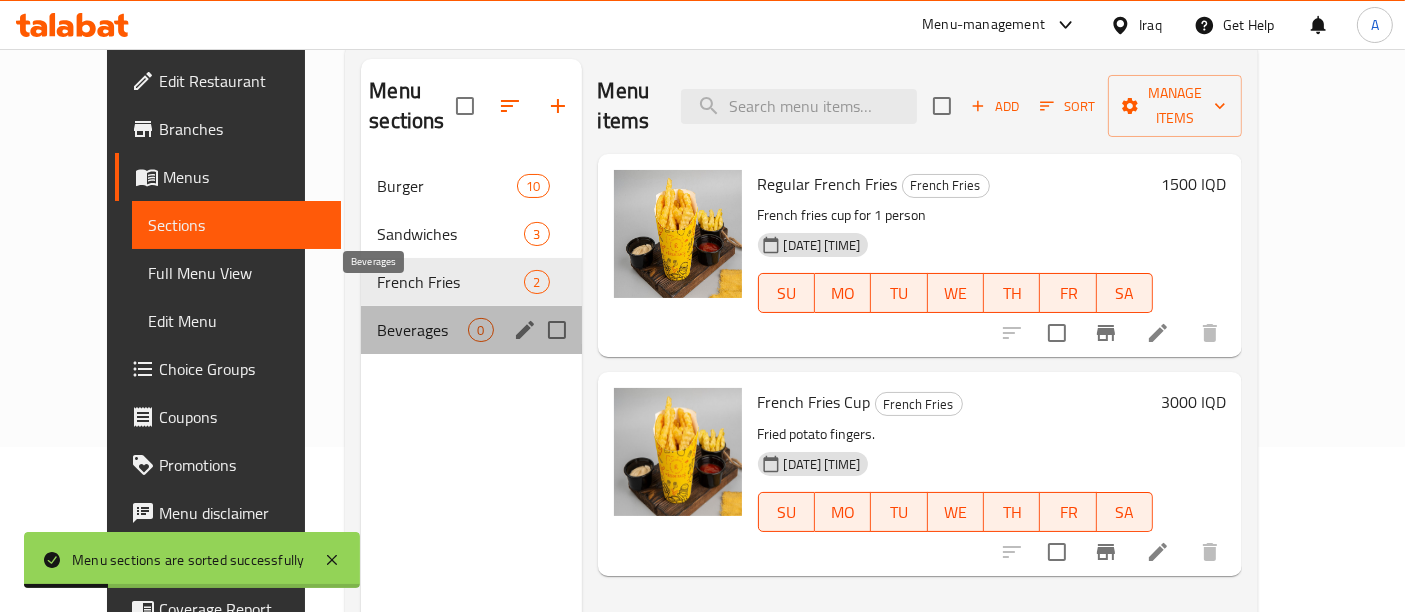 click on "Beverages" at bounding box center (422, 330) 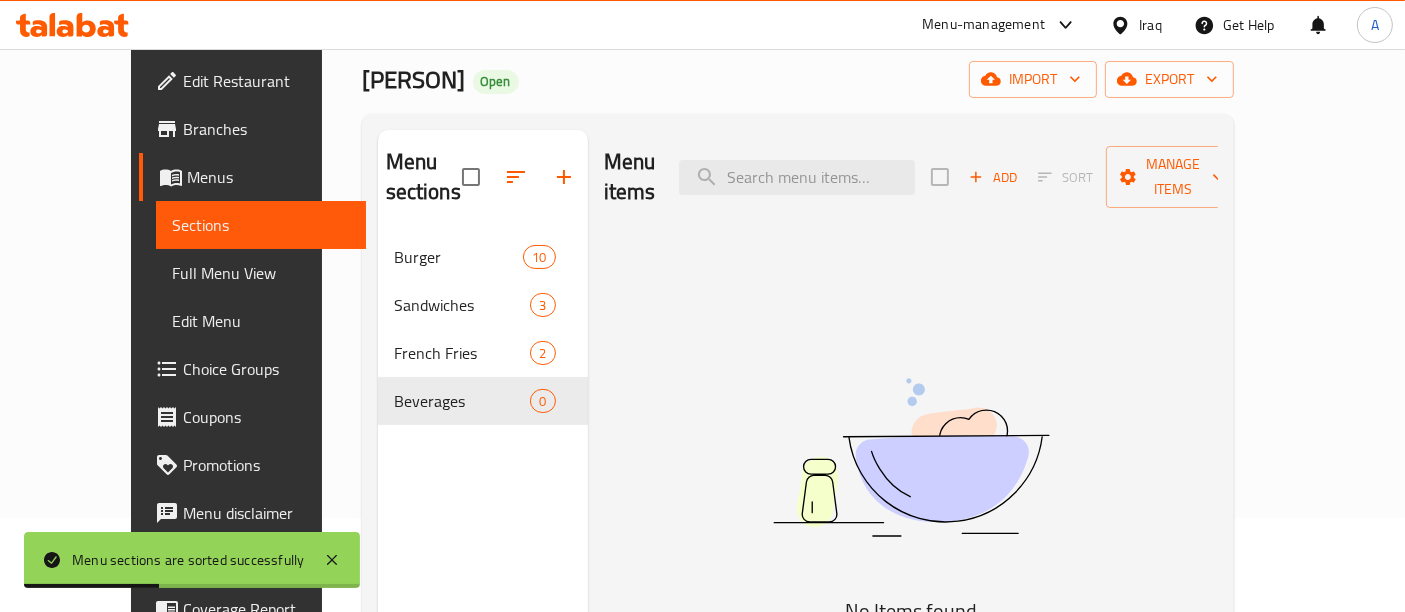 scroll, scrollTop: 92, scrollLeft: 0, axis: vertical 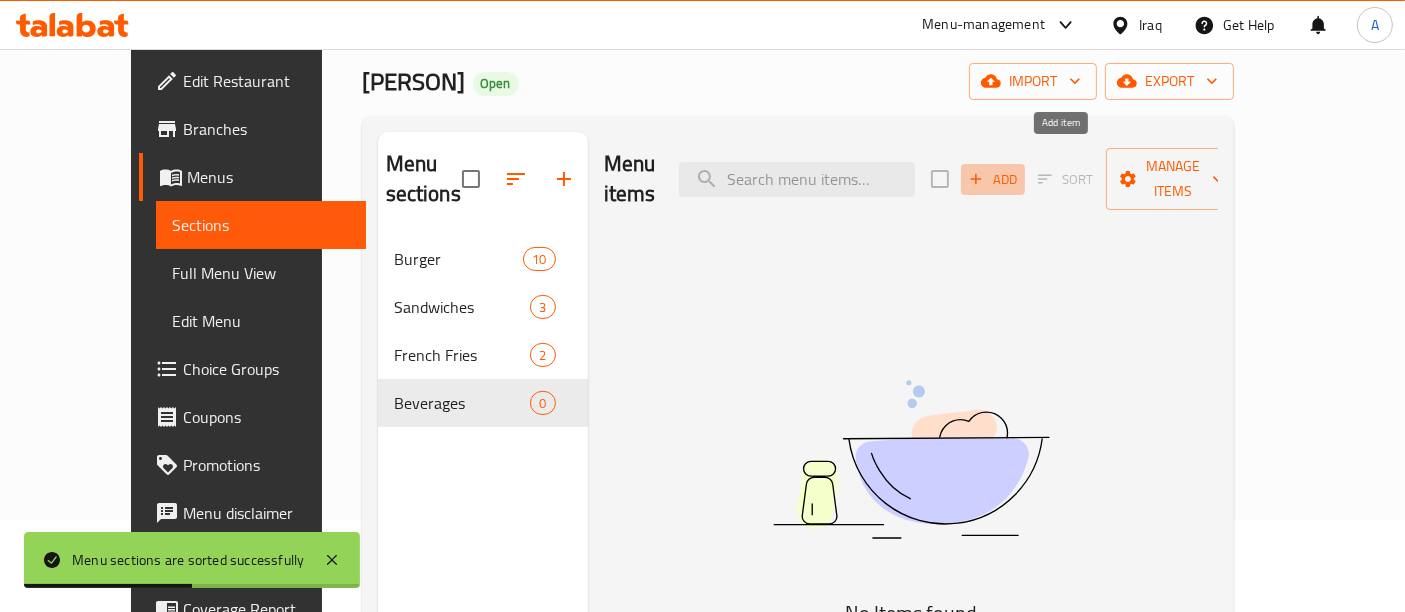 click 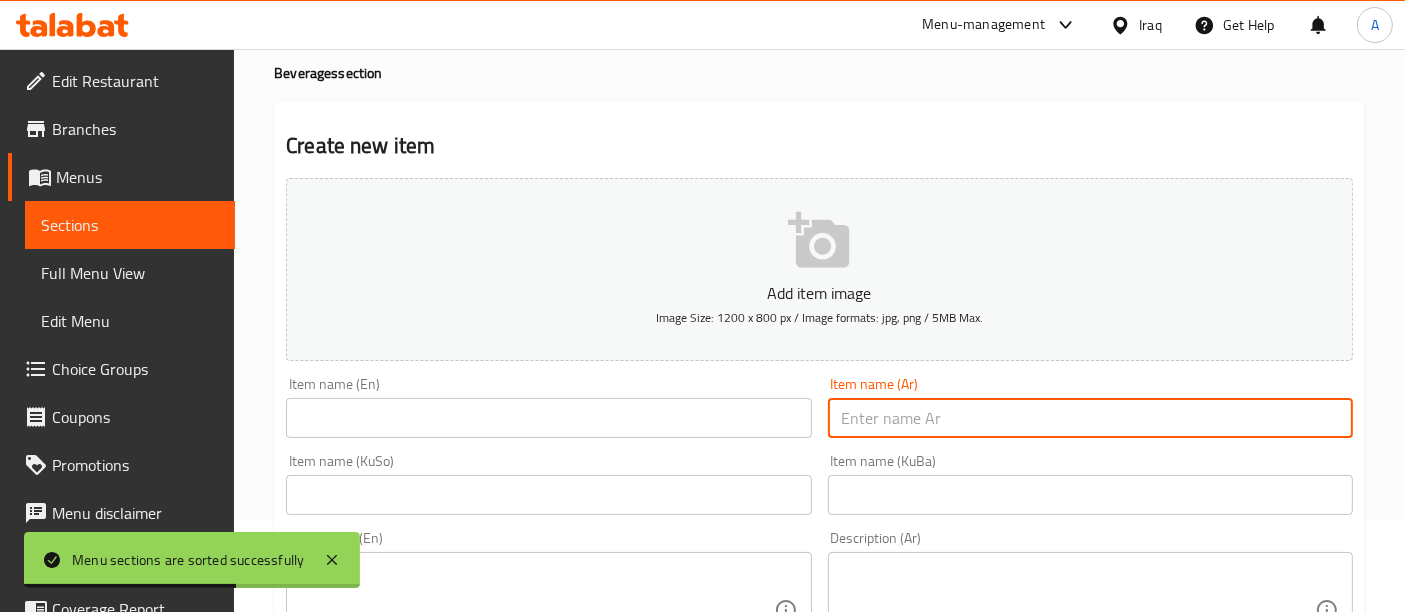 click at bounding box center (1090, 418) 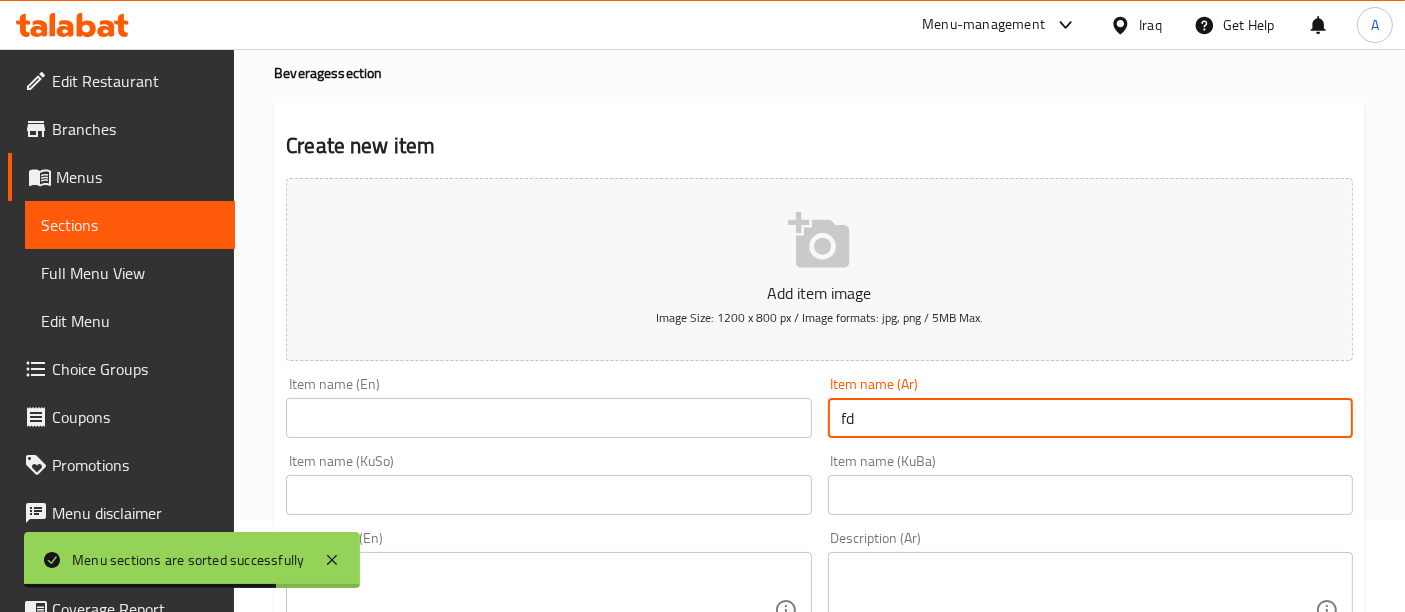 type on "f" 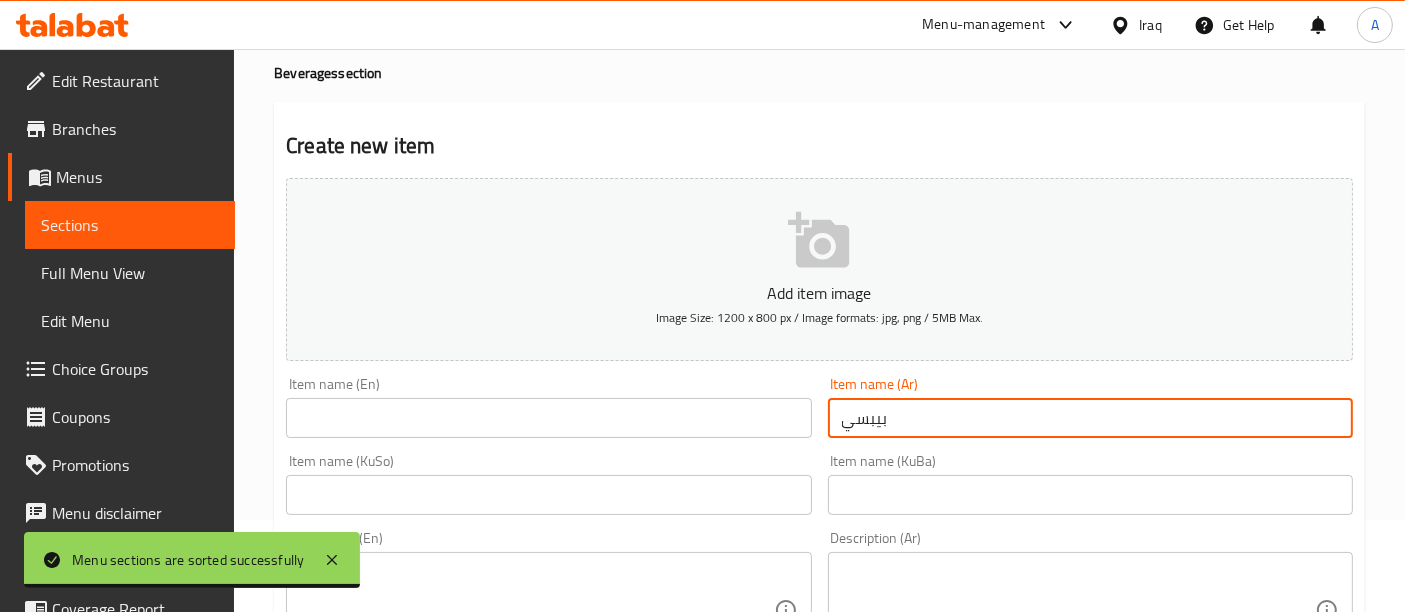 type on "بيبسي" 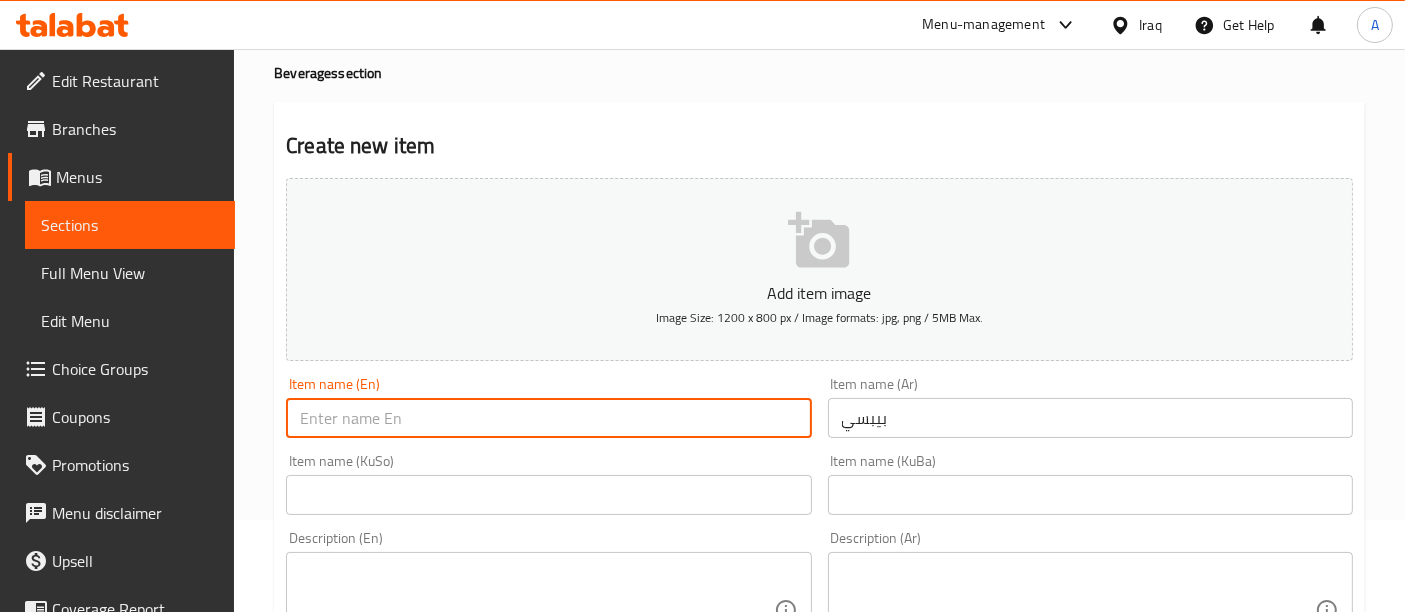 click at bounding box center (548, 418) 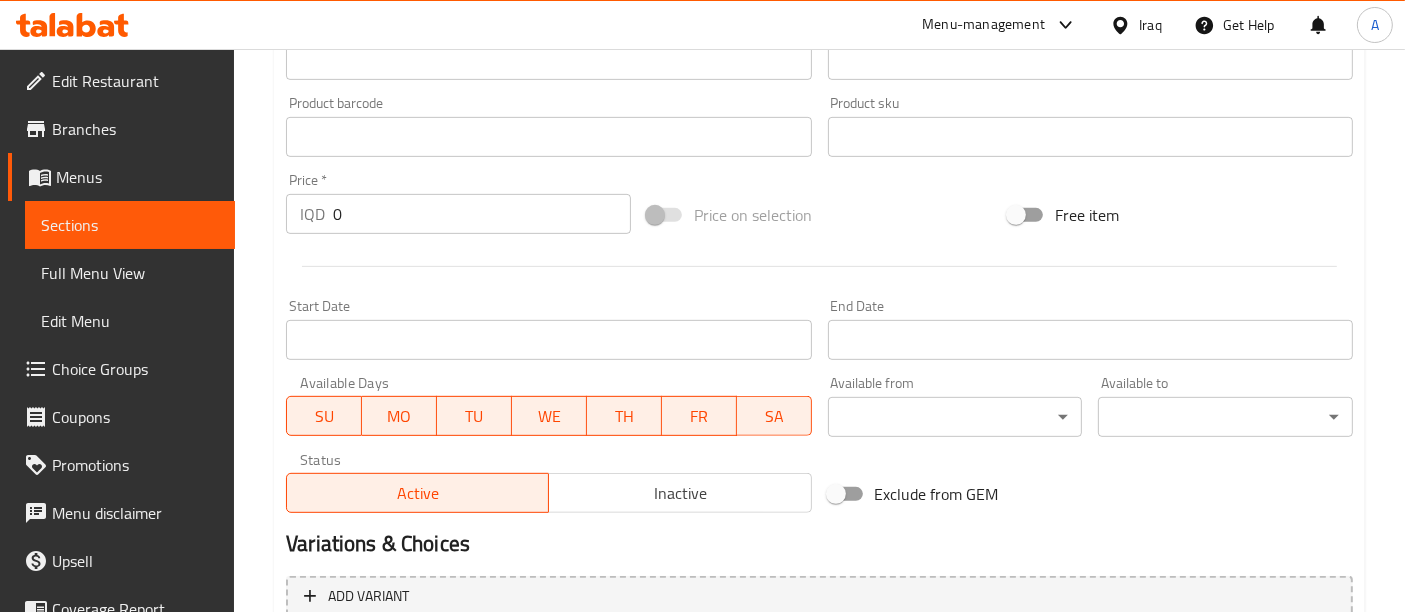 scroll, scrollTop: 830, scrollLeft: 0, axis: vertical 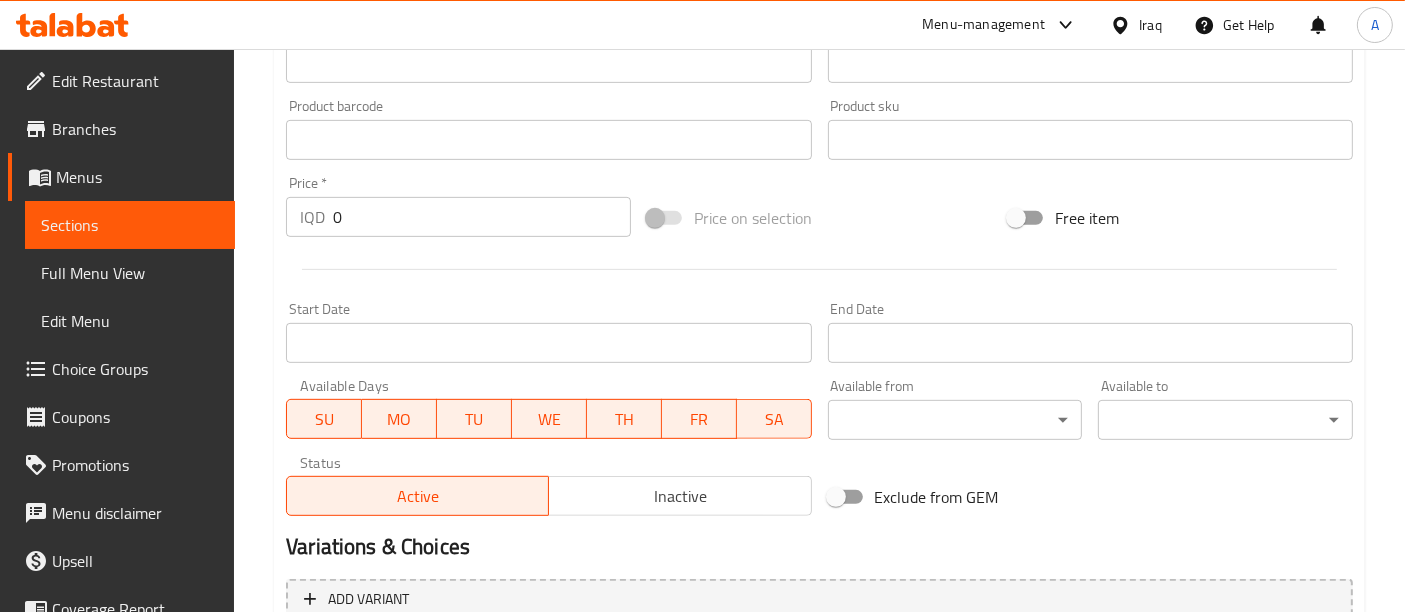type on "Pepsi" 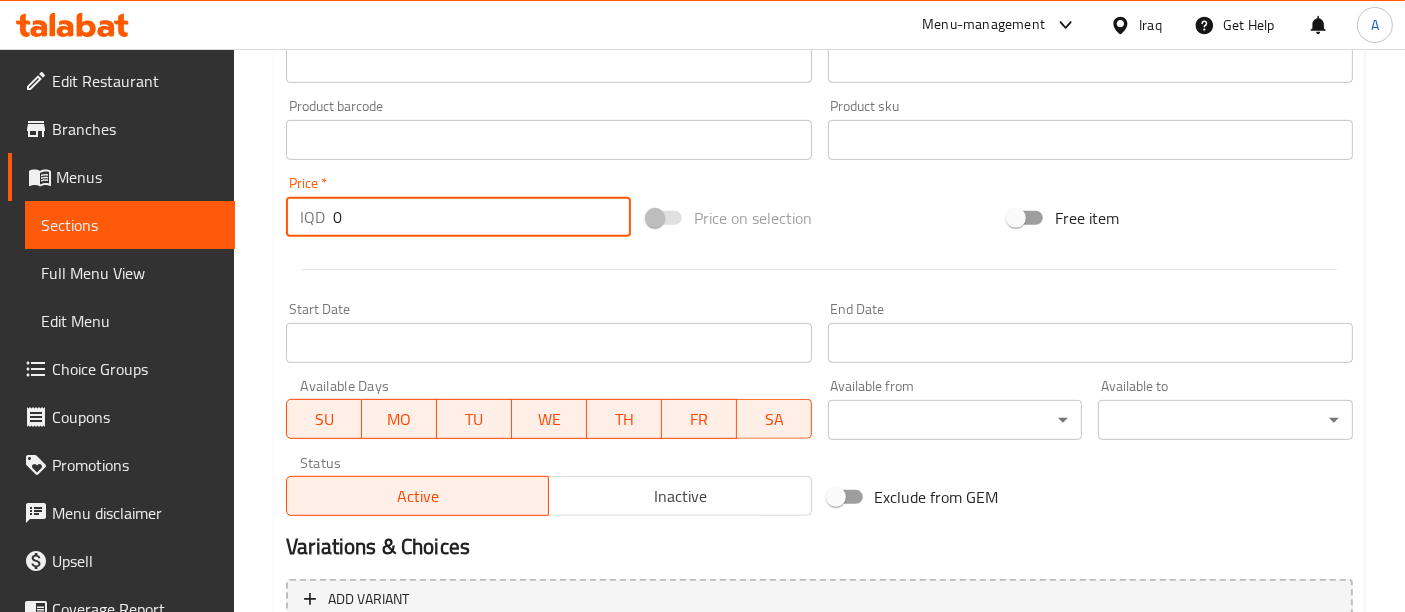 click on "0" at bounding box center [482, 217] 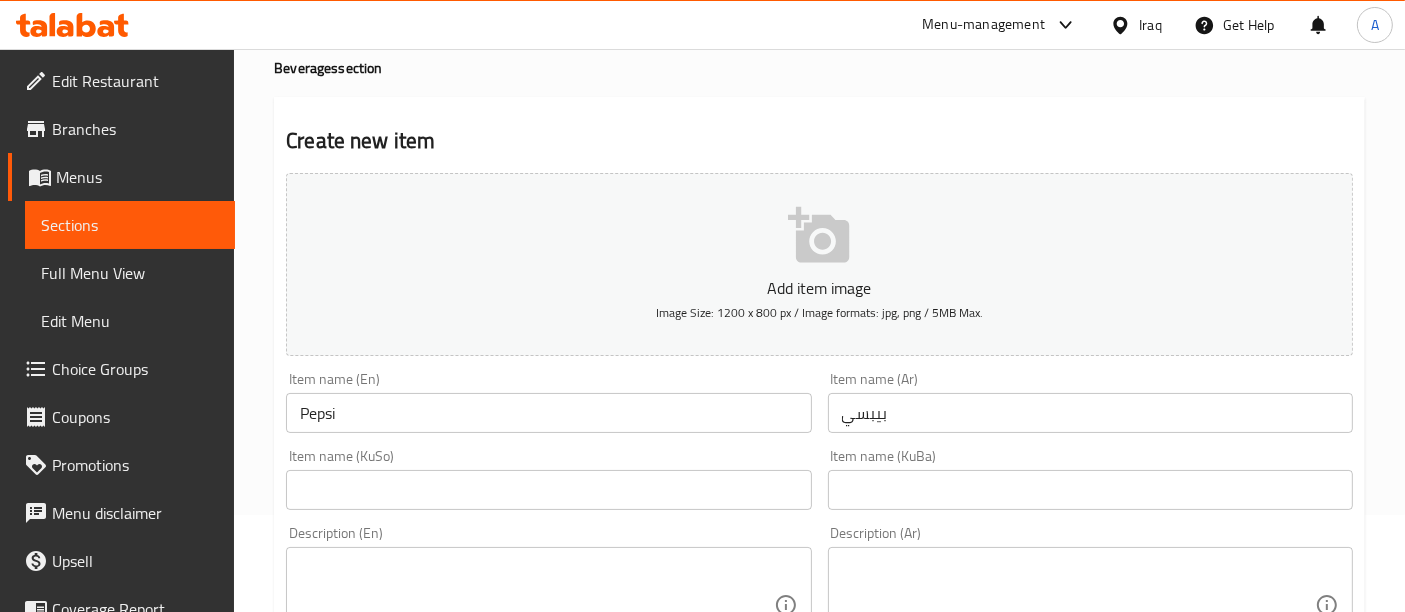 scroll, scrollTop: 95, scrollLeft: 0, axis: vertical 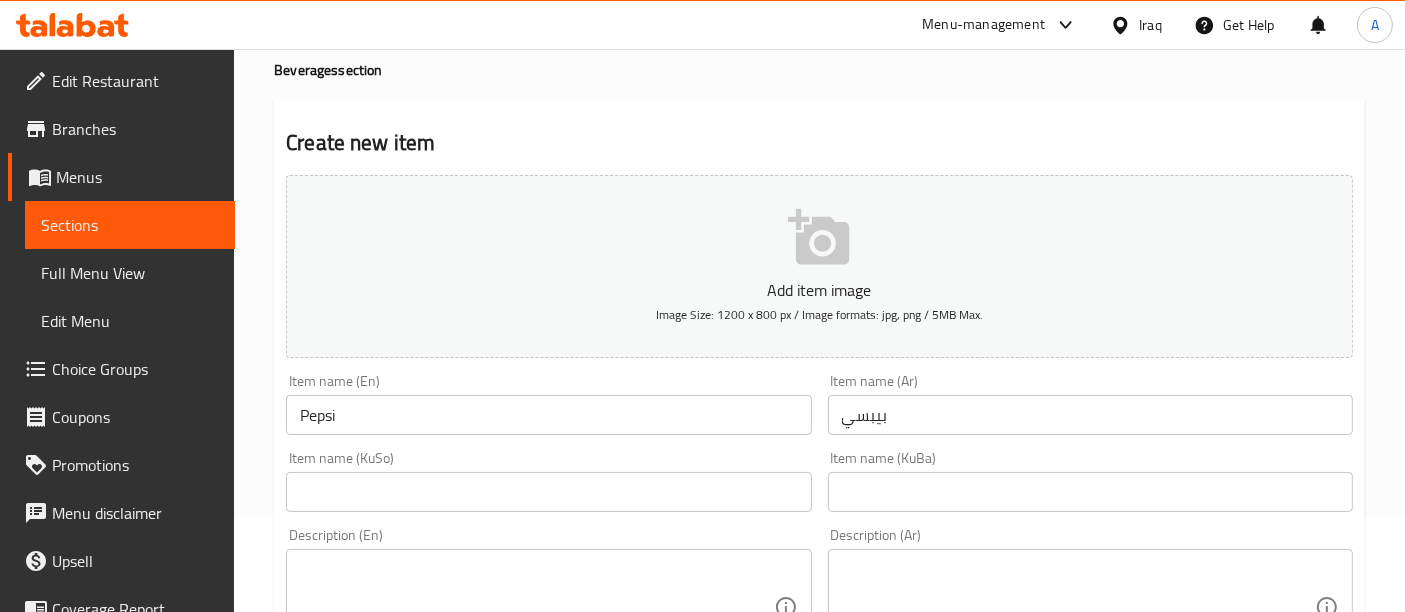 type on "500" 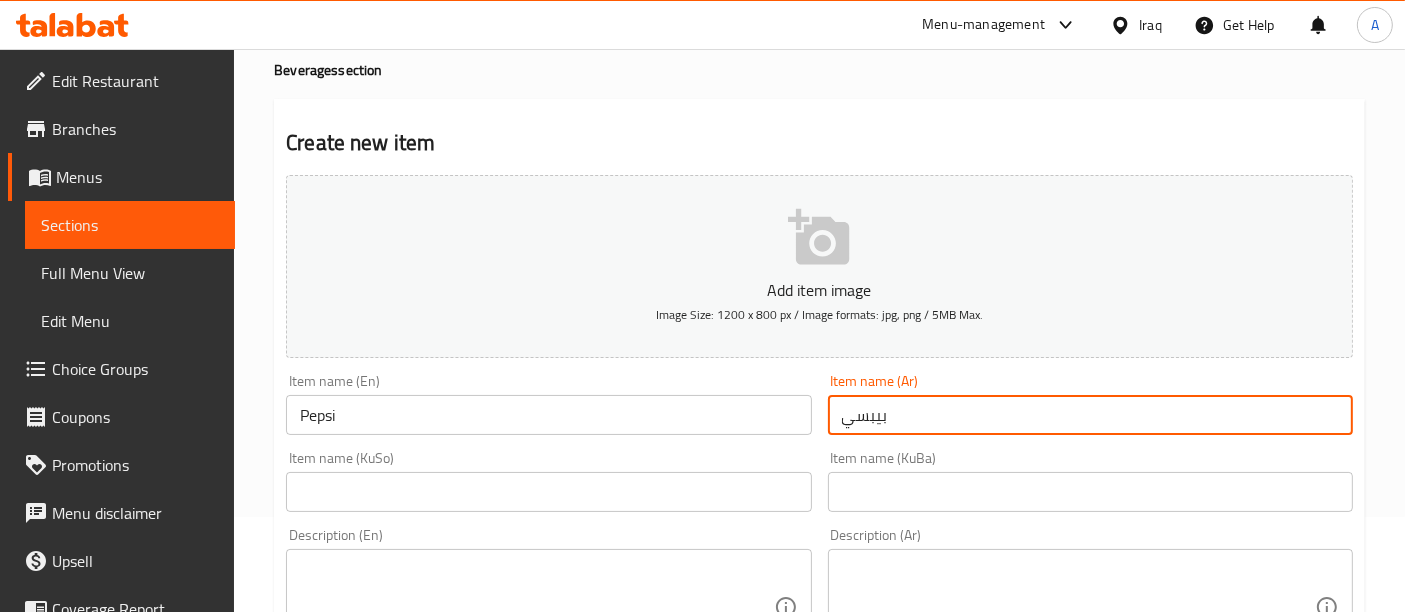 click on "بيبسي" at bounding box center (1090, 415) 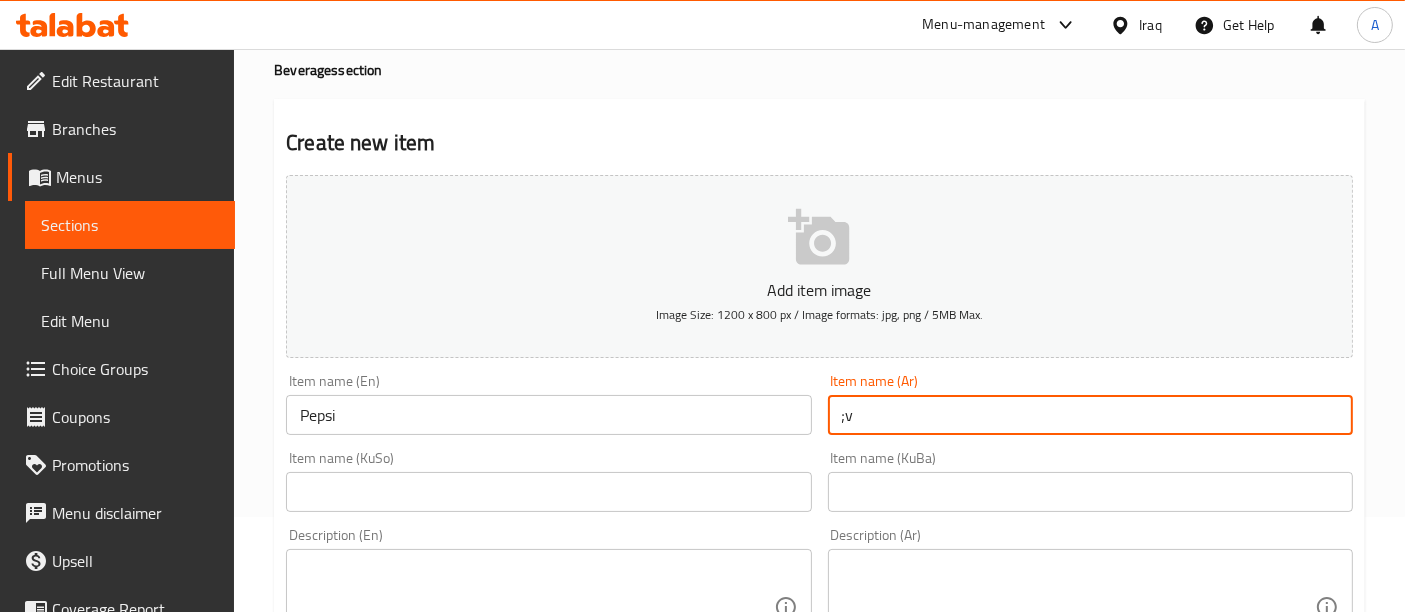 type on ";" 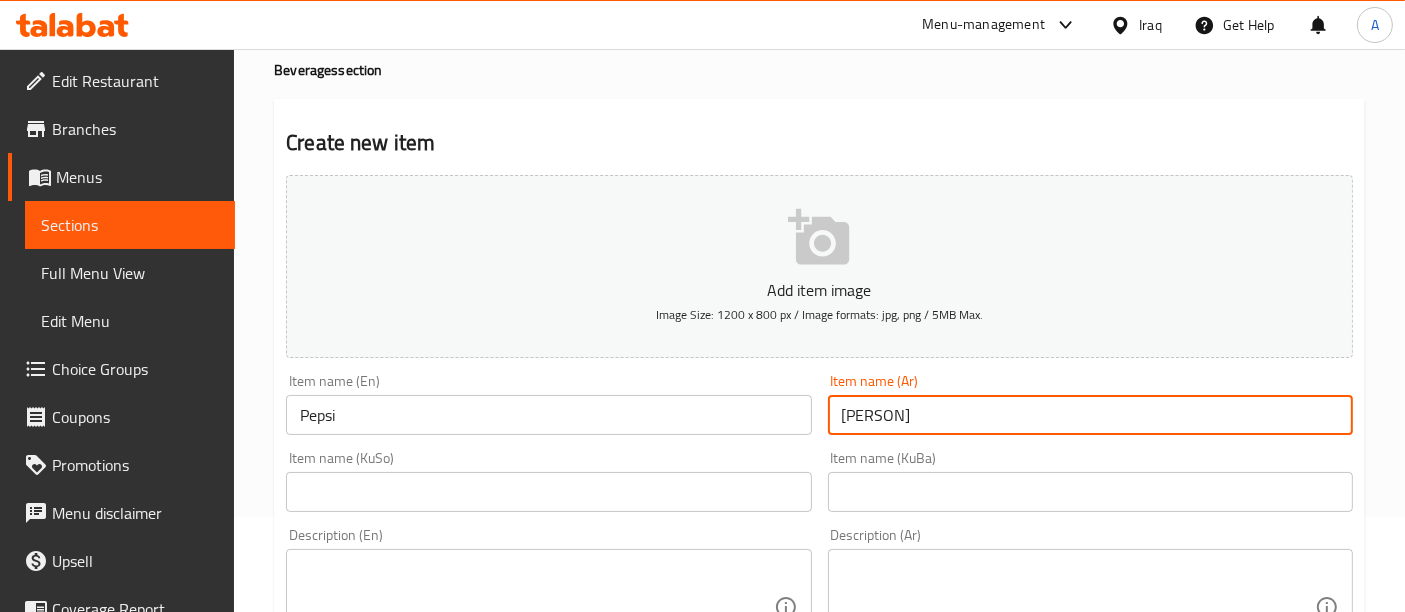 type on "[PERSON]" 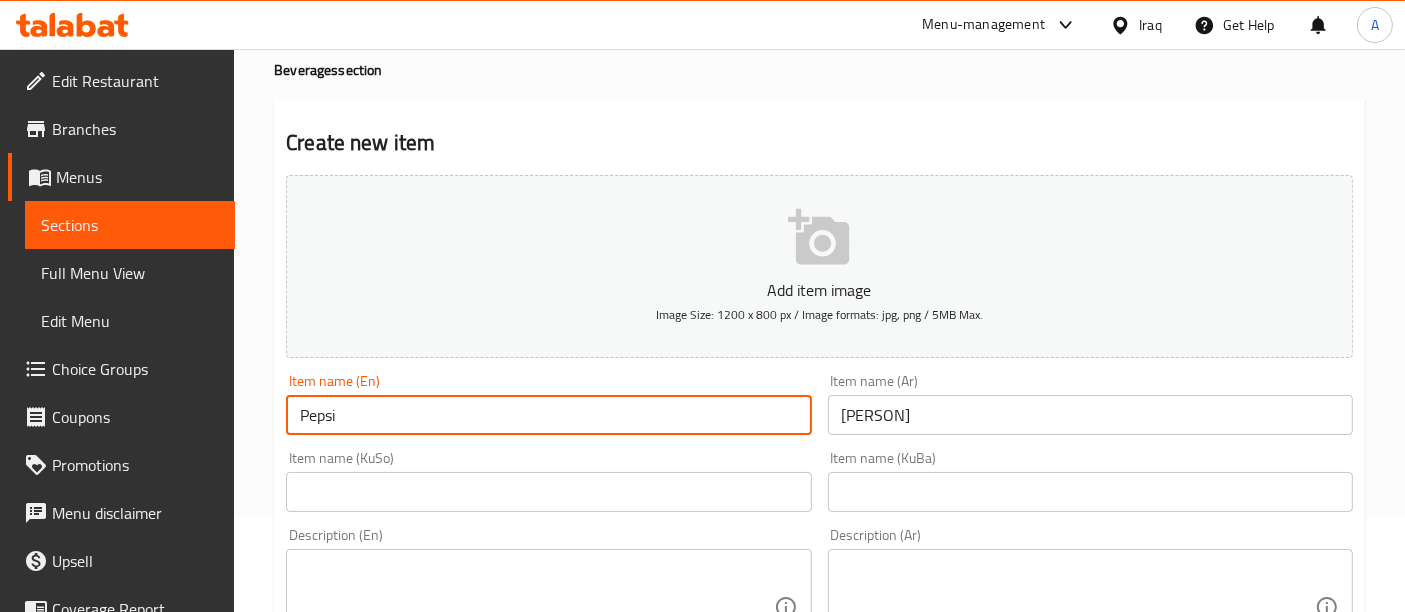 click on "Pepsi" at bounding box center [548, 415] 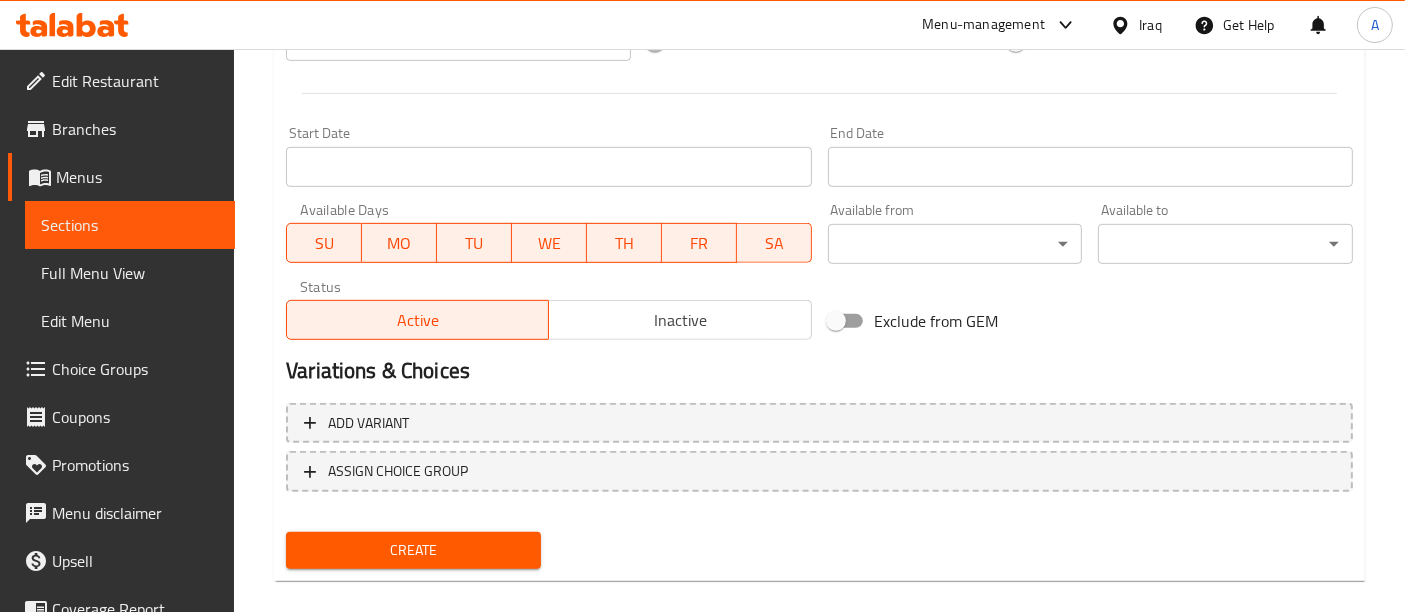 scroll, scrollTop: 1026, scrollLeft: 0, axis: vertical 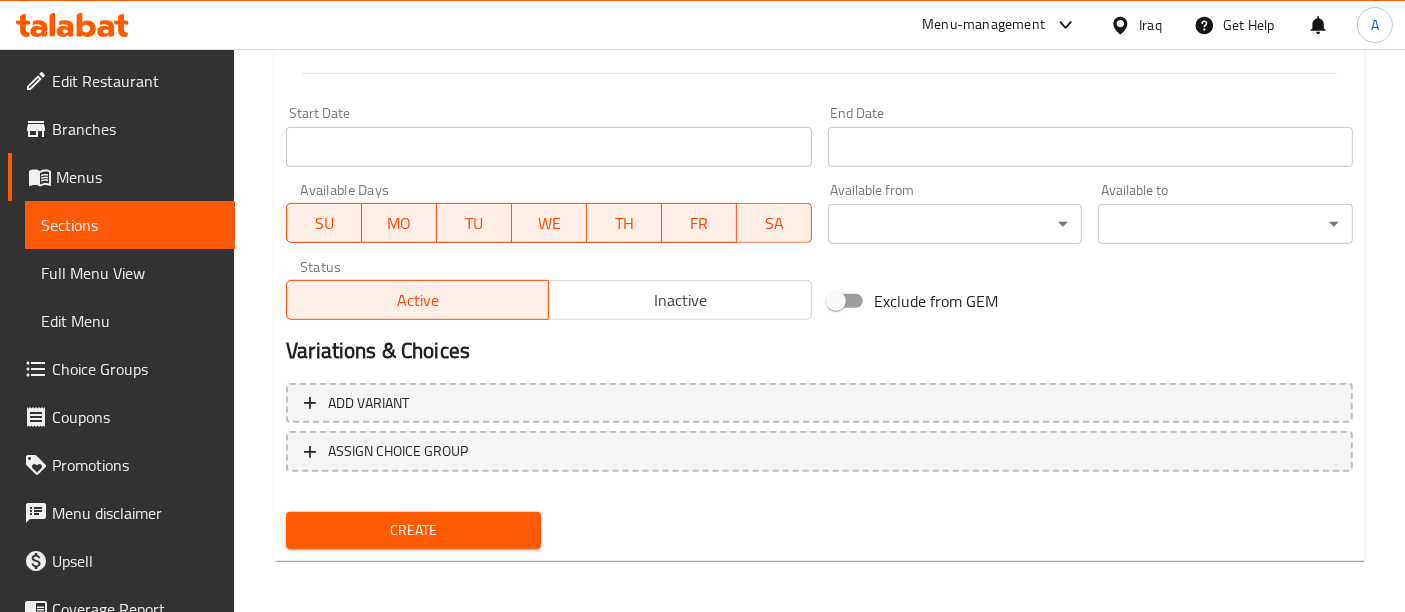 type on "Karwangi" 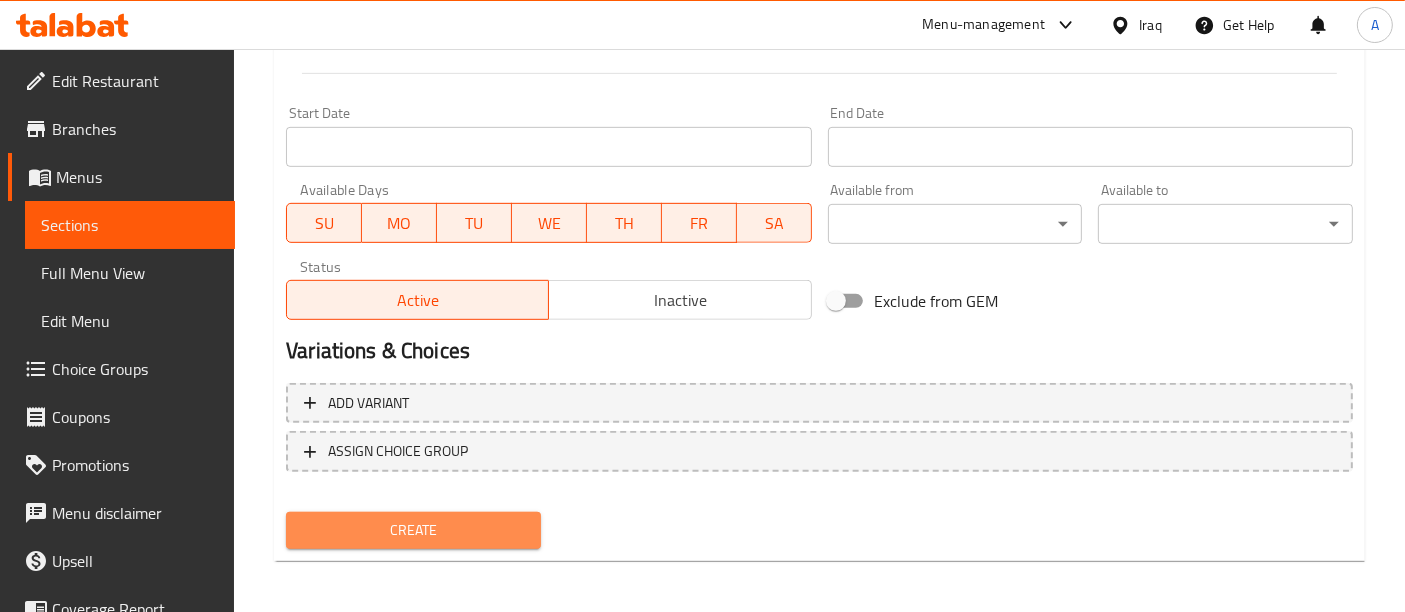 click on "Create" at bounding box center [413, 530] 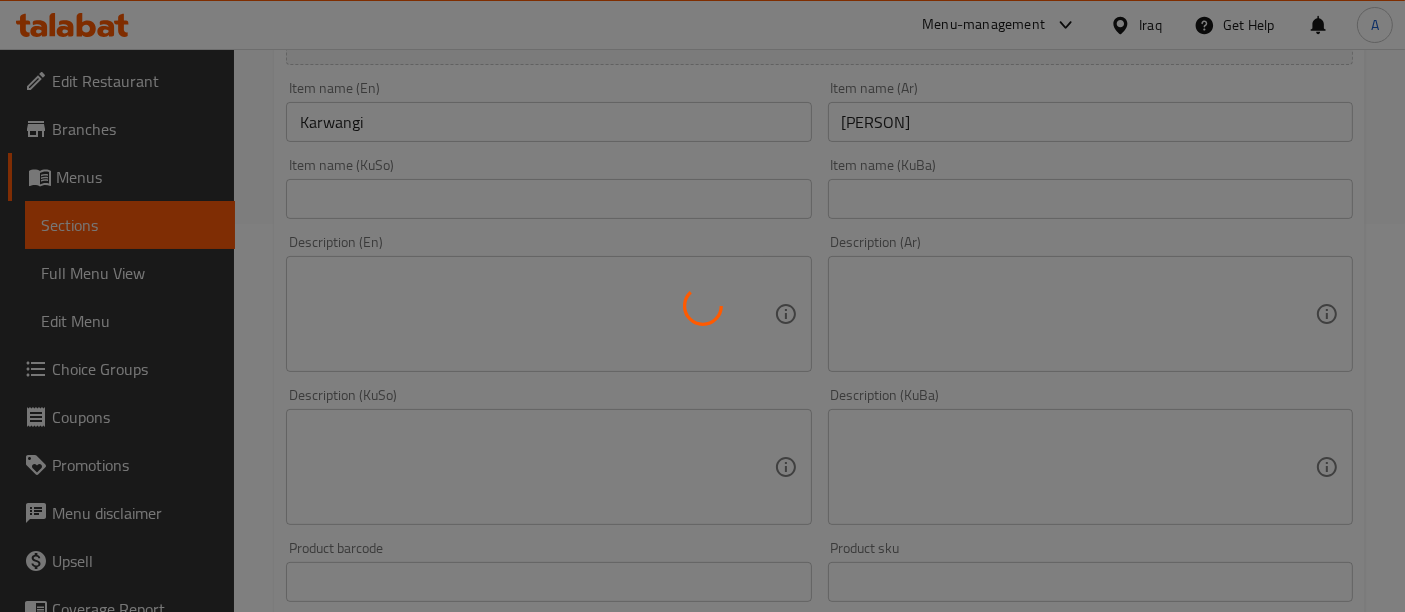 scroll, scrollTop: 0, scrollLeft: 0, axis: both 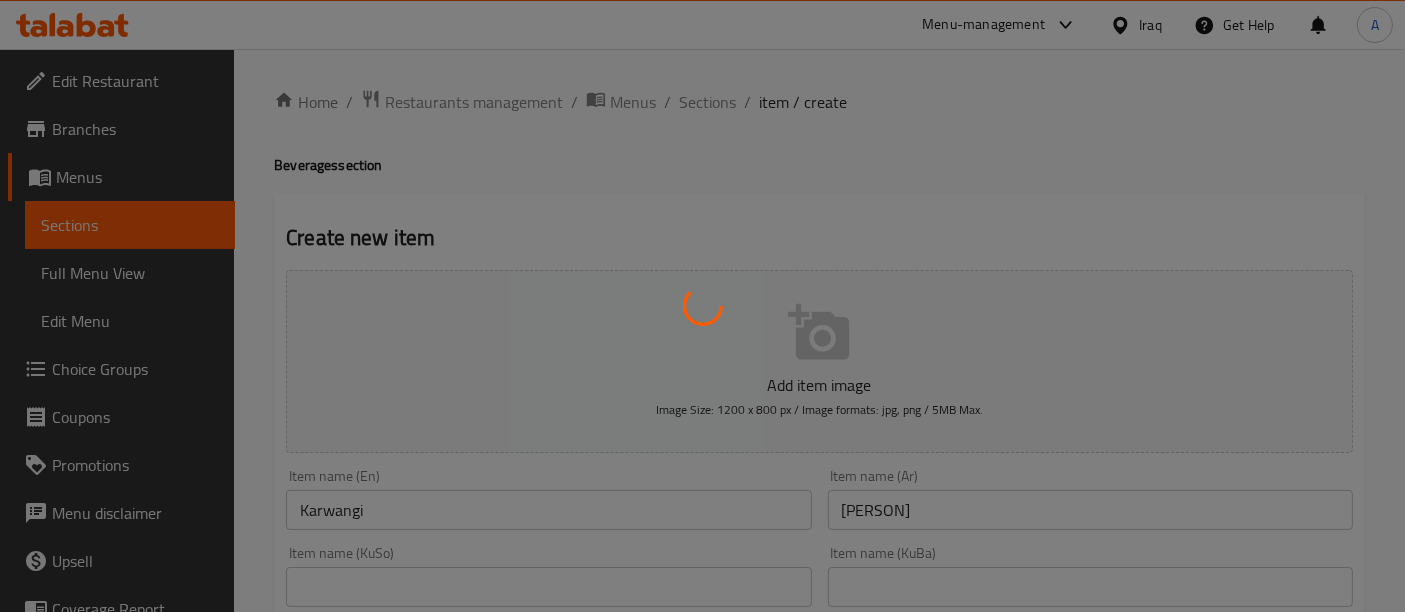 type 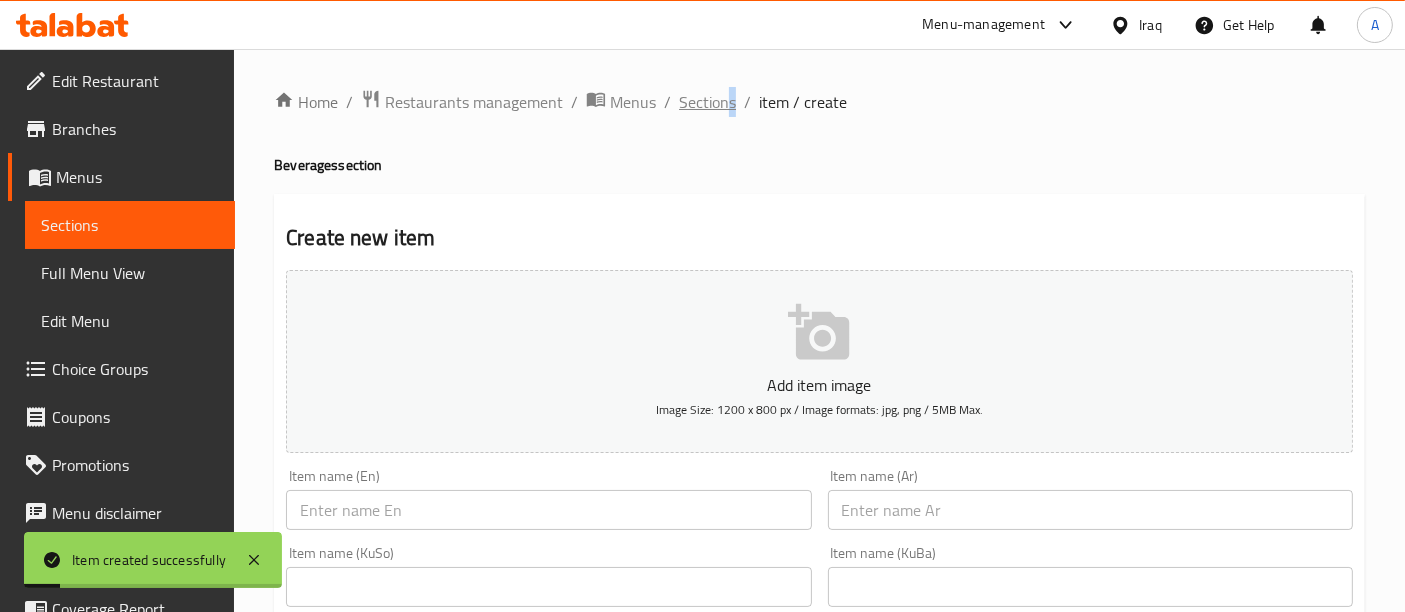 drag, startPoint x: 736, startPoint y: 101, endPoint x: 723, endPoint y: 101, distance: 13 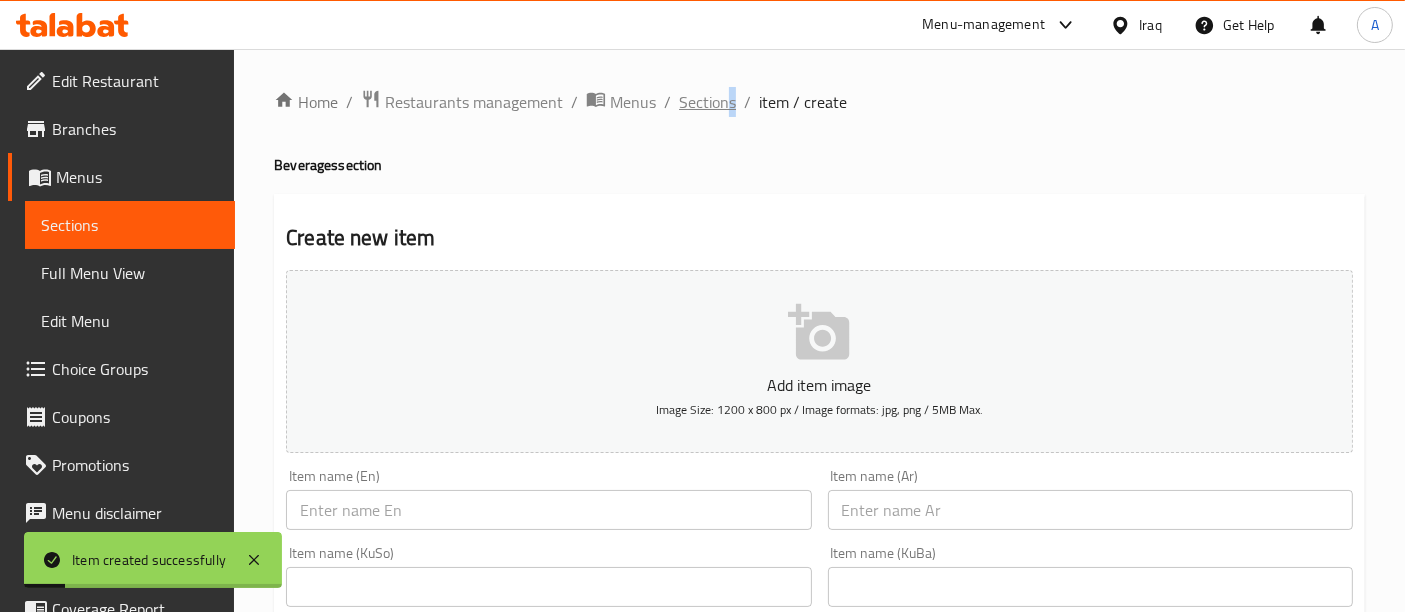 click on "Sections" at bounding box center (707, 102) 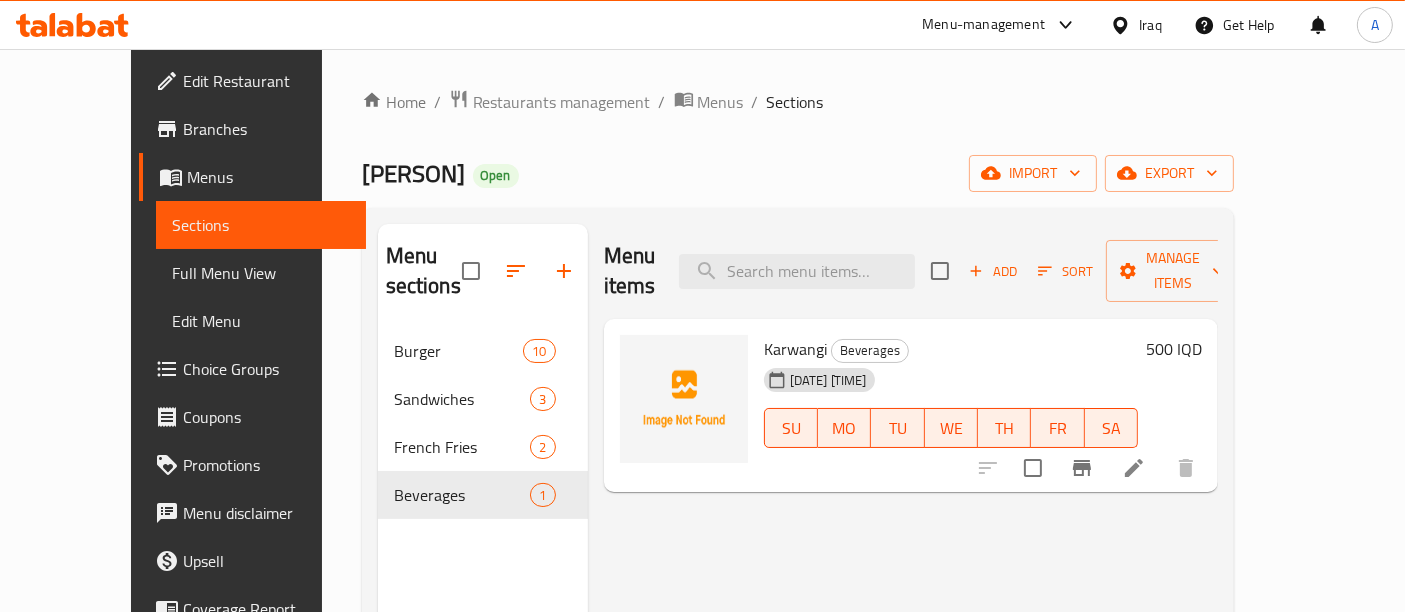 click at bounding box center (1134, 468) 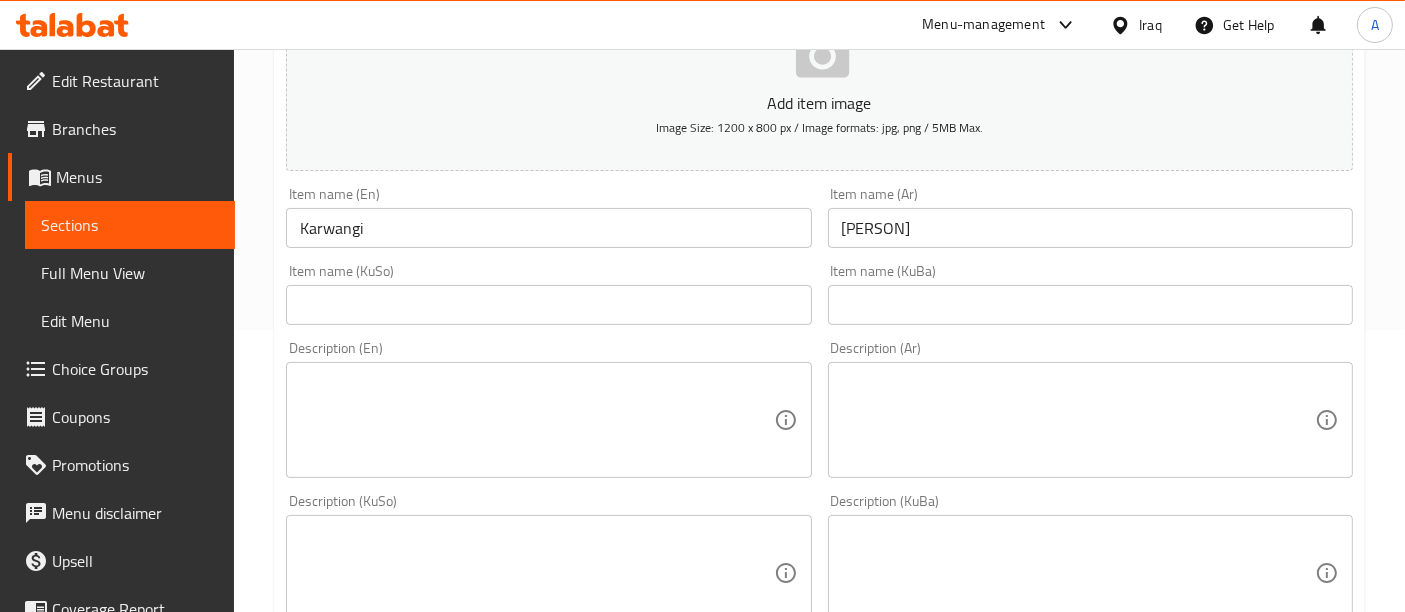 scroll, scrollTop: 0, scrollLeft: 0, axis: both 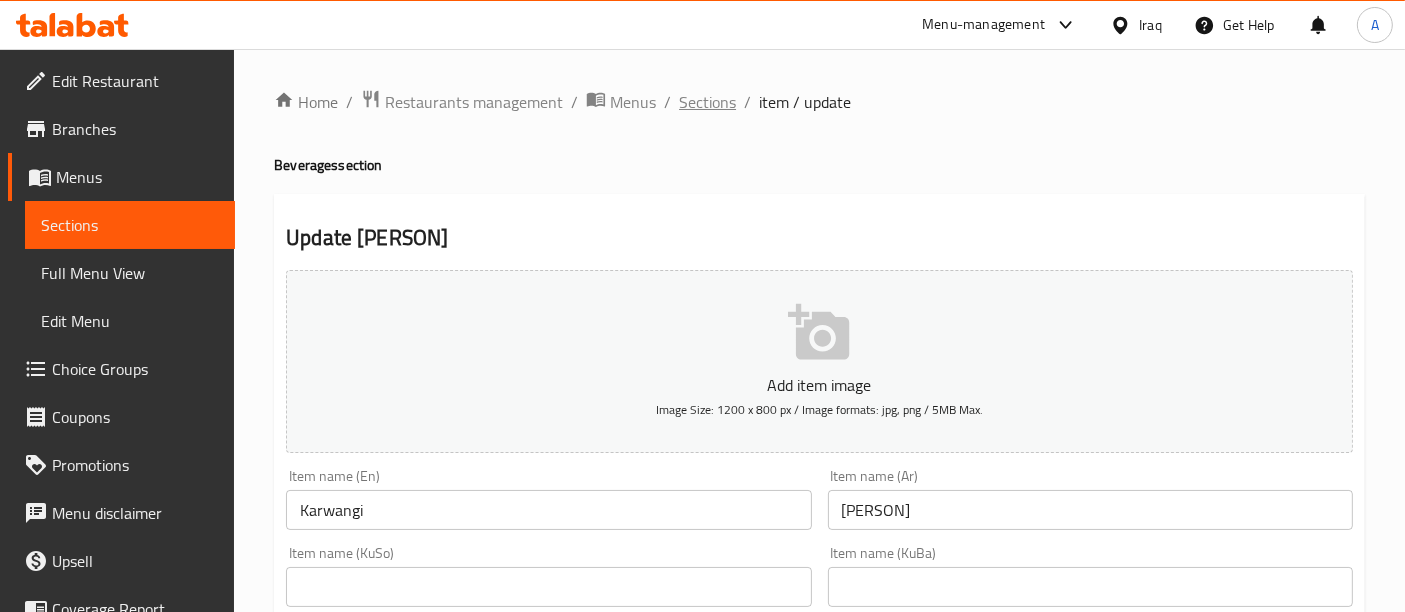 click on "Sections" at bounding box center [707, 102] 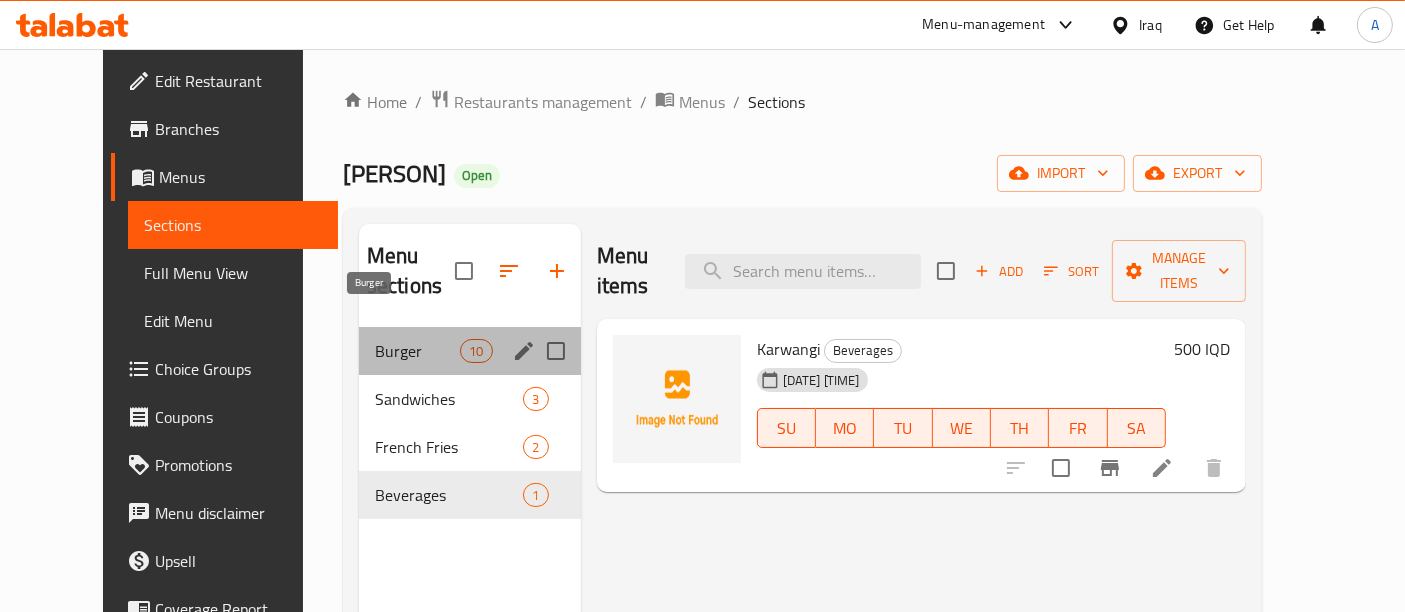 click on "Burger" at bounding box center (417, 351) 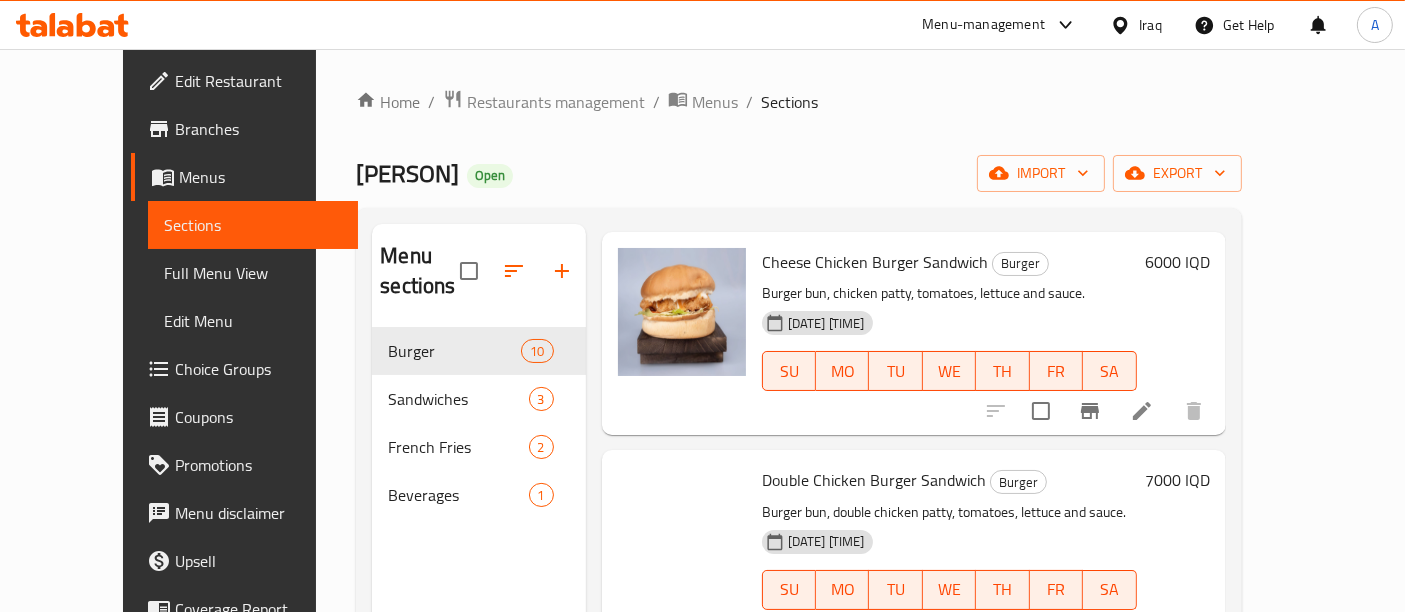 scroll, scrollTop: 1591, scrollLeft: 0, axis: vertical 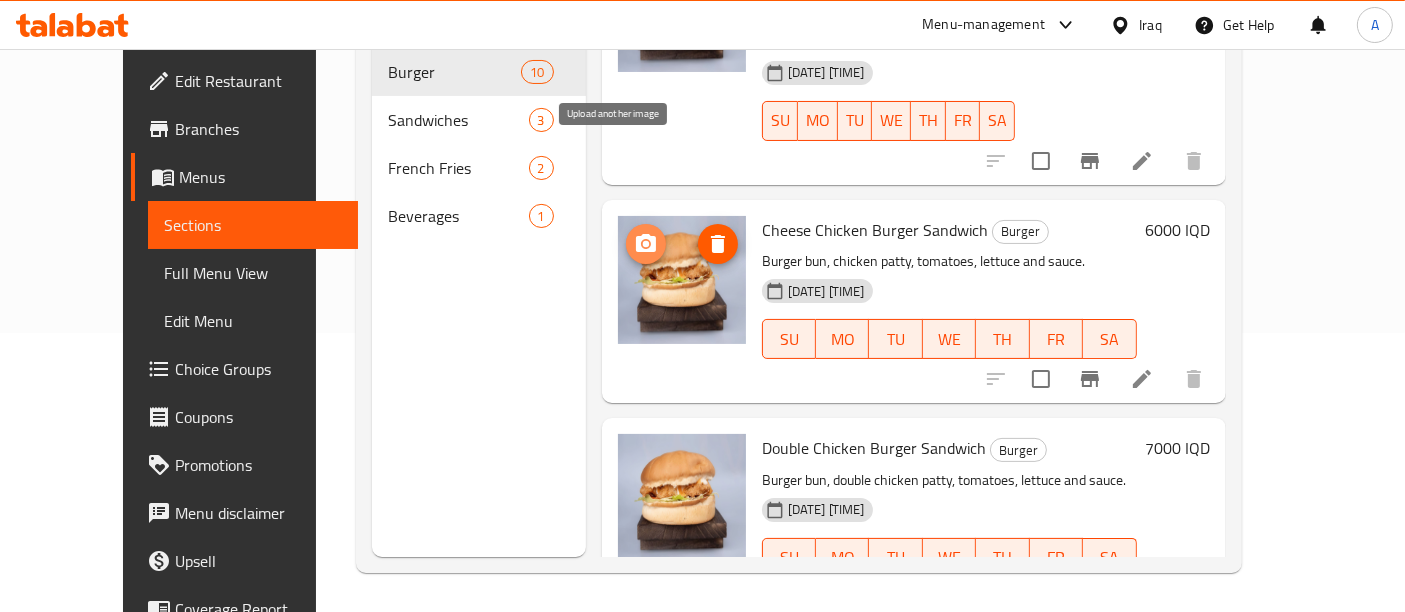 click 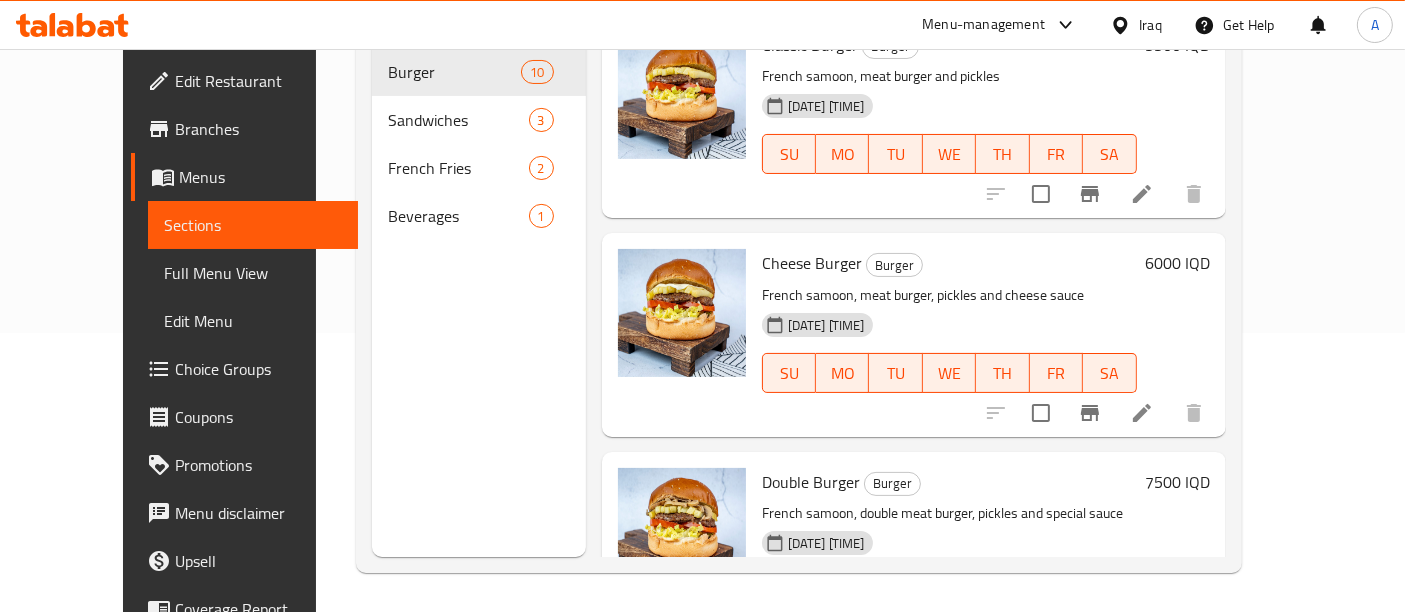 scroll, scrollTop: 0, scrollLeft: 0, axis: both 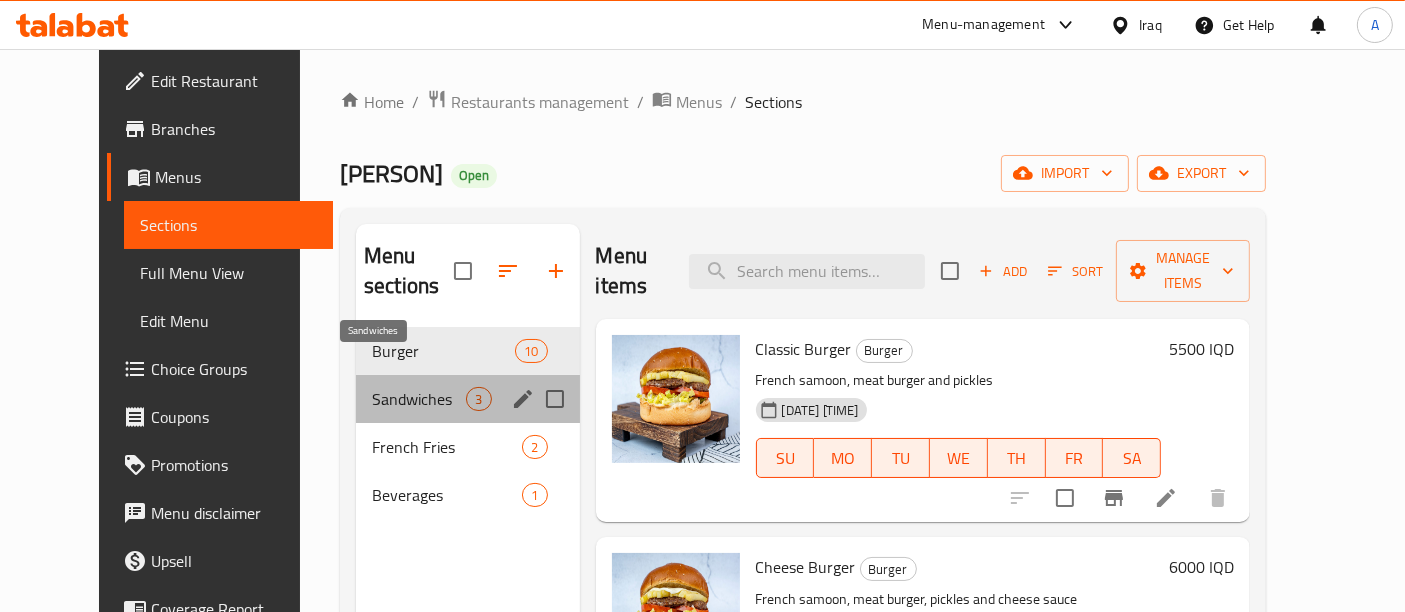 click on "Sandwiches" at bounding box center (419, 399) 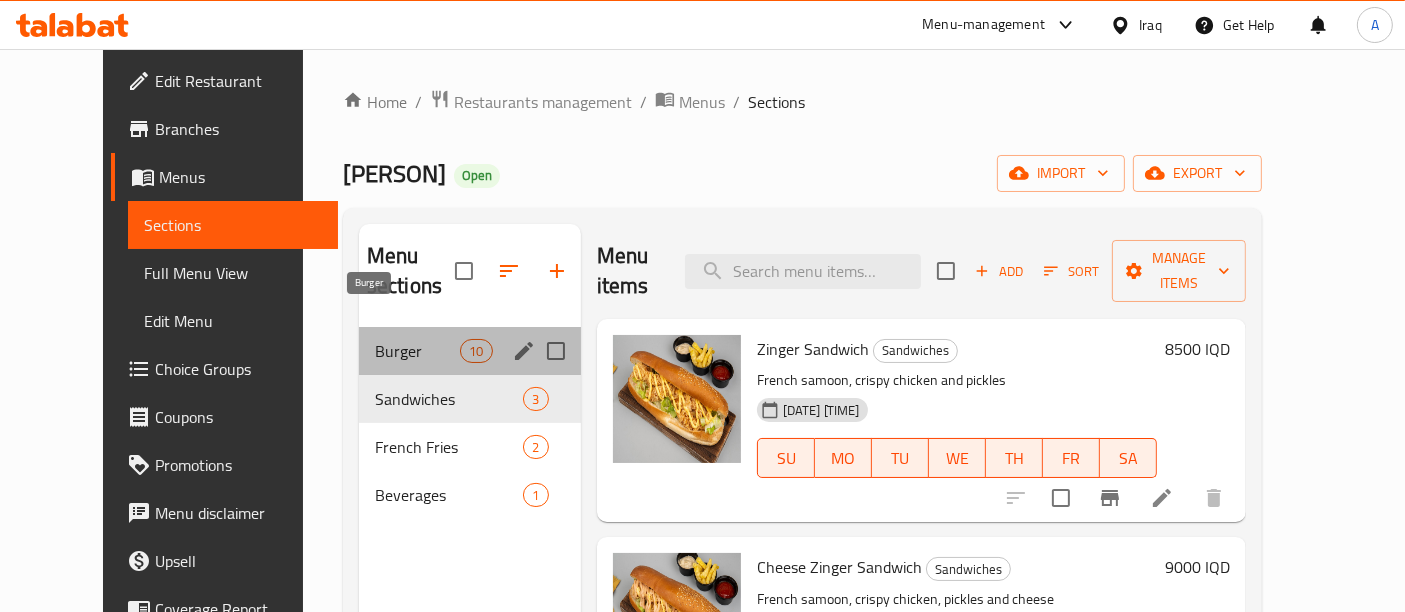 click on "Burger" at bounding box center (417, 351) 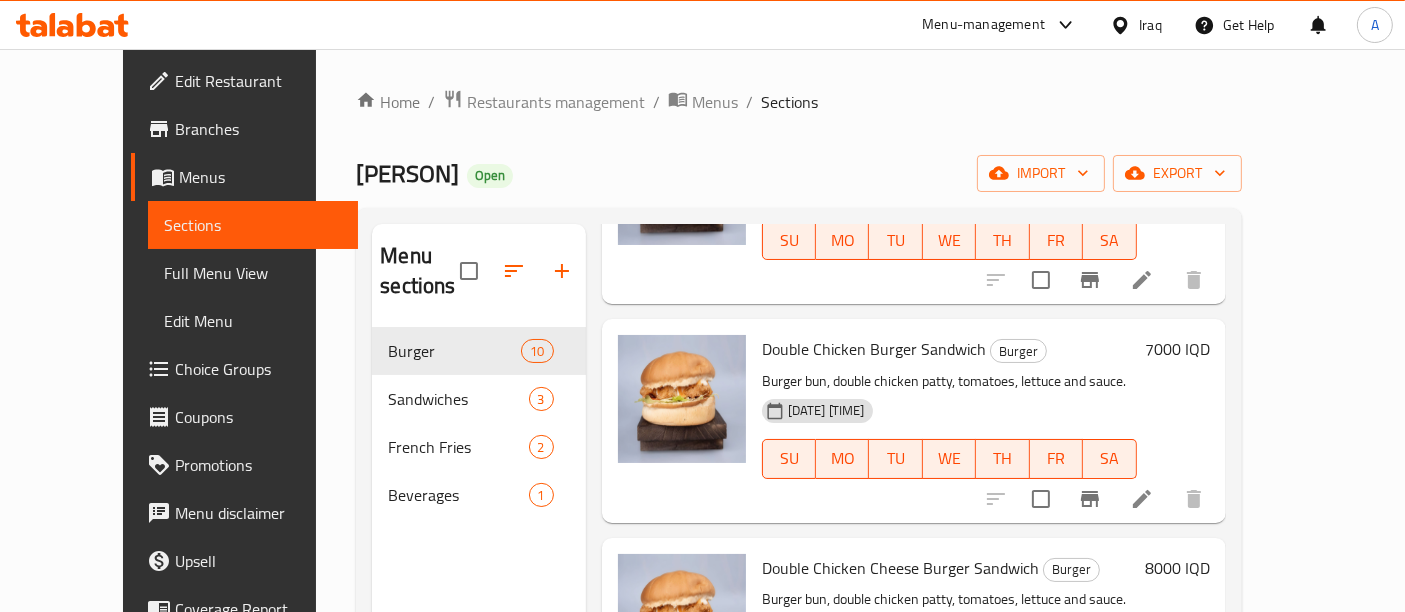 scroll, scrollTop: 1591, scrollLeft: 0, axis: vertical 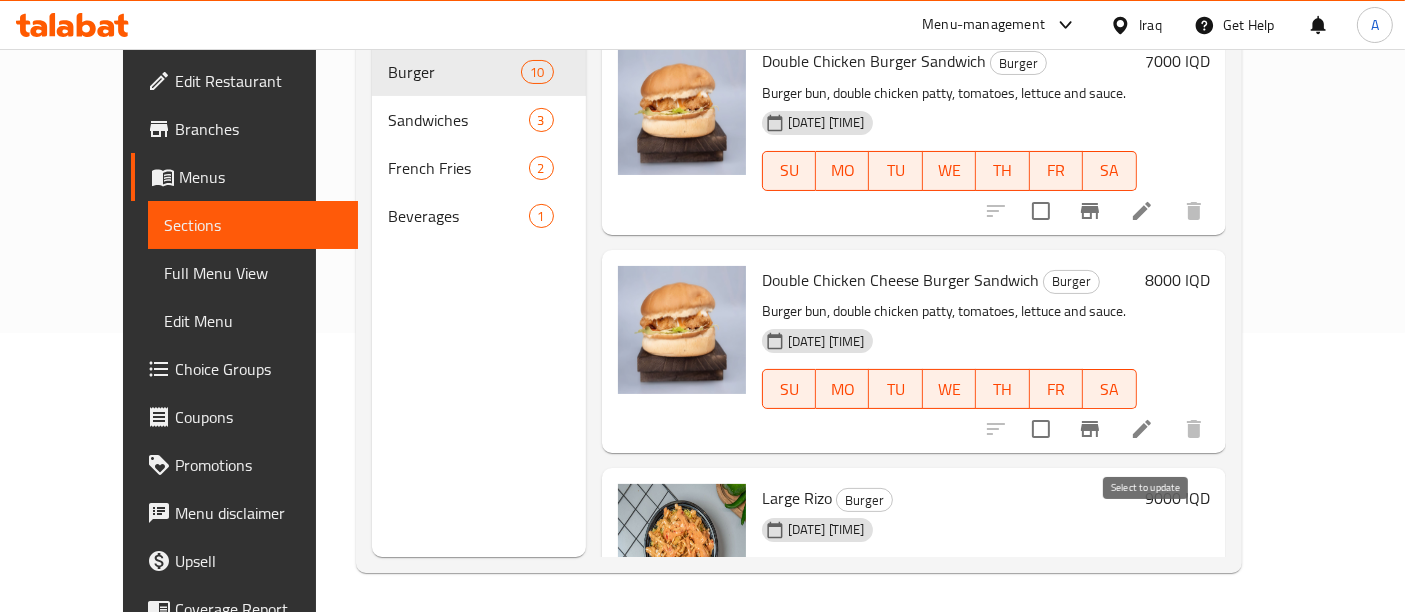 click at bounding box center (1041, 618) 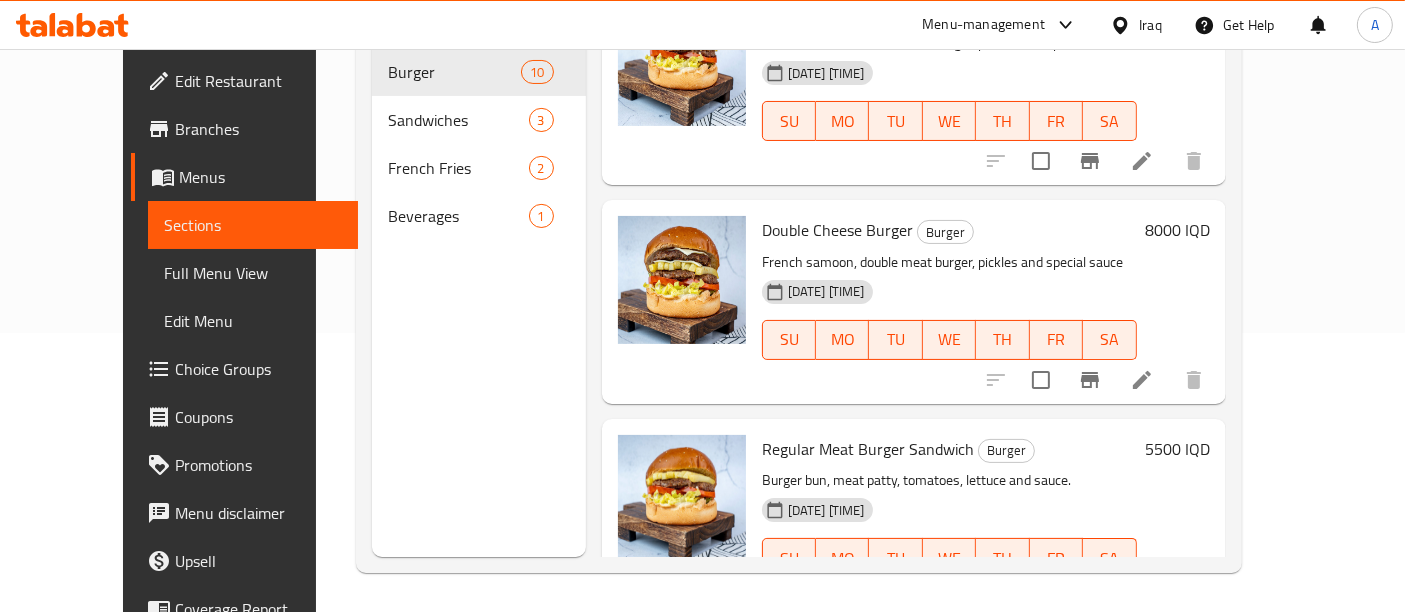 scroll, scrollTop: 0, scrollLeft: 0, axis: both 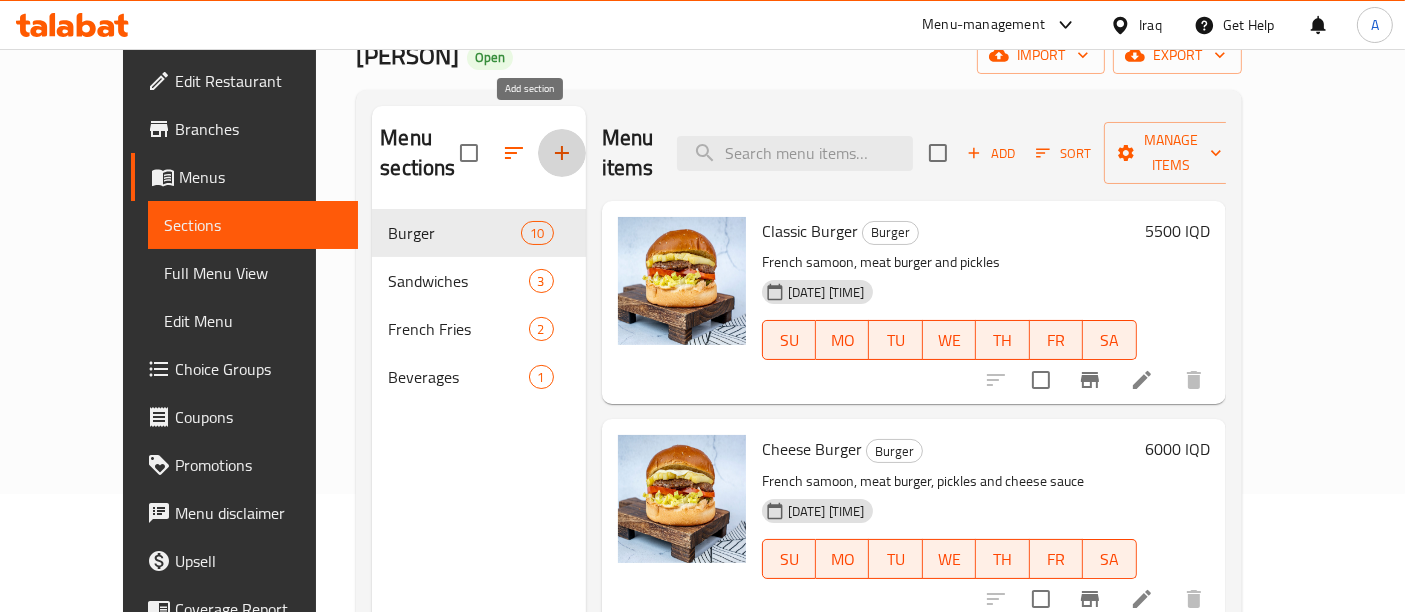 click at bounding box center [562, 153] 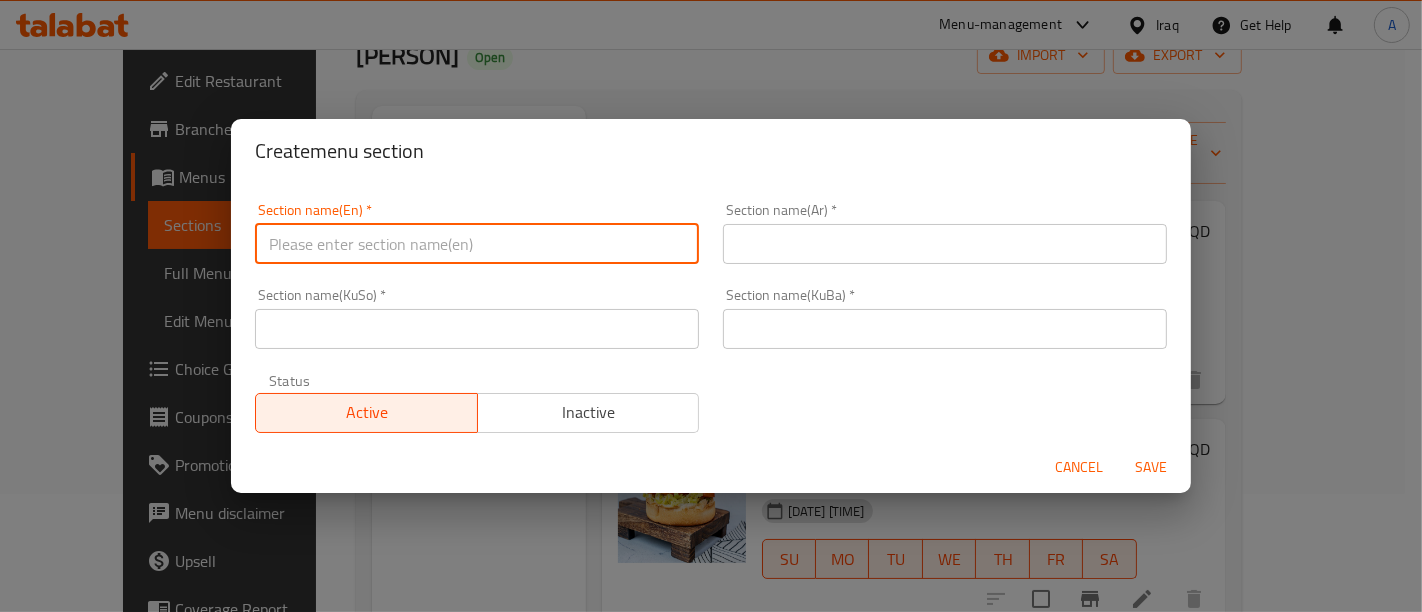 click at bounding box center [477, 244] 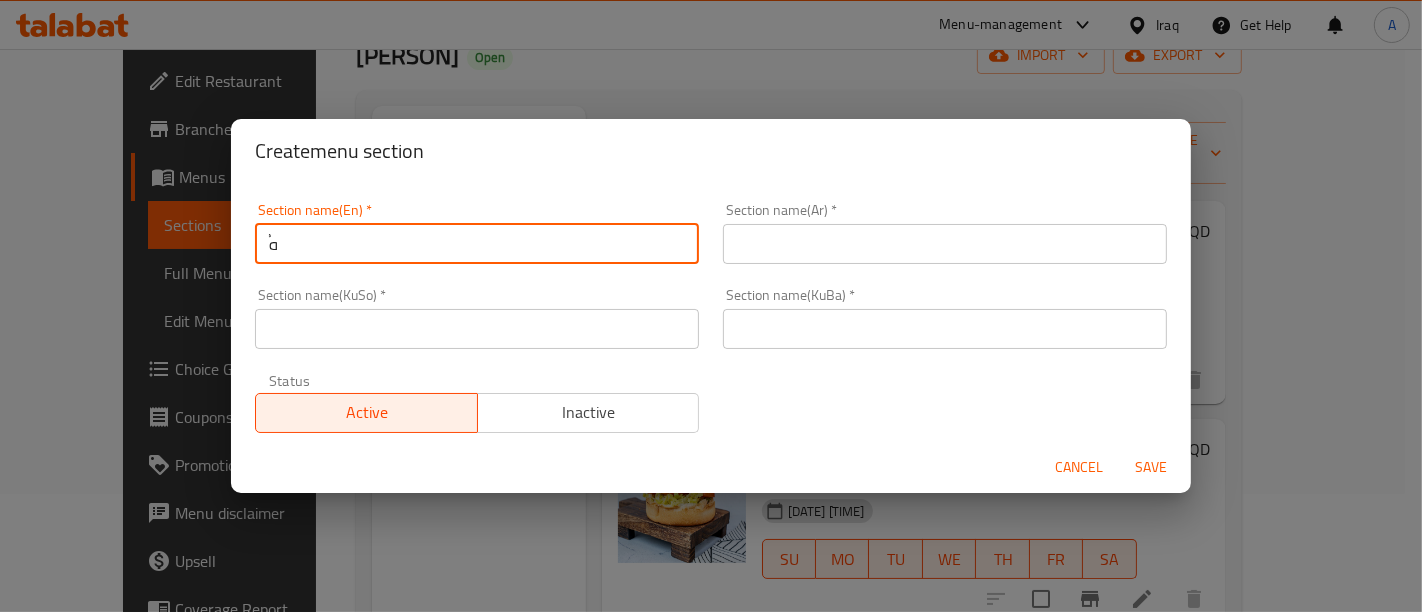 type on "ٌ" 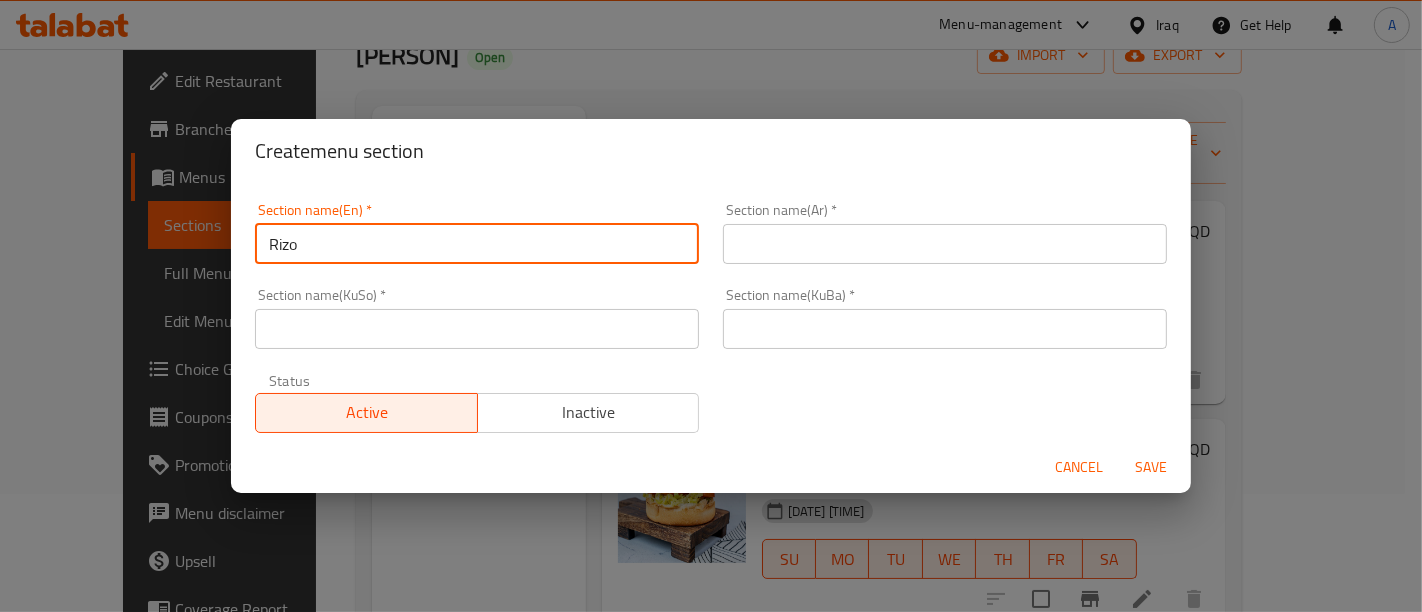 type on "Rizo" 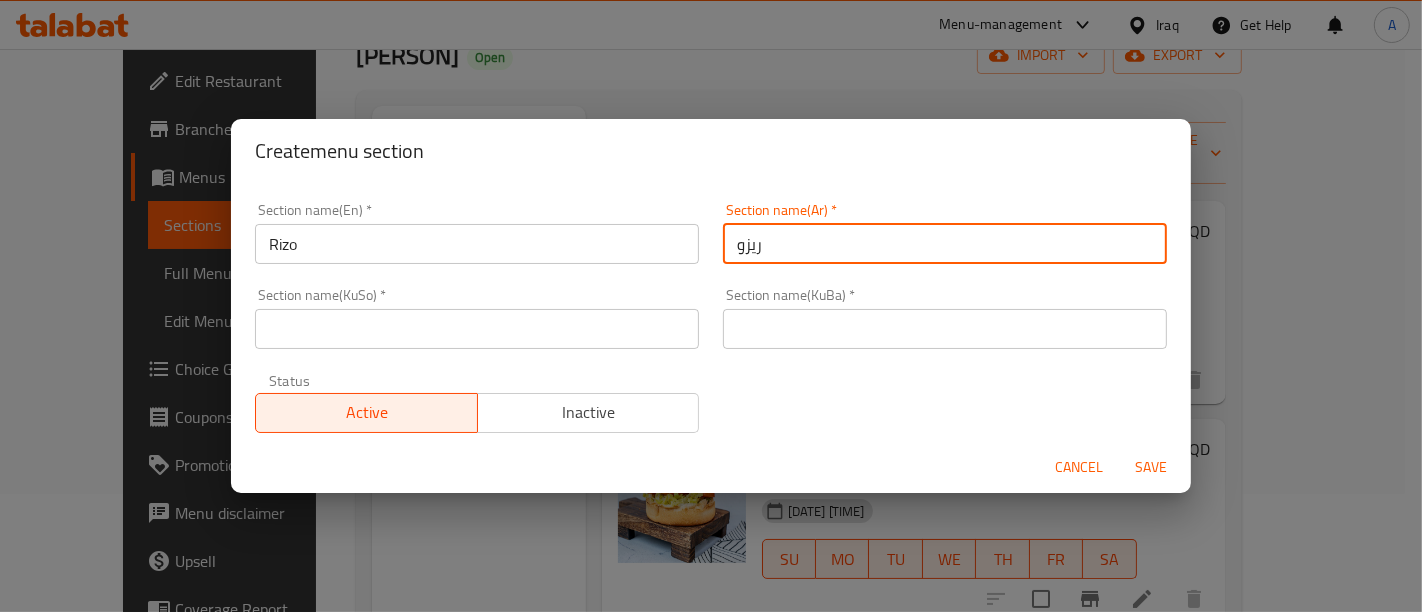 type on "ريزو" 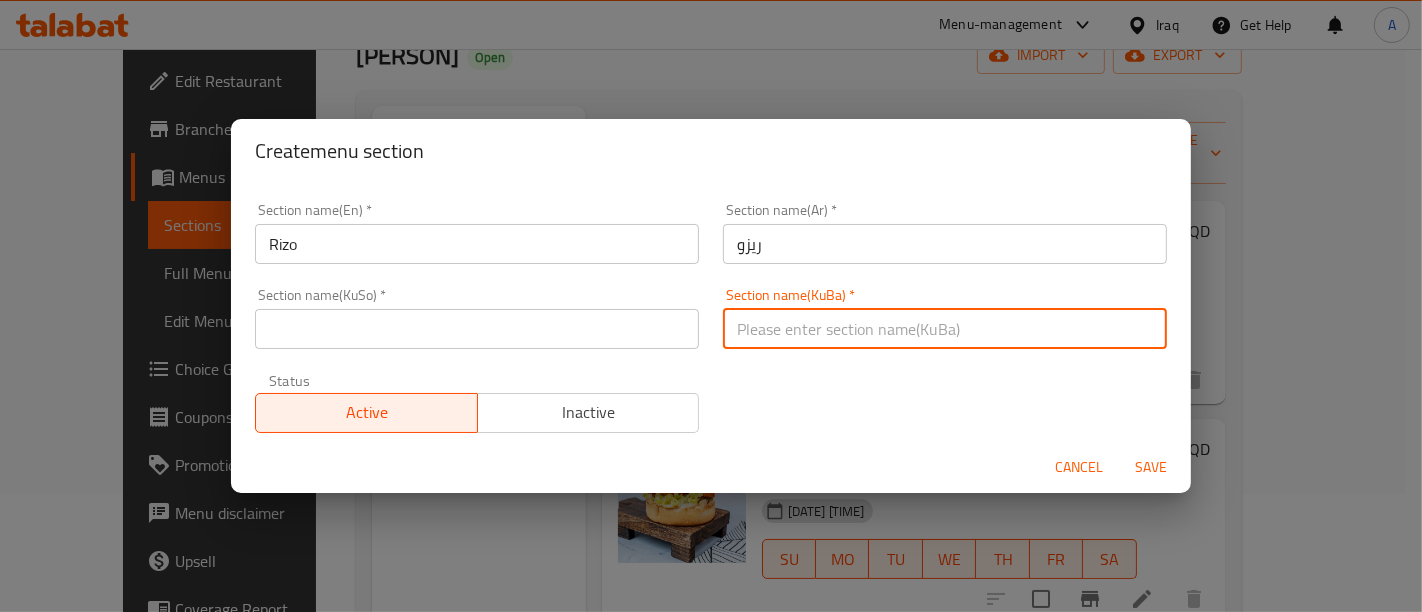 click at bounding box center (945, 329) 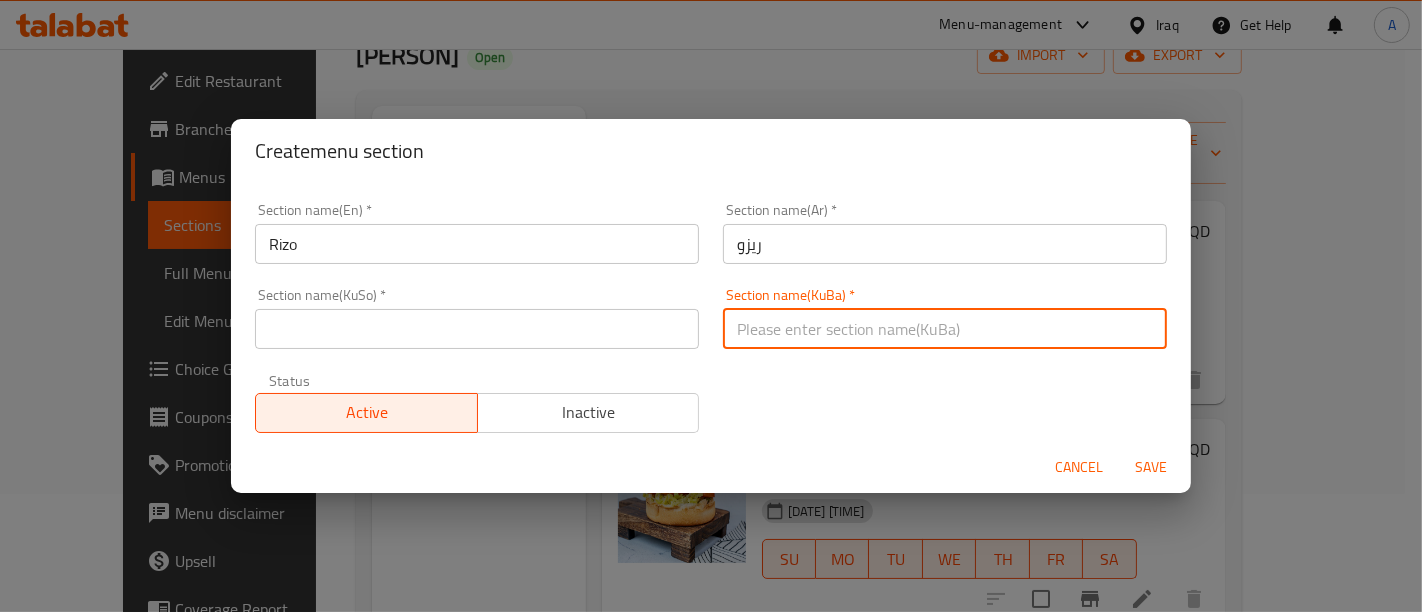 paste on "ريزو" 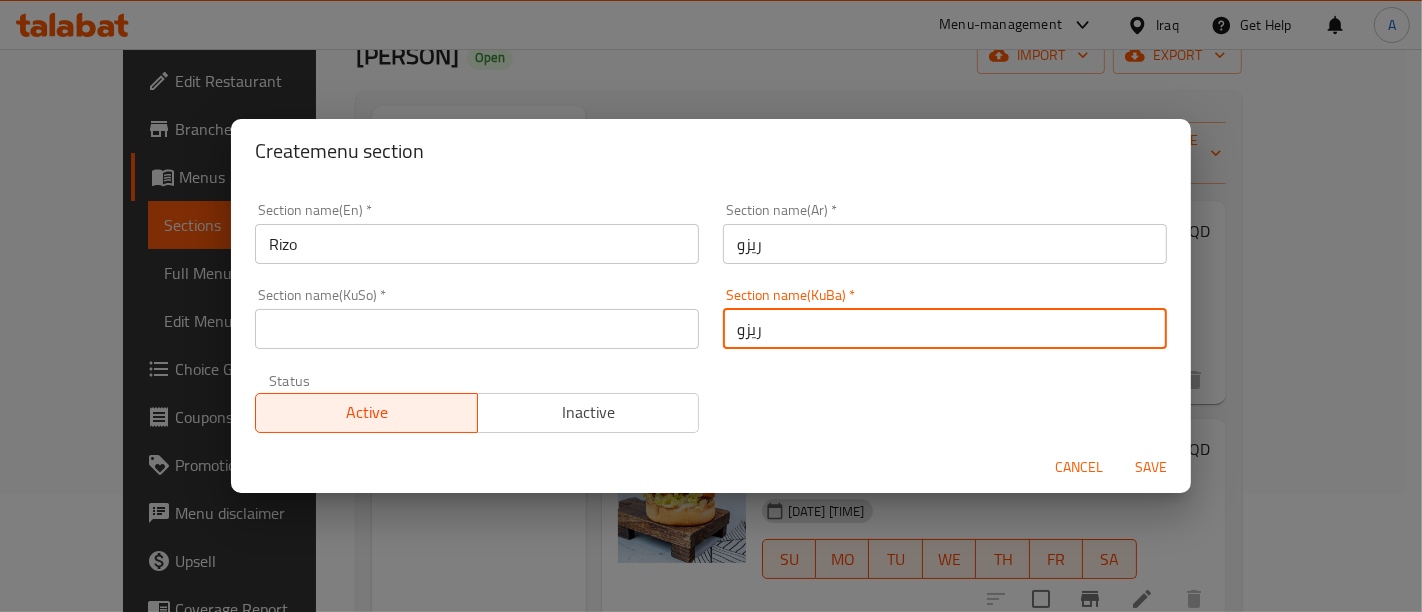 type on "ريزو" 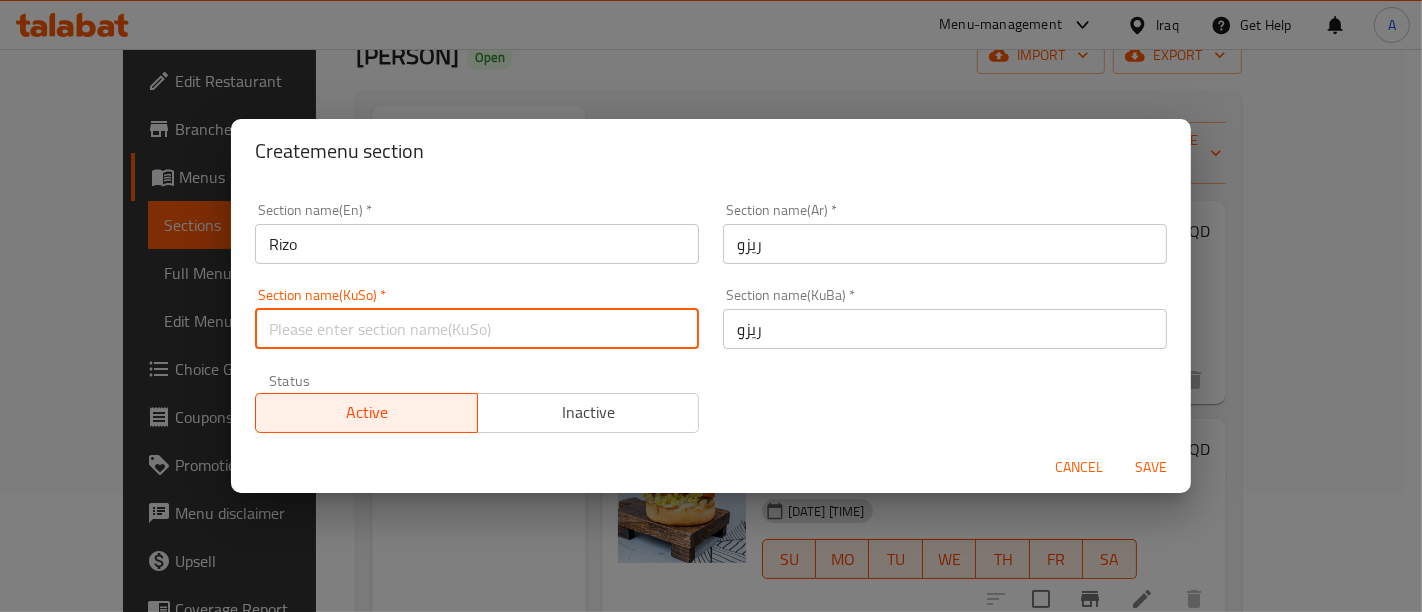 paste on "ريزو" 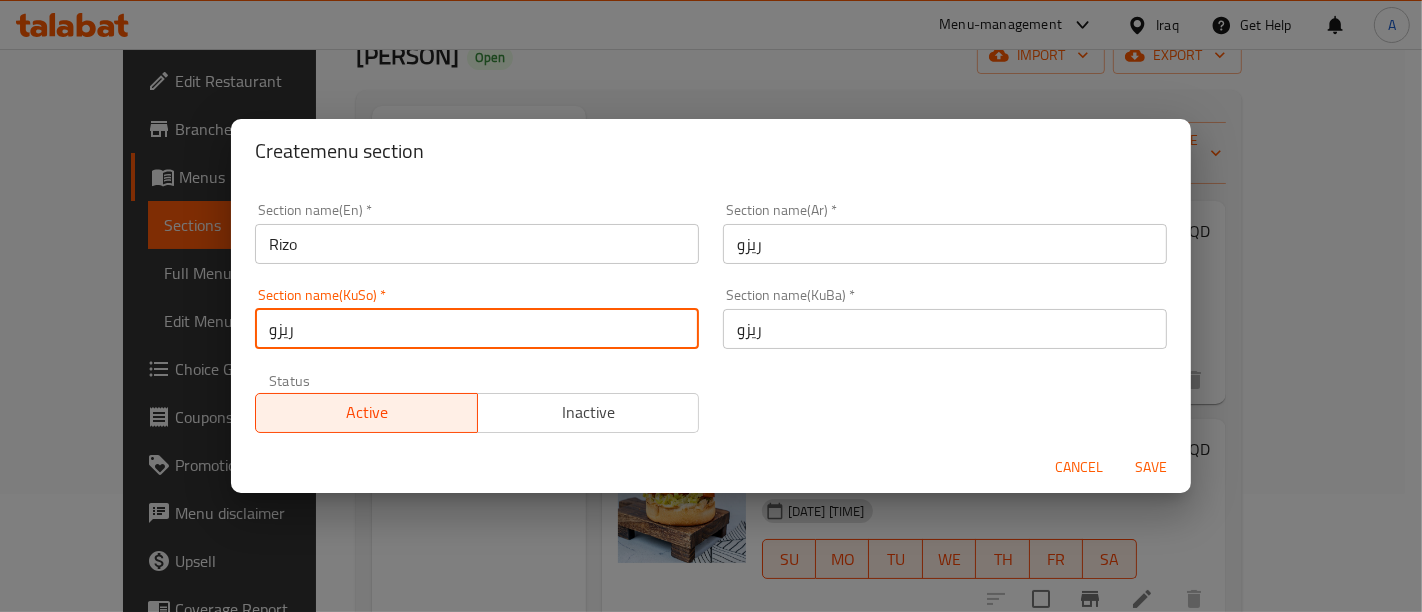 click on "ريزو" at bounding box center (477, 329) 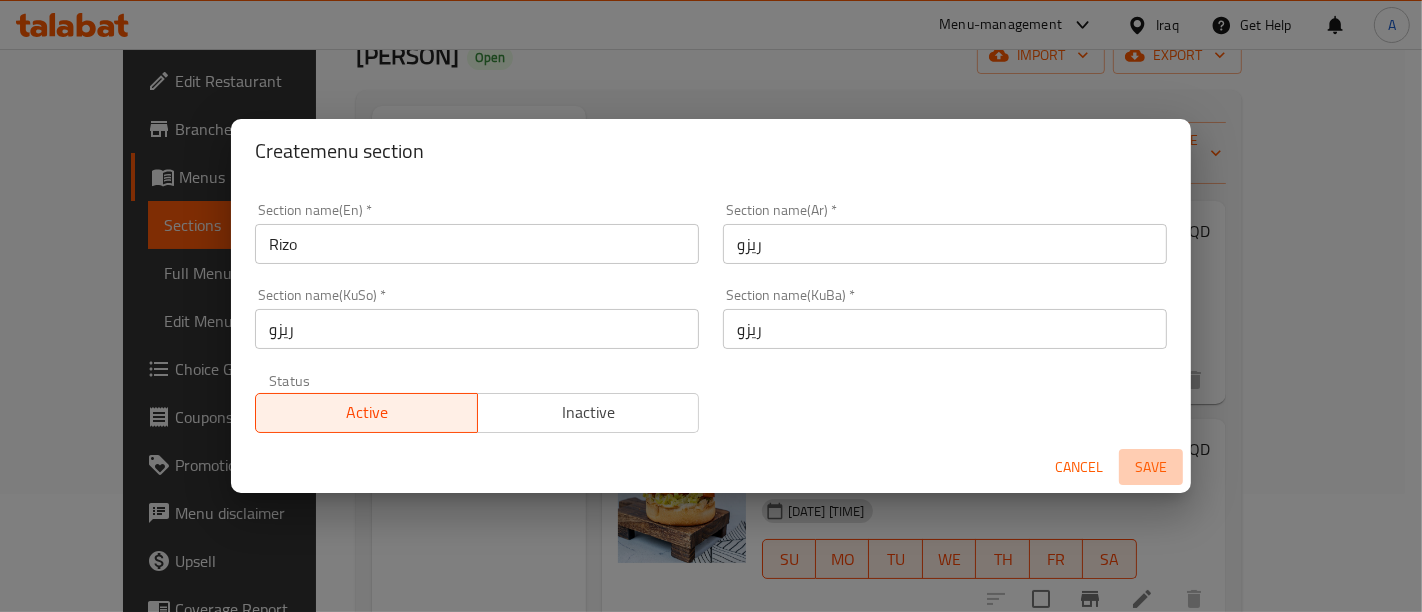 click on "Save" at bounding box center [1151, 467] 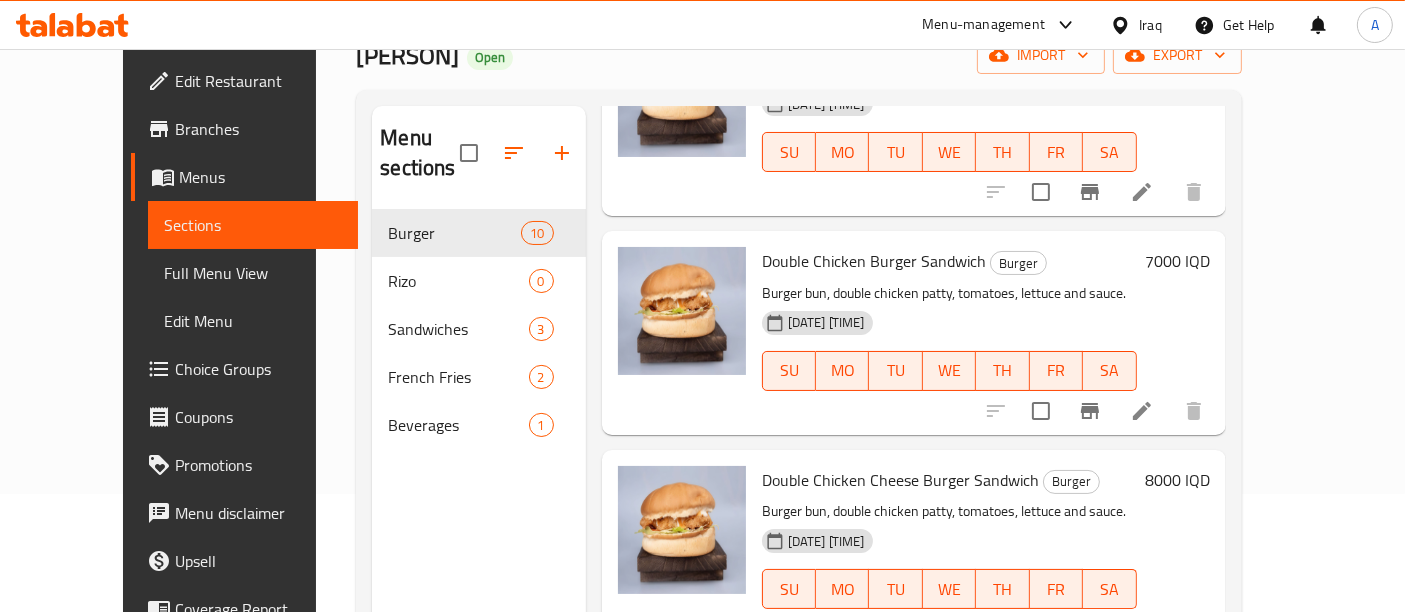 scroll, scrollTop: 1591, scrollLeft: 0, axis: vertical 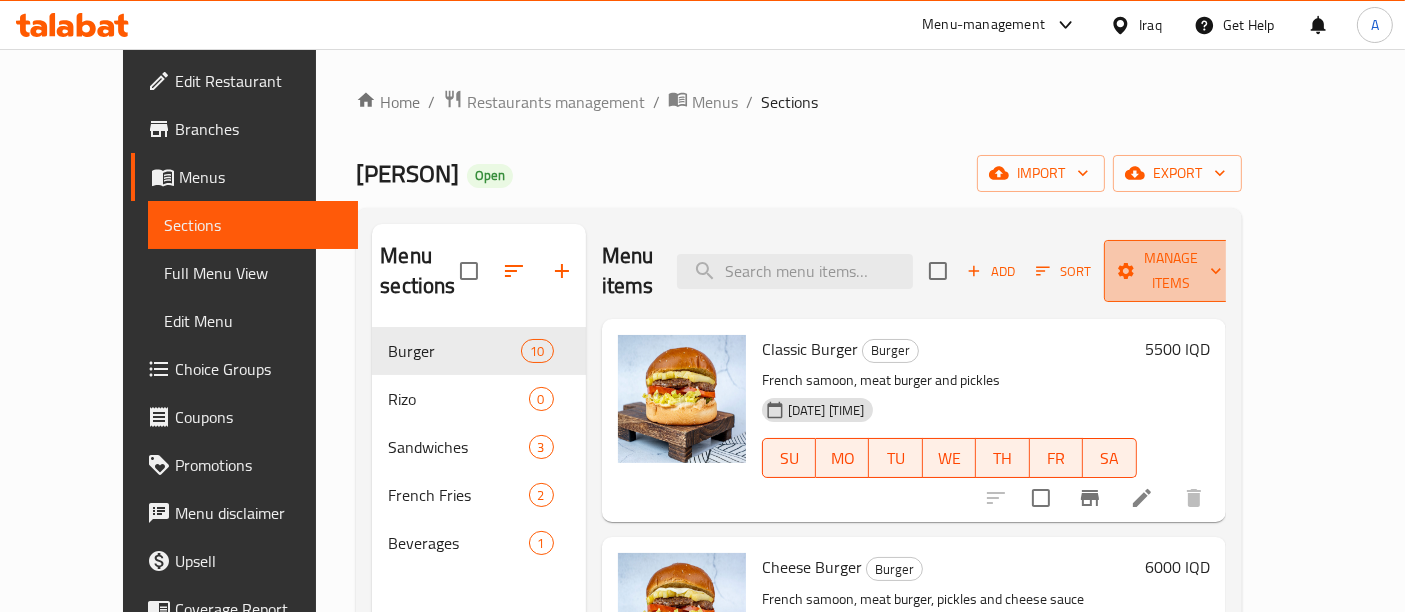click 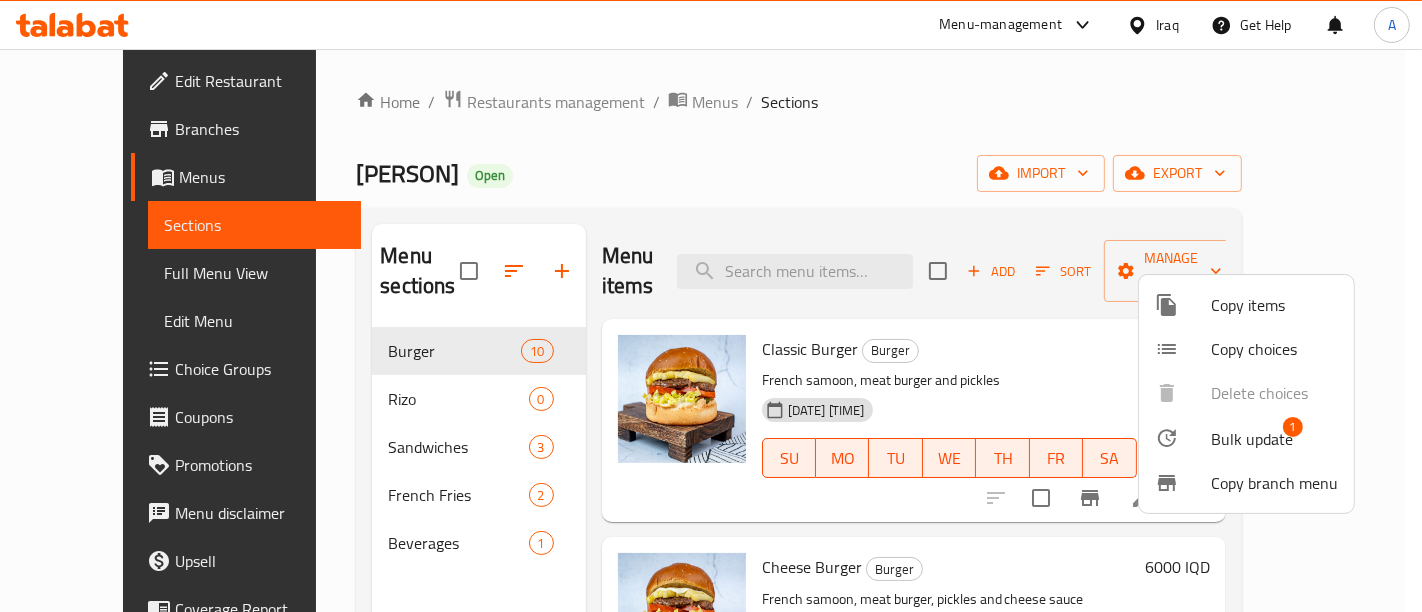 click on "Bulk update" at bounding box center (1252, 439) 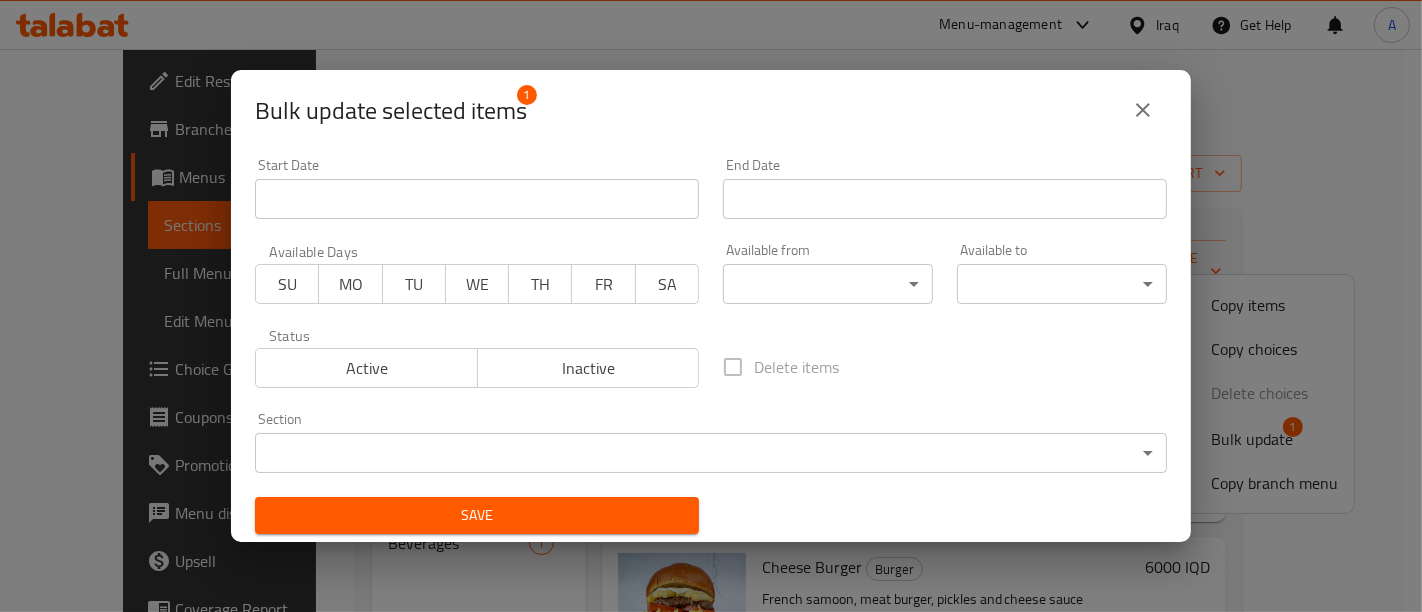 click on "Menu sections Burger 10 Sandwiches 3 French Fries 2 Beverages 1 Menu items Add Sort Manage items Classic Burger Burger French samoon, meat burger and pickles [DATE] [TIME] SU MO TU WE TH FR SA 5500 IQD Cheese Burger Burger French samoon, meat burger, pickles and cheese sauce [DATE] [TIME] SU MO TU WE TH FR SA 6000 IQD Double Burger Burger French samoon, double meat burger, pickles and special sauce [DATE] [TIME] SU MO TU WE TH FR SA 7500 IQD Double Cheese Burger Burger French samoon, double meat burger, pickles and special sauce [DATE] [TIME] SU MO TU WE TH FR SA 8000 IQD Regular Meat Burger Sandwich Burger SU" at bounding box center [711, 330] 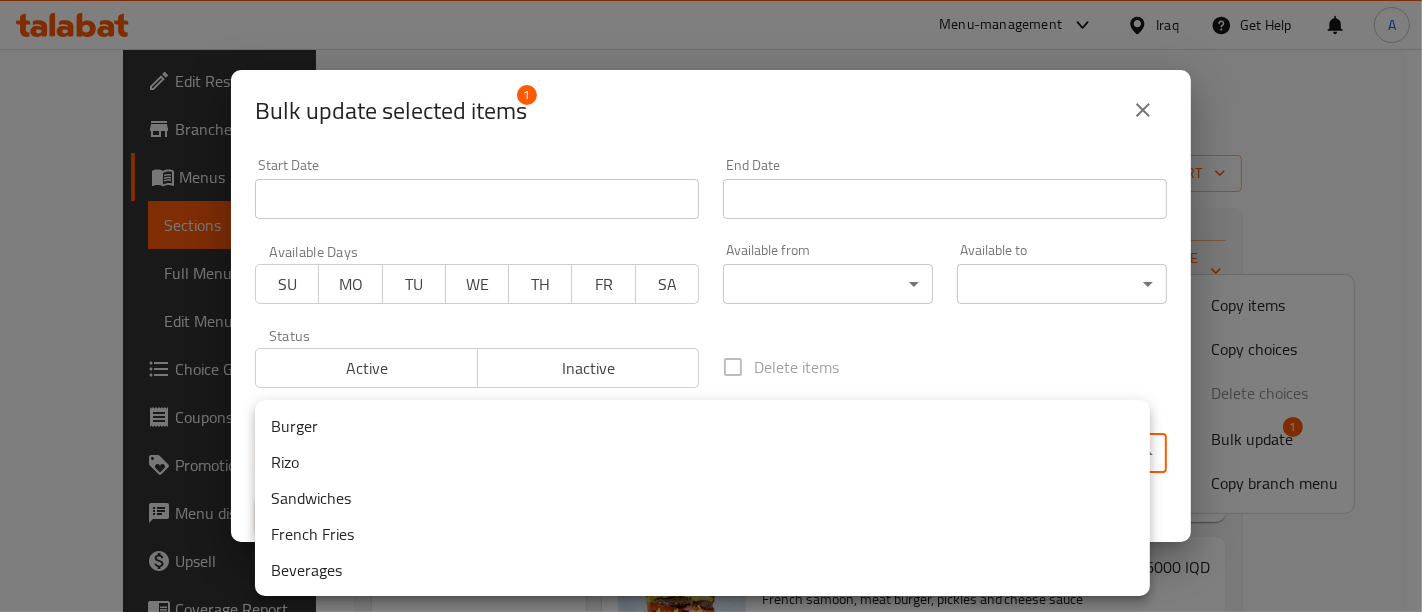 click on "Rizo" at bounding box center (702, 462) 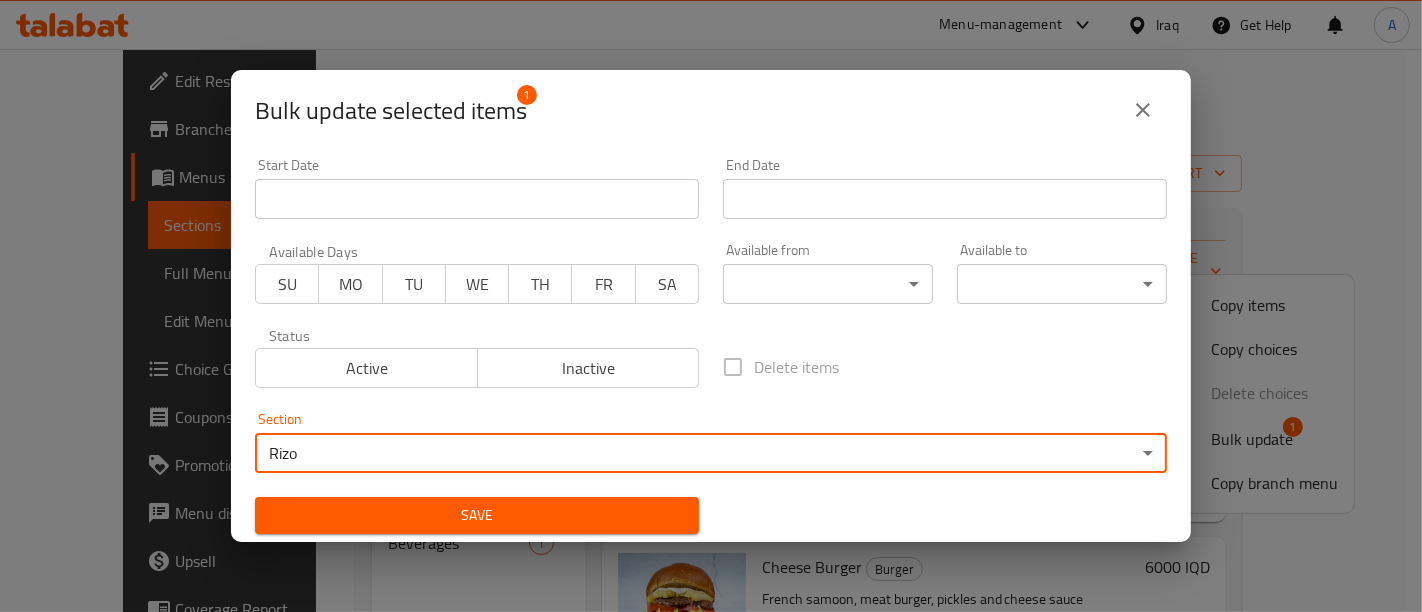 click on "Save" at bounding box center (477, 515) 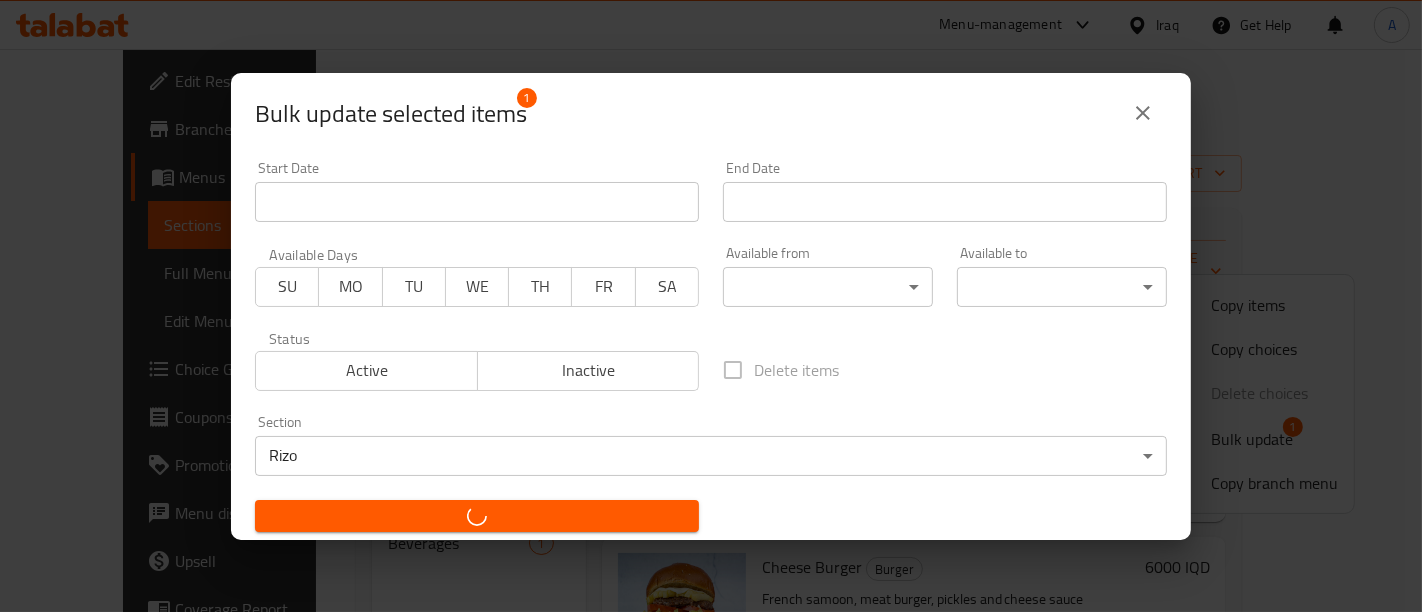 checkbox on "false" 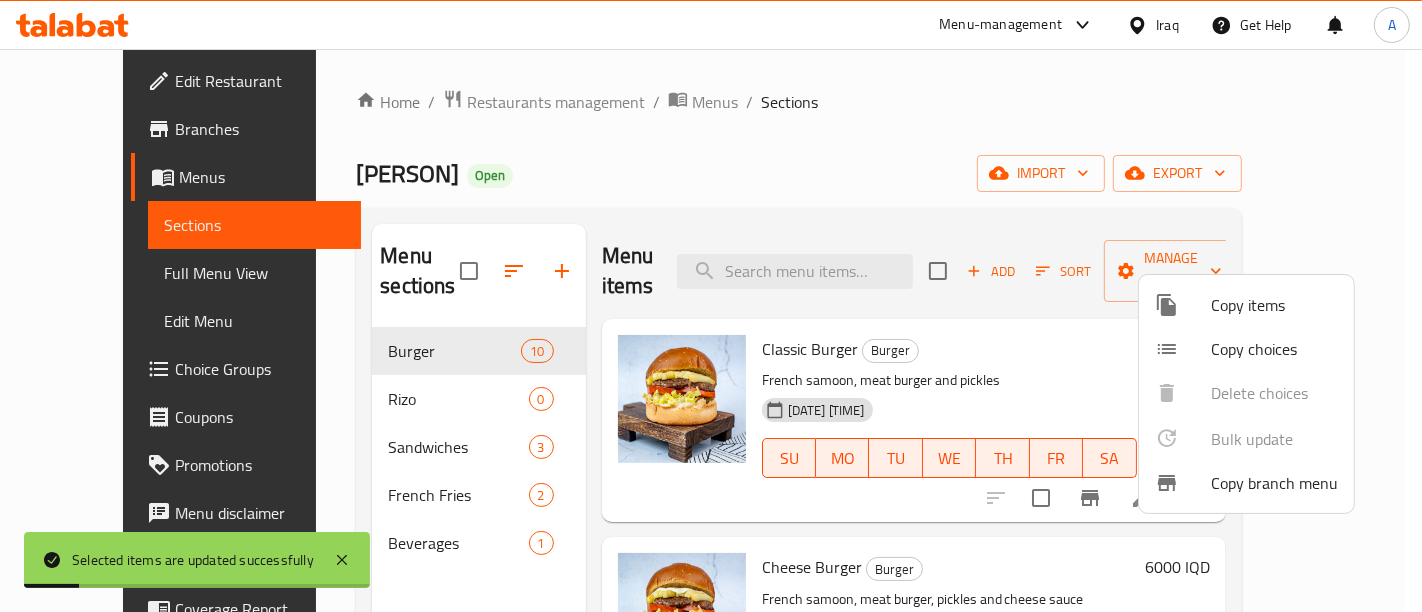 click at bounding box center (711, 306) 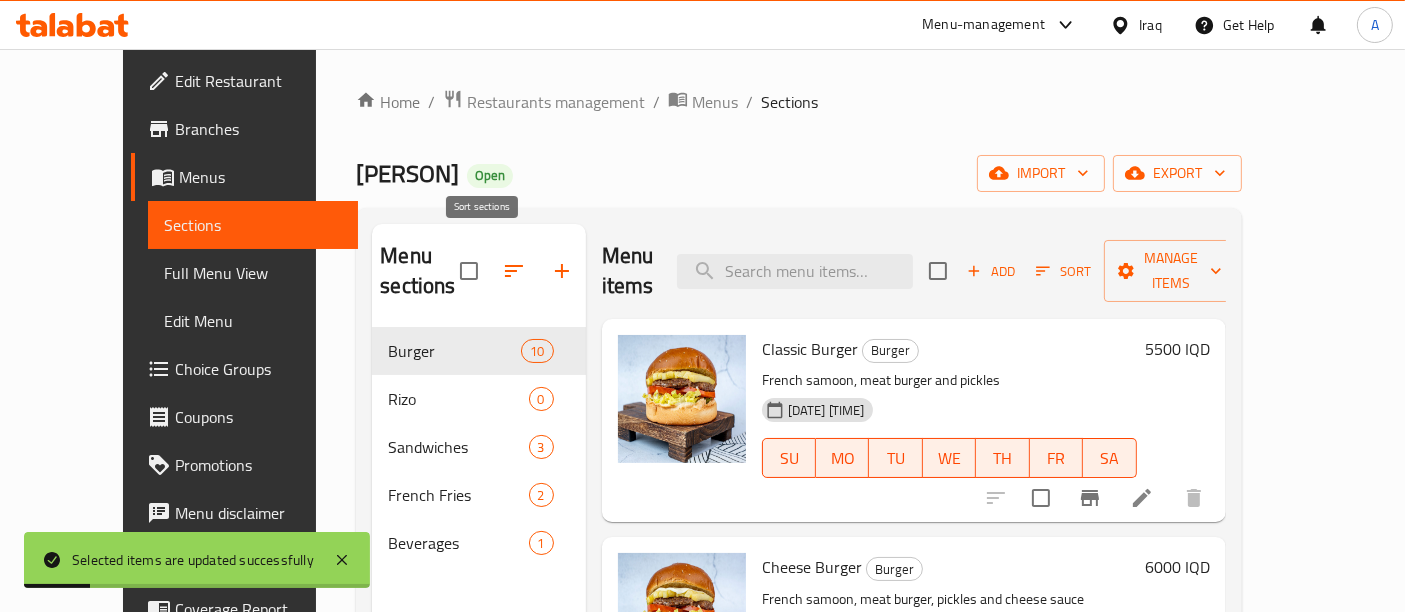 click 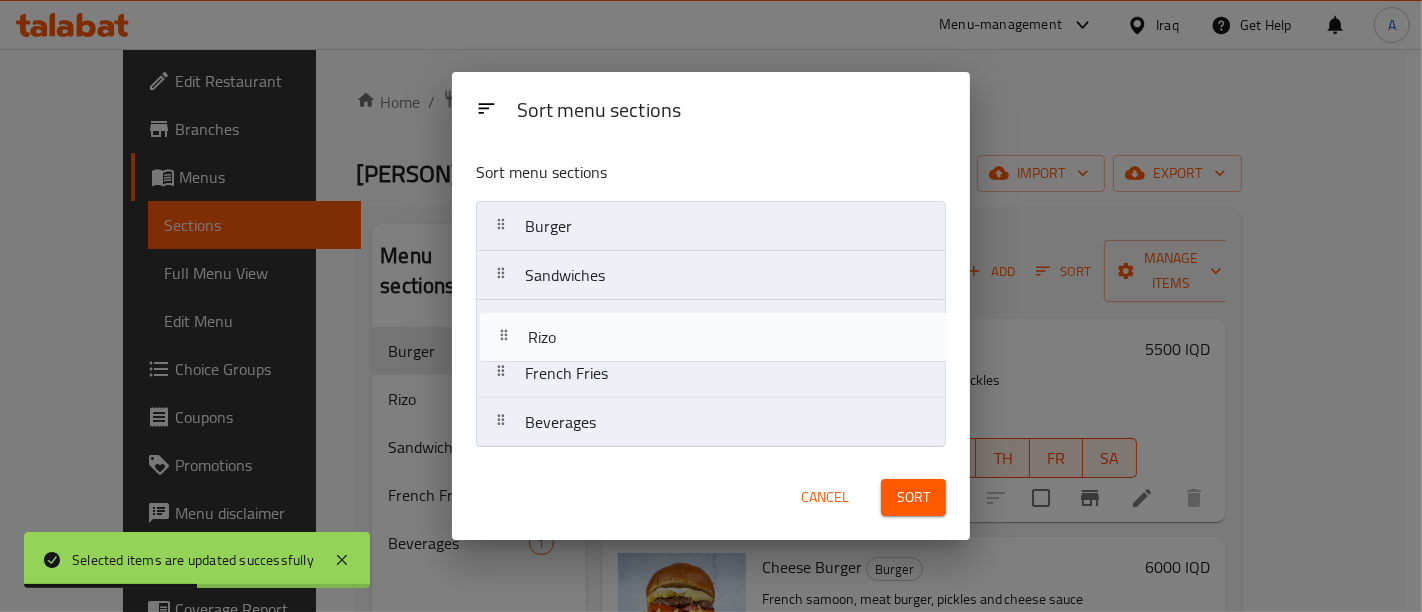 drag, startPoint x: 584, startPoint y: 267, endPoint x: 585, endPoint y: 337, distance: 70.00714 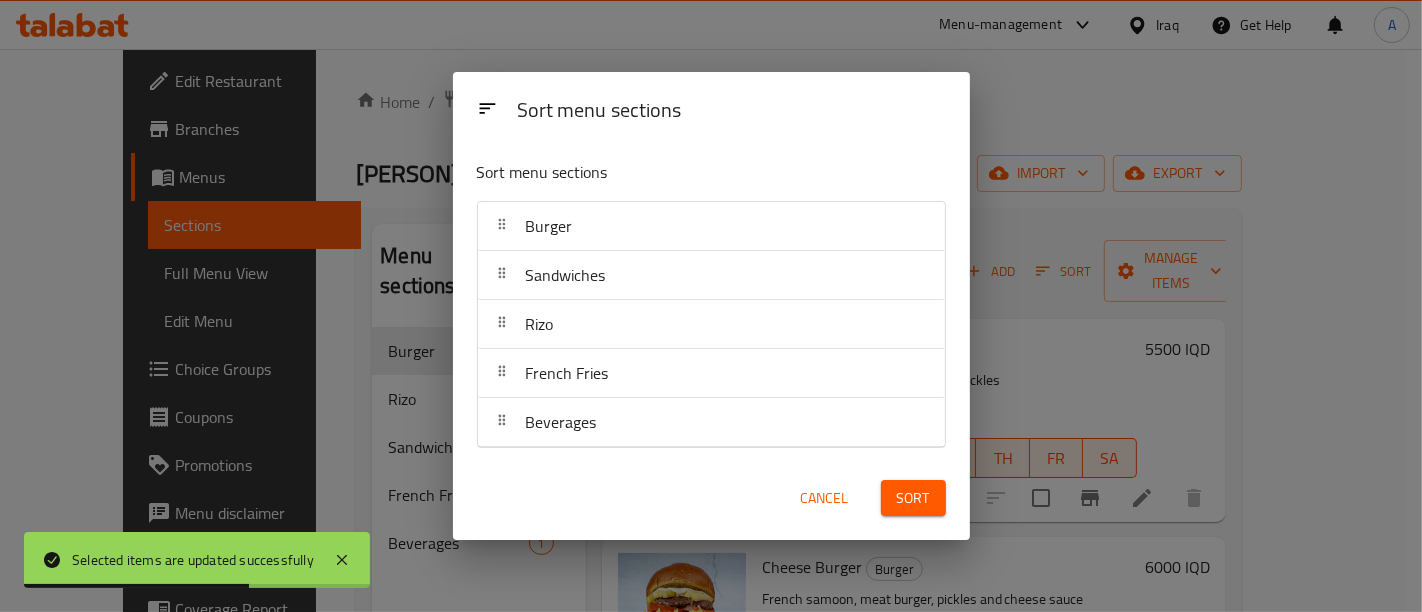 click on "Sort" at bounding box center (913, 498) 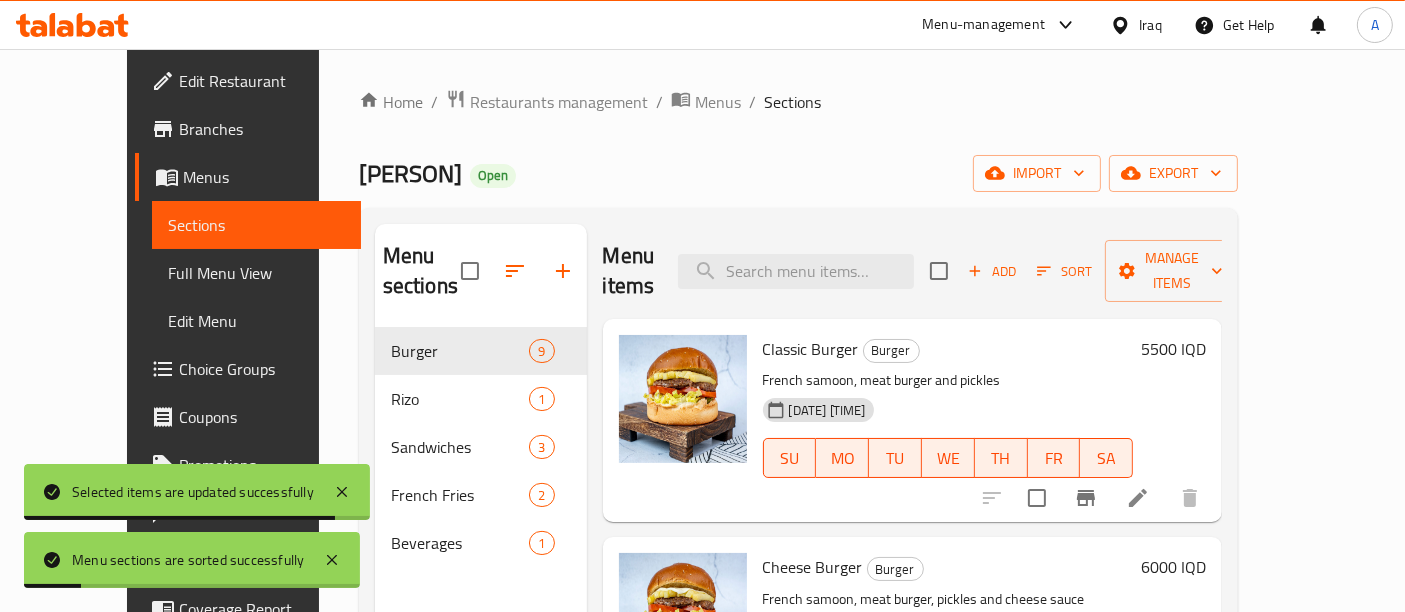 scroll, scrollTop: 1402, scrollLeft: 0, axis: vertical 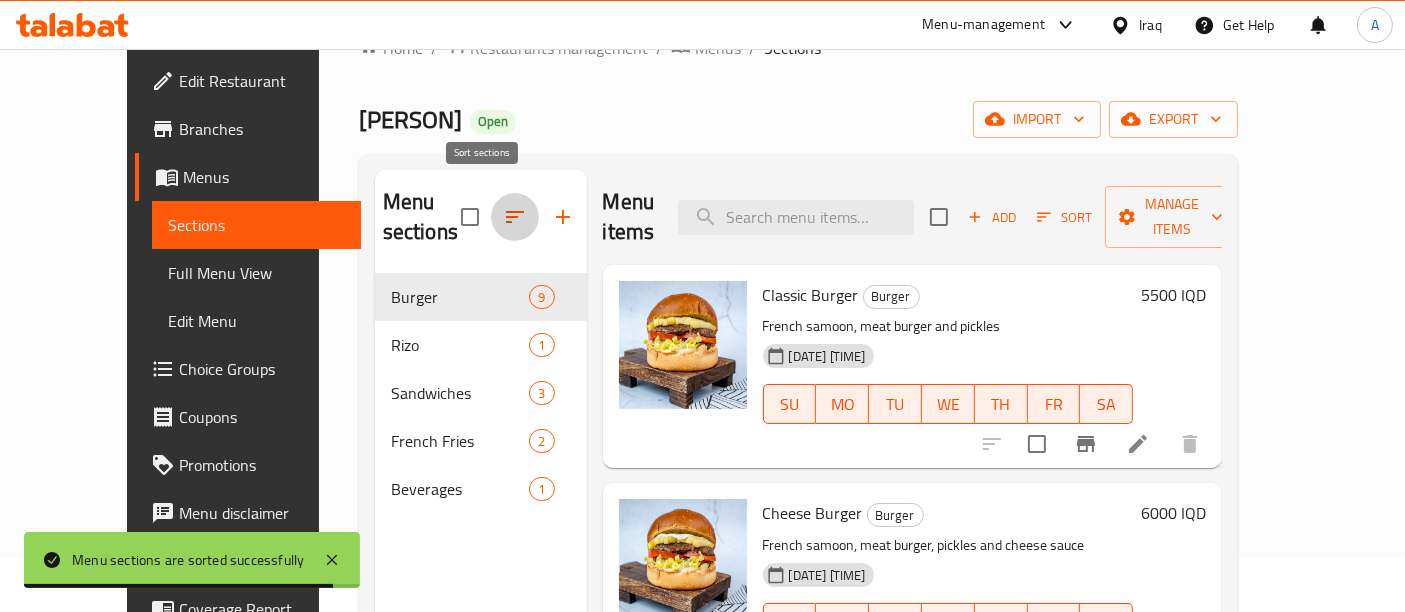 click 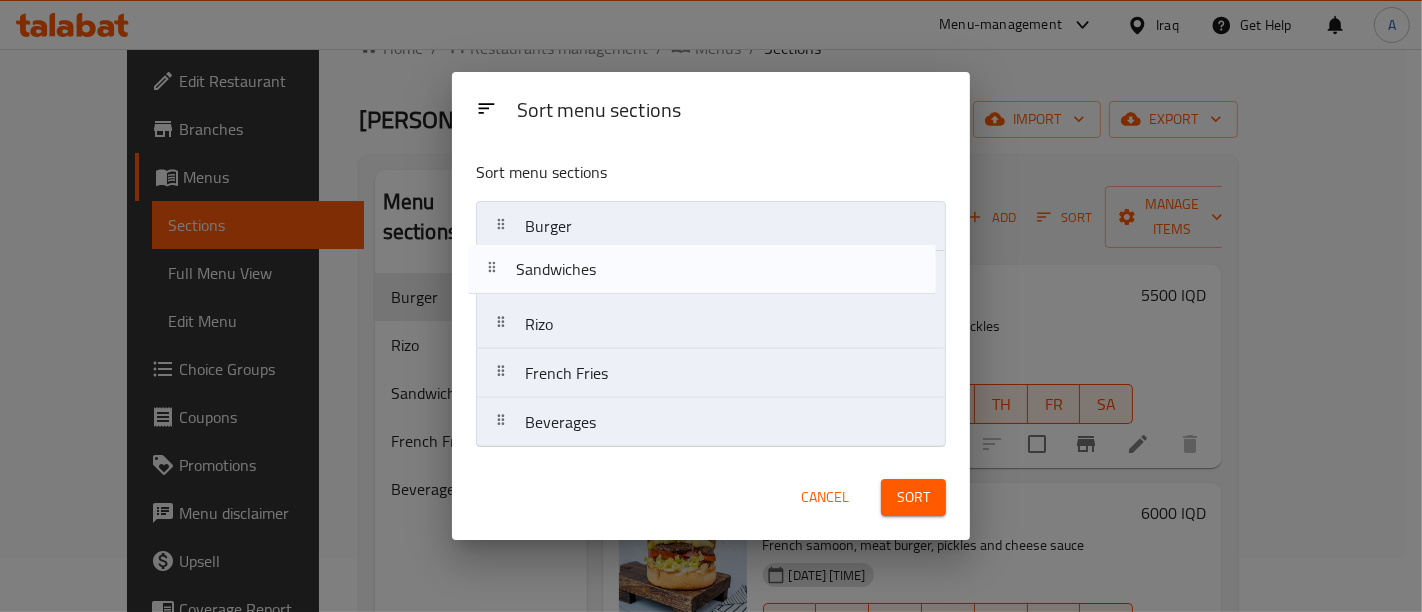 drag, startPoint x: 588, startPoint y: 347, endPoint x: 572, endPoint y: 283, distance: 65.96969 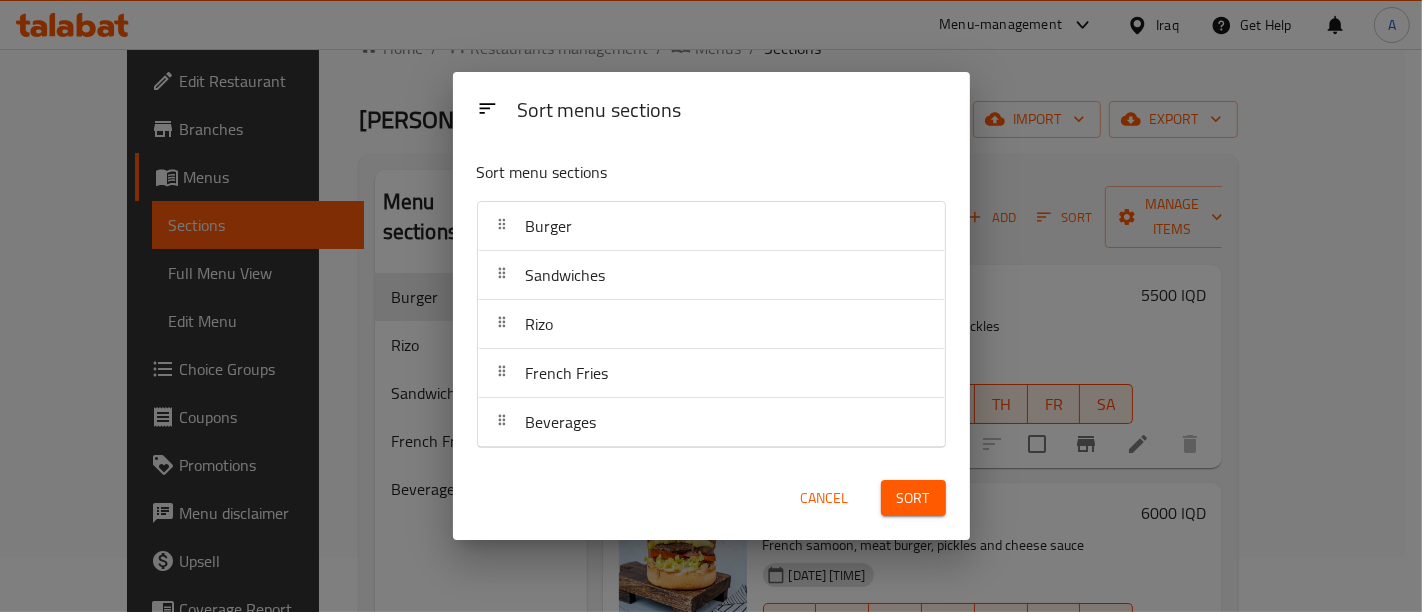 click on "Sort" at bounding box center [913, 498] 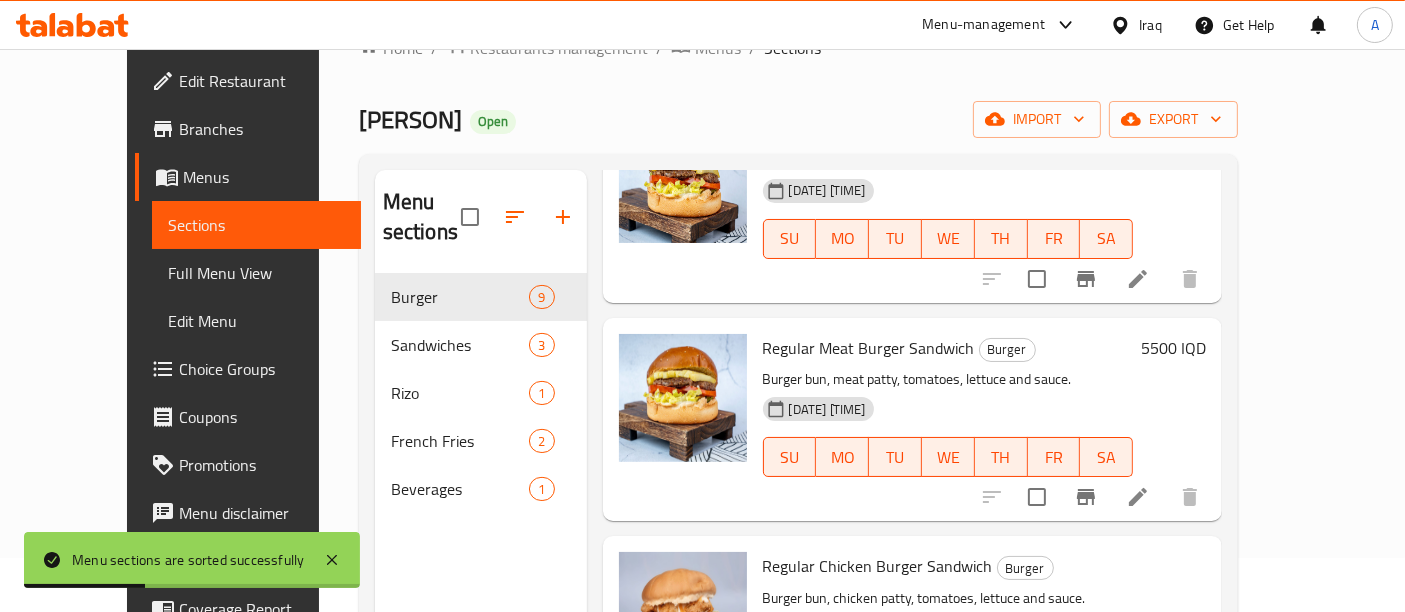 scroll, scrollTop: 824, scrollLeft: 0, axis: vertical 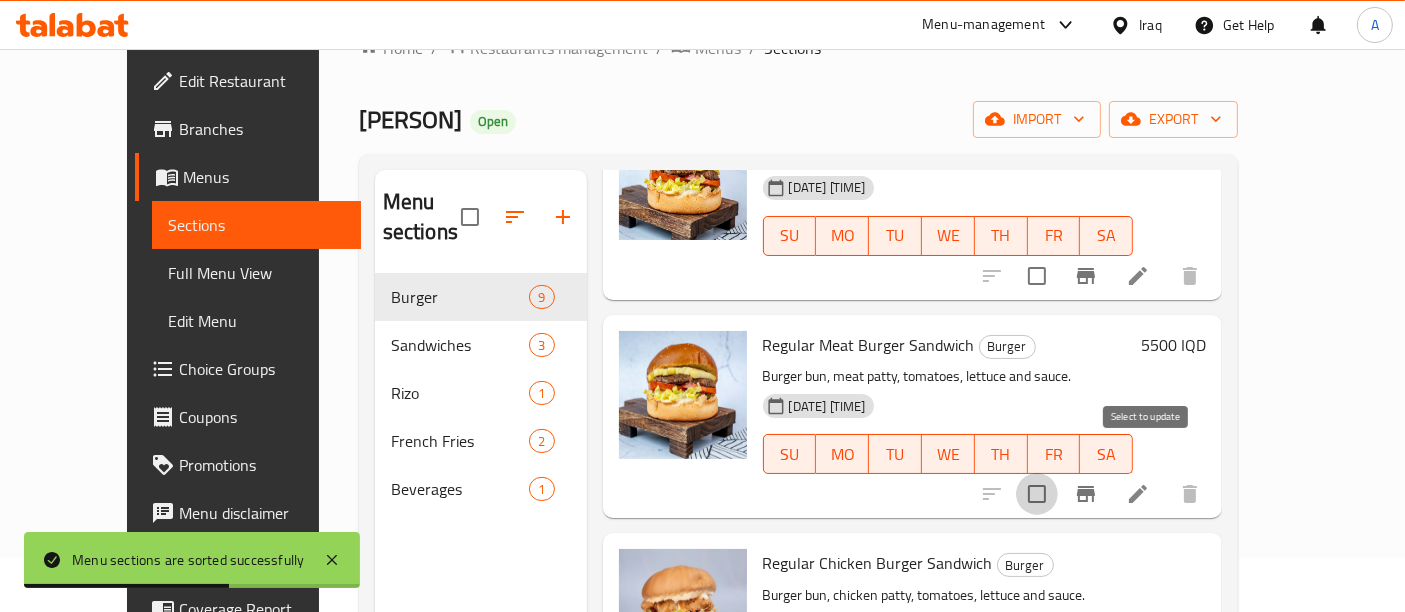 click at bounding box center [1037, 494] 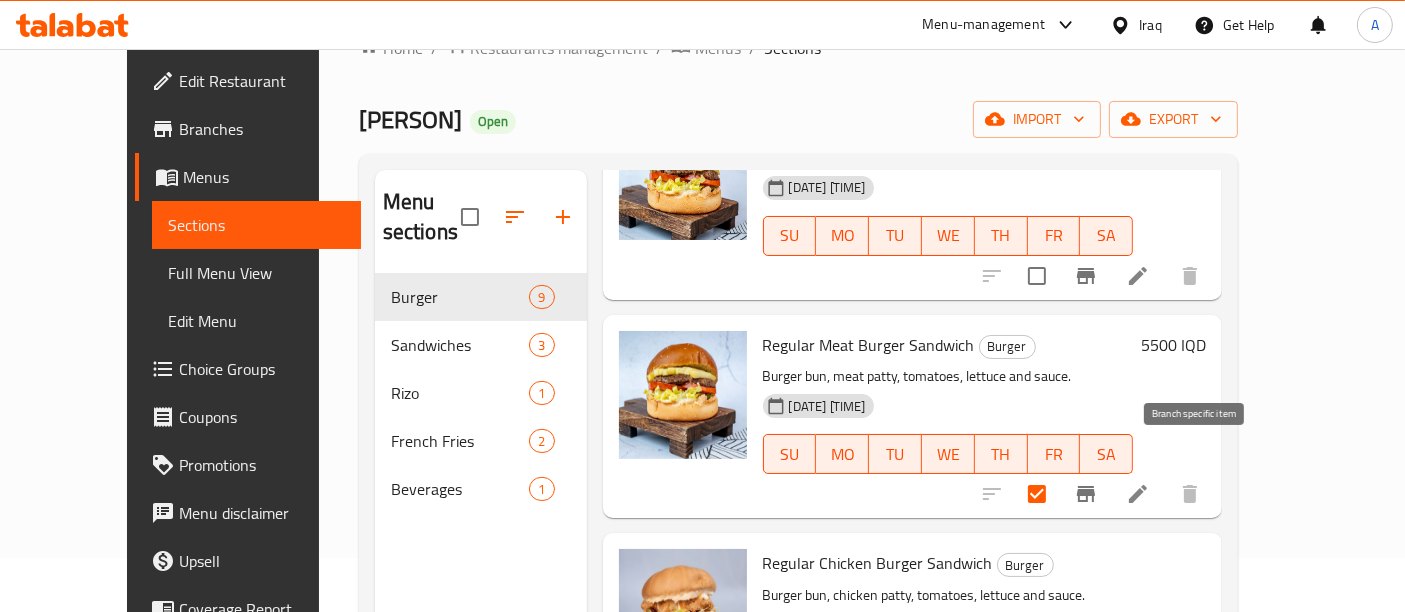 click 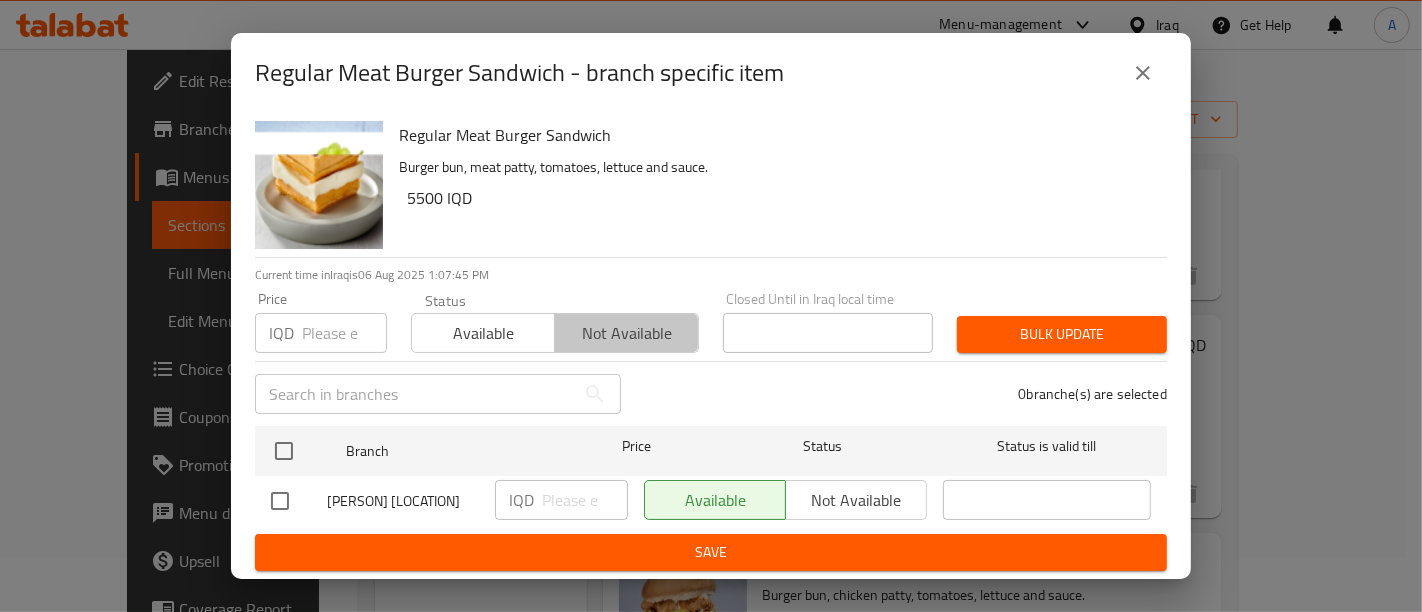 click on "Not available" at bounding box center [626, 333] 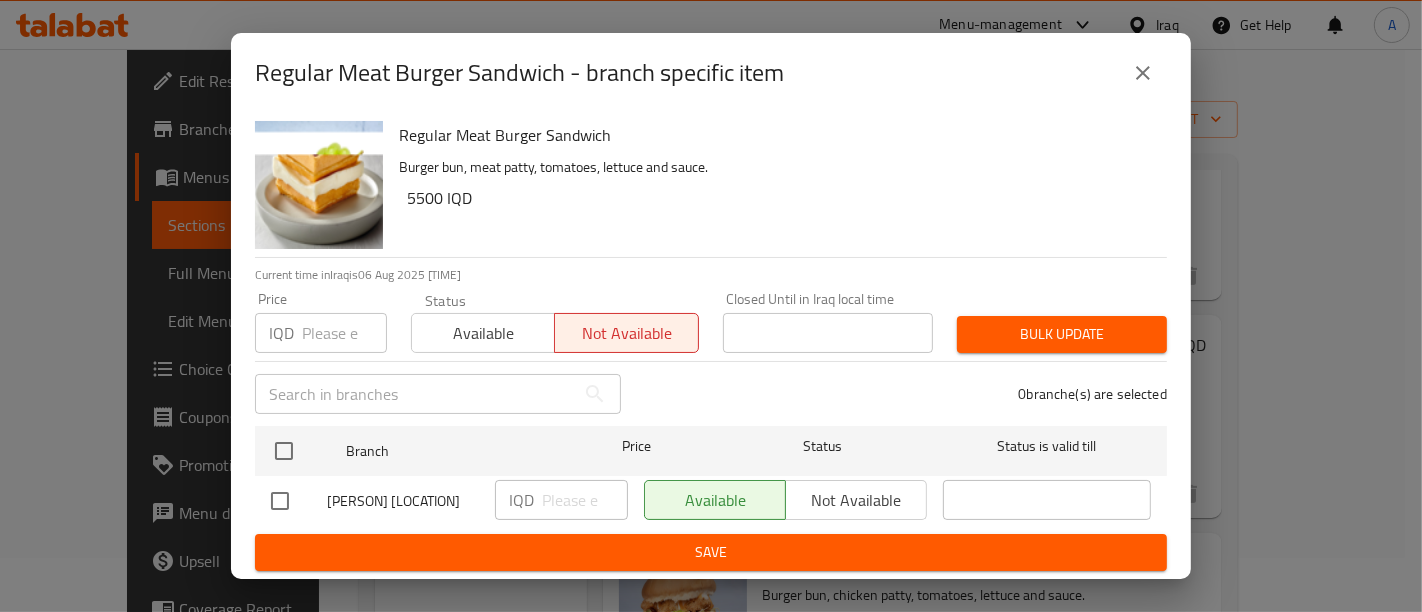 click on "Save" at bounding box center (711, 552) 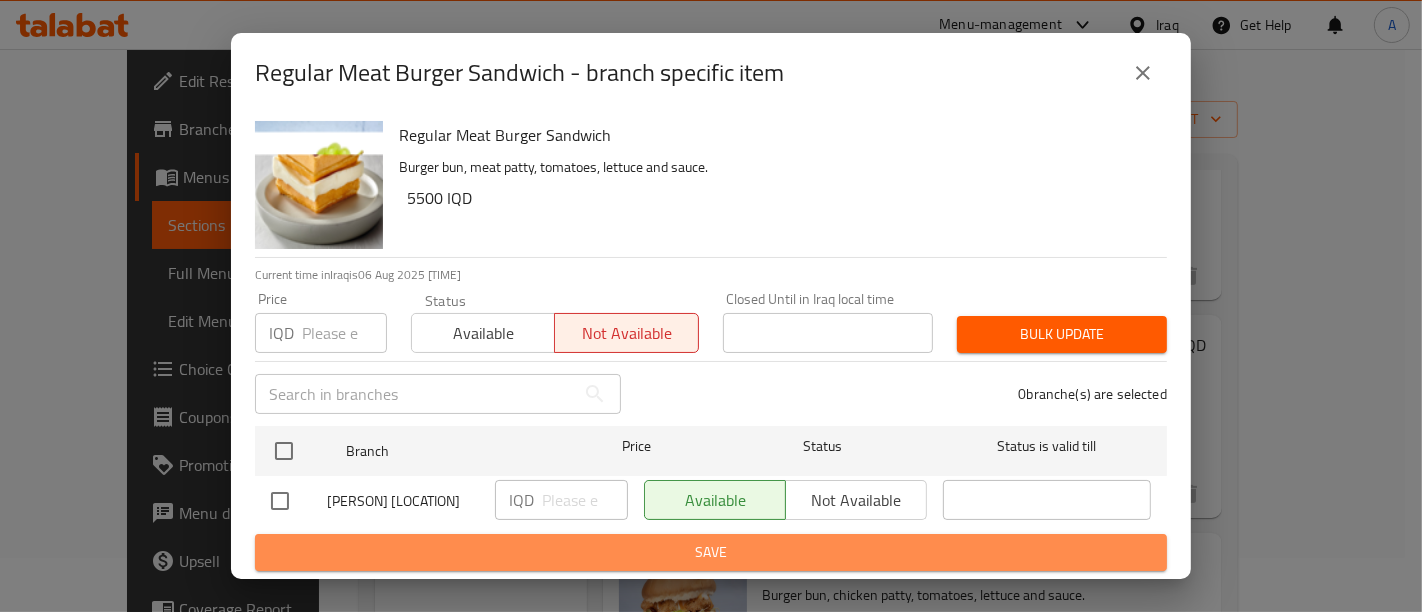 click on "Save" at bounding box center [711, 552] 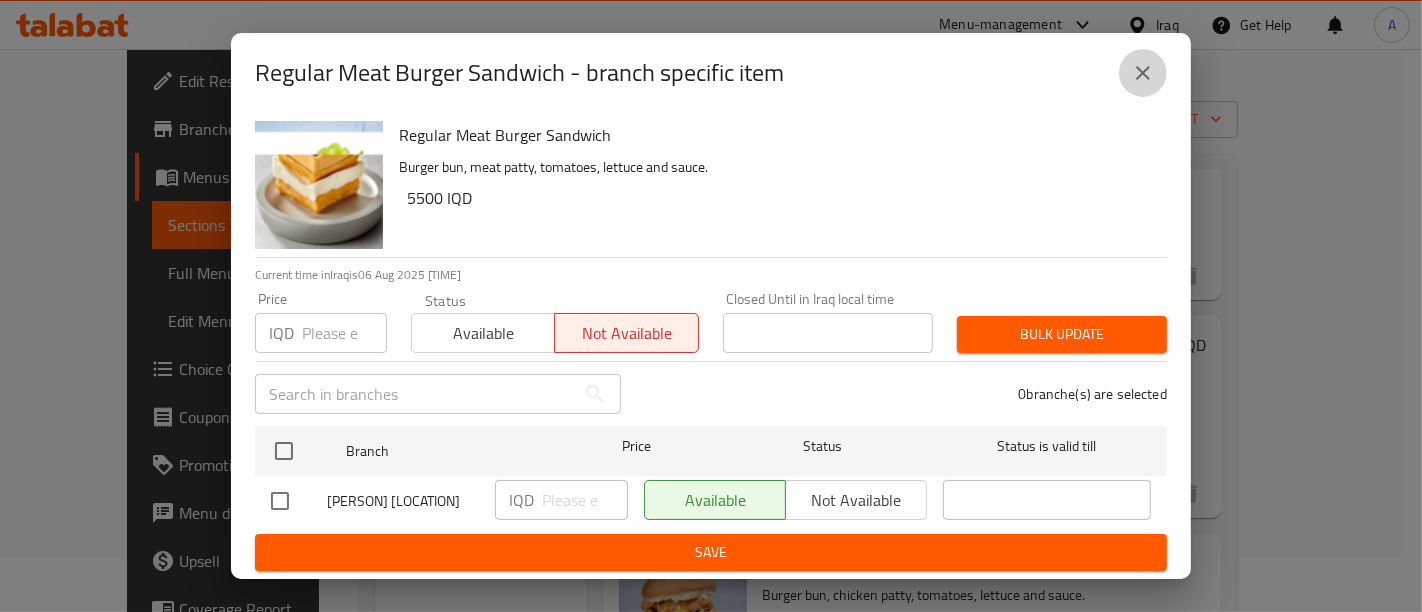 click 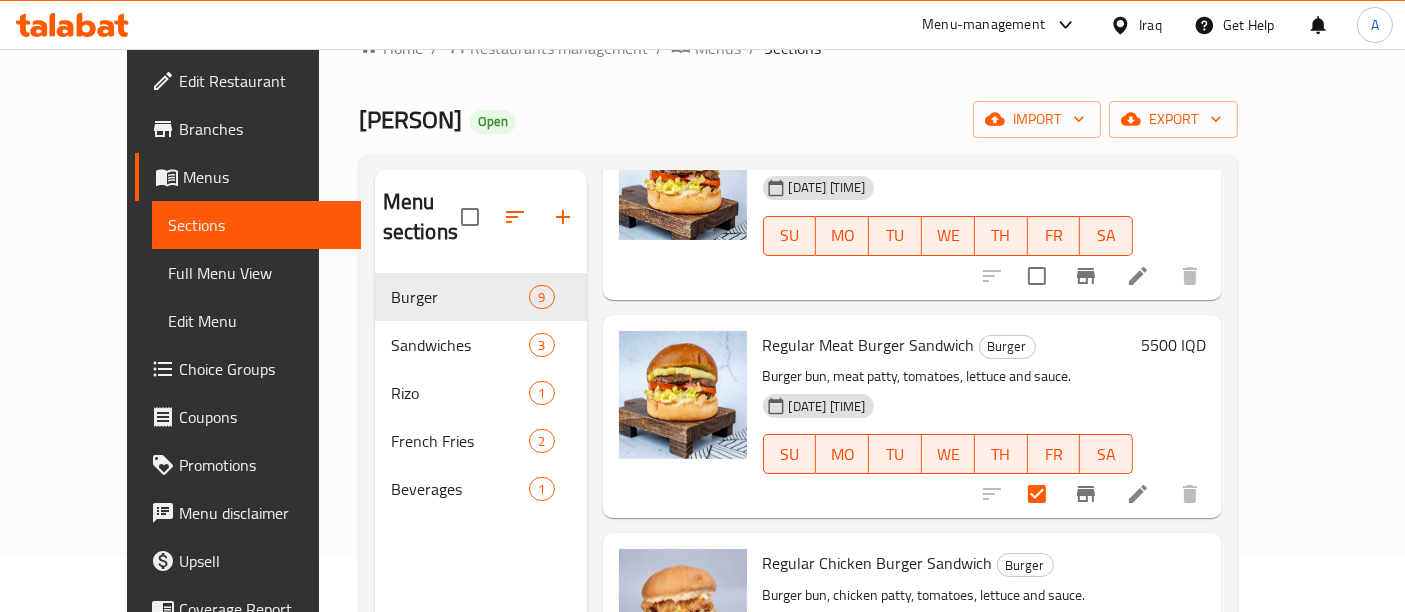 scroll, scrollTop: 0, scrollLeft: 0, axis: both 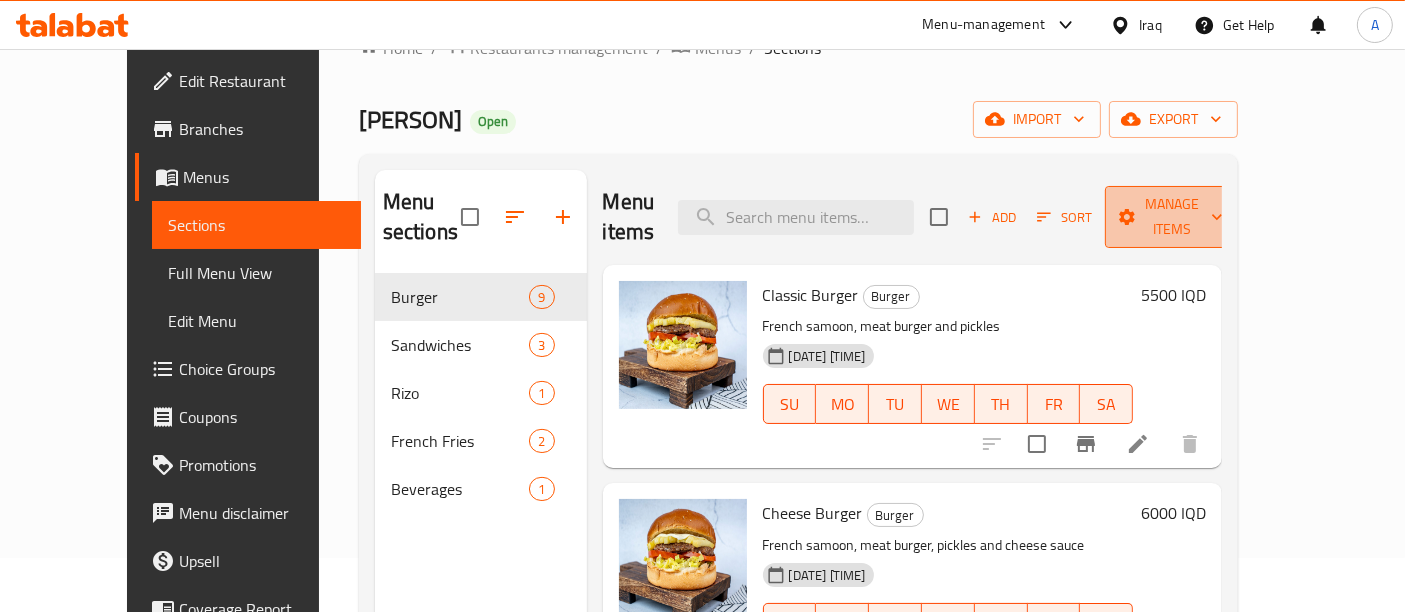 click on "Manage items" at bounding box center [1172, 217] 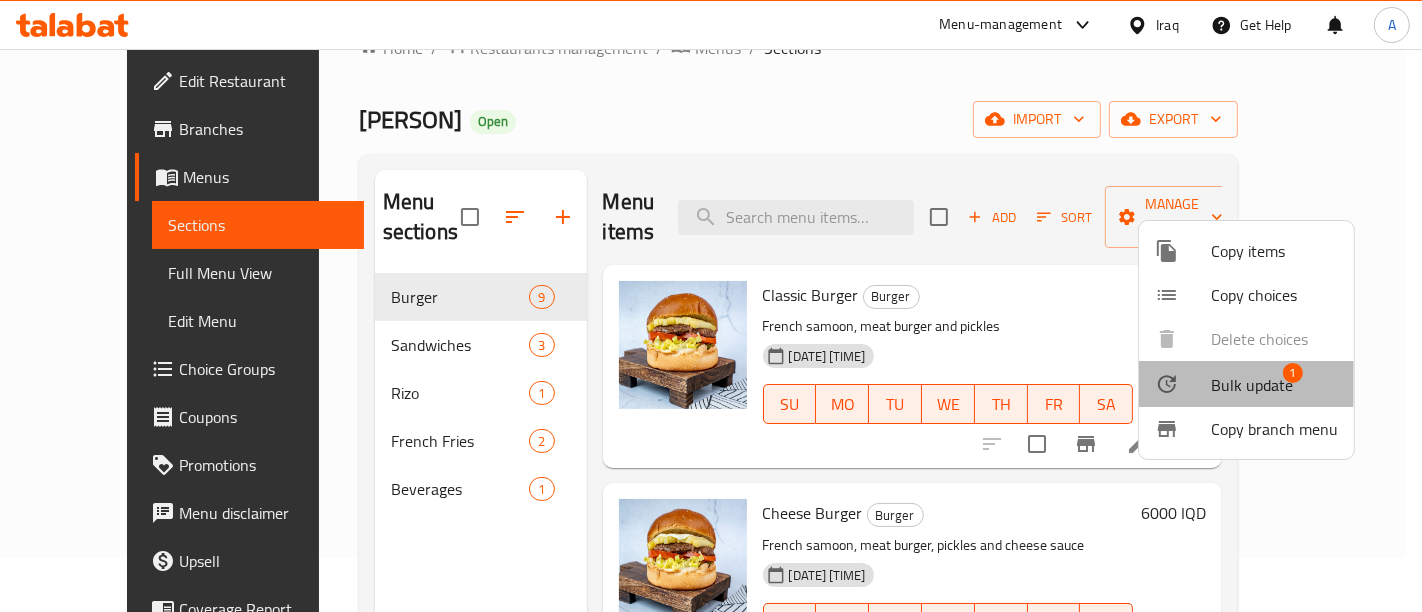click at bounding box center [1183, 384] 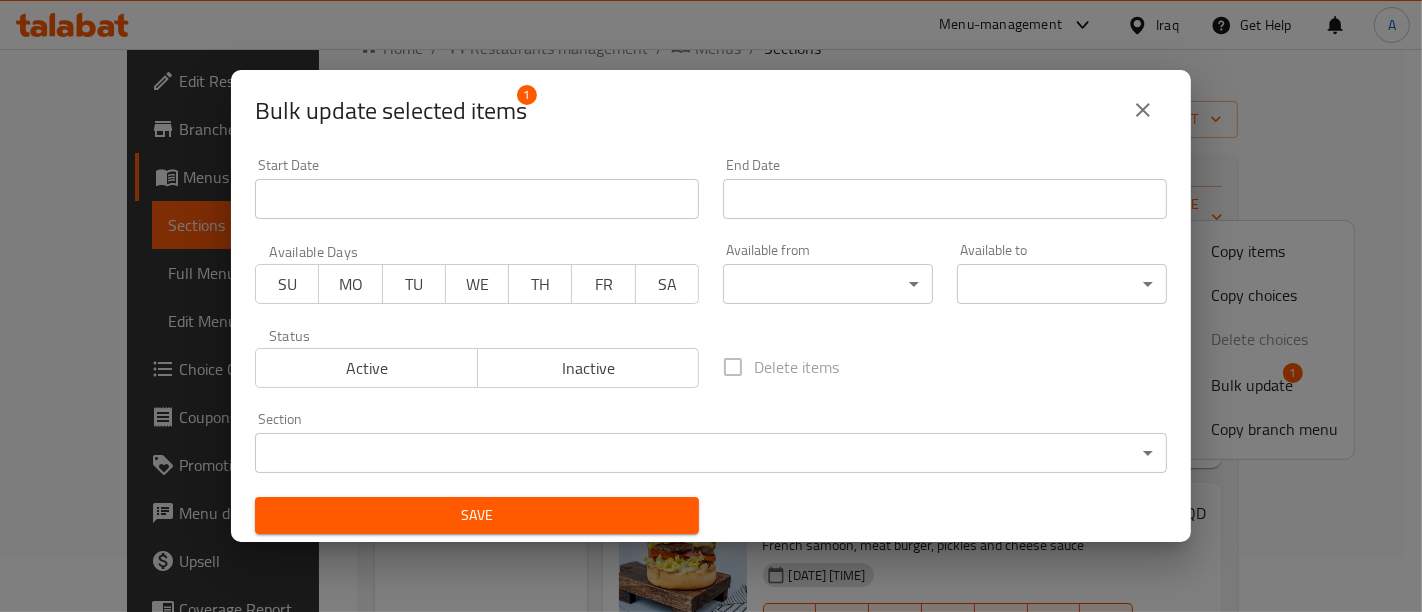 drag, startPoint x: 629, startPoint y: 389, endPoint x: 617, endPoint y: 380, distance: 15 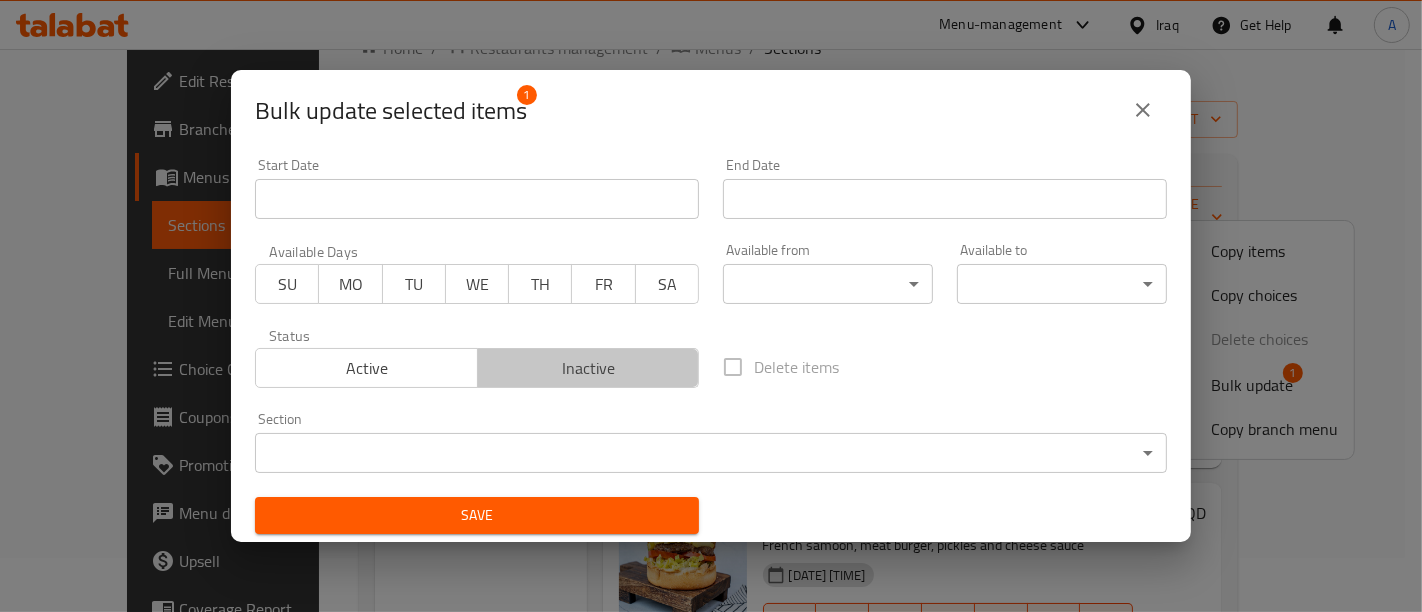 click on "Inactive" at bounding box center (589, 368) 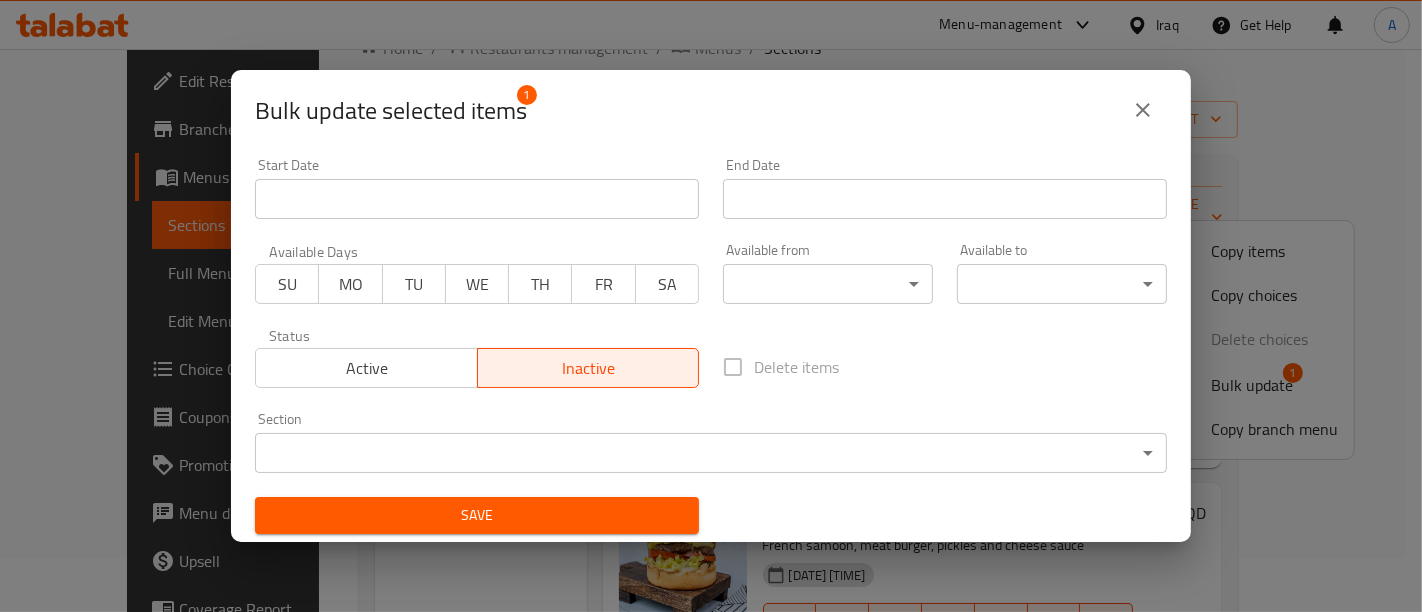 click on "Save" at bounding box center (477, 515) 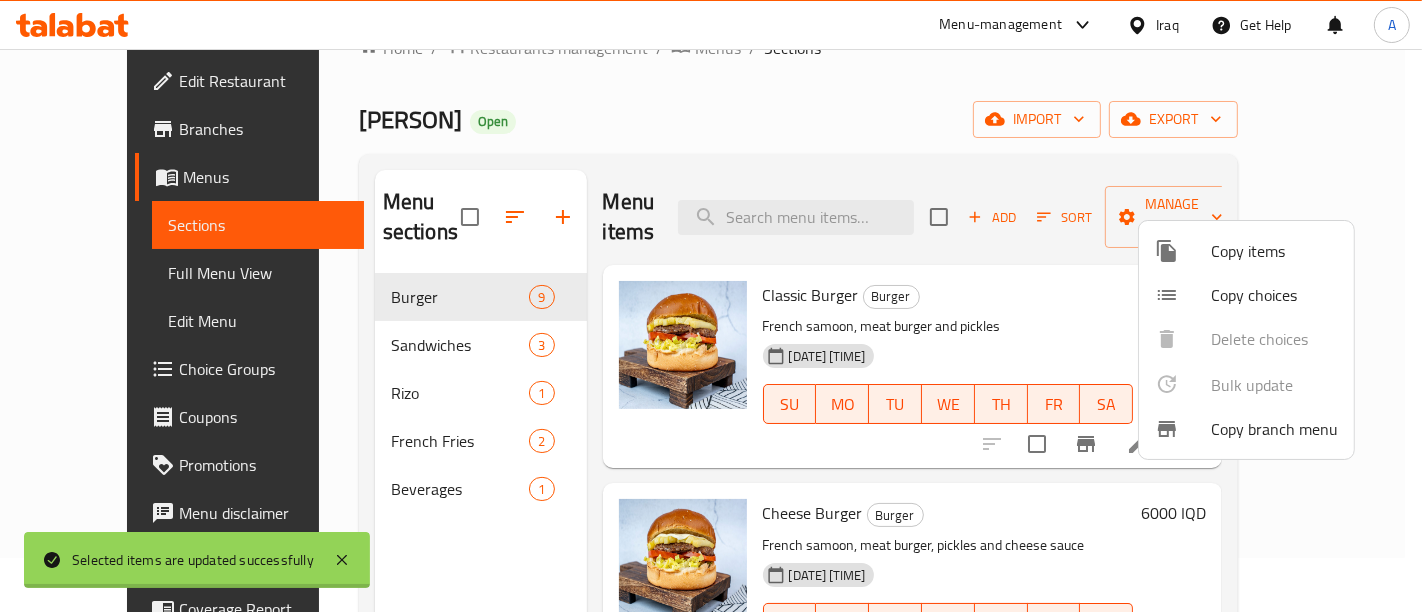 checkbox on "false" 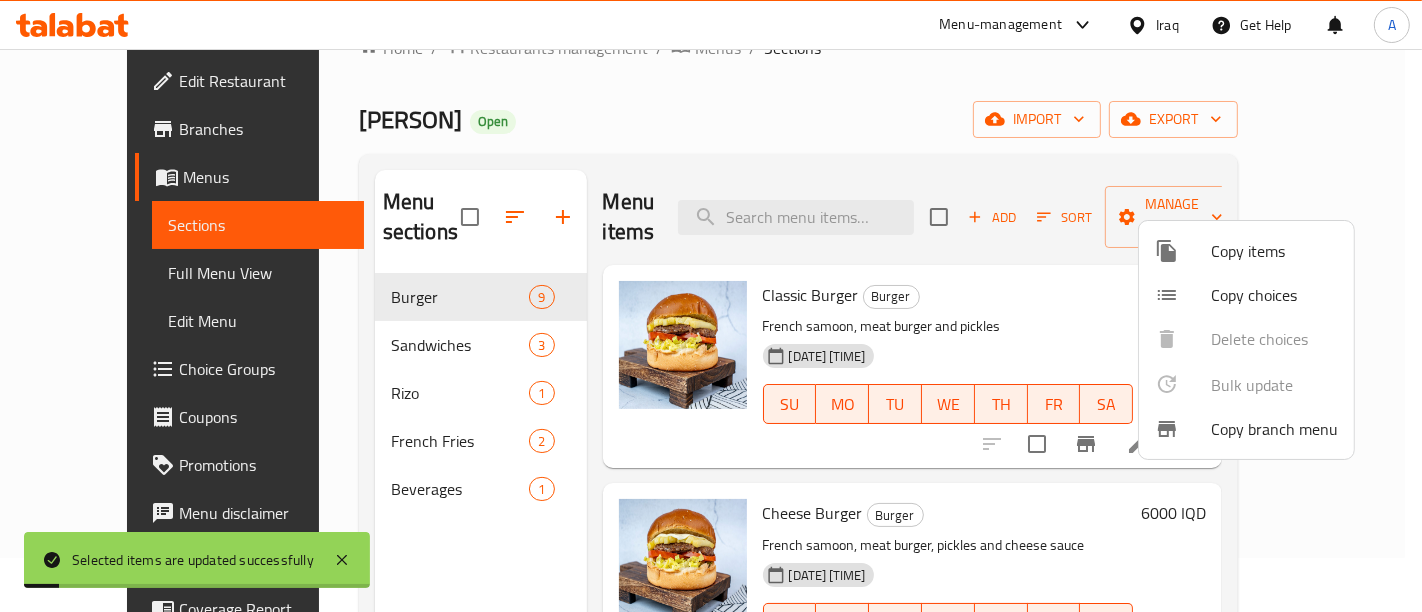 click at bounding box center (711, 306) 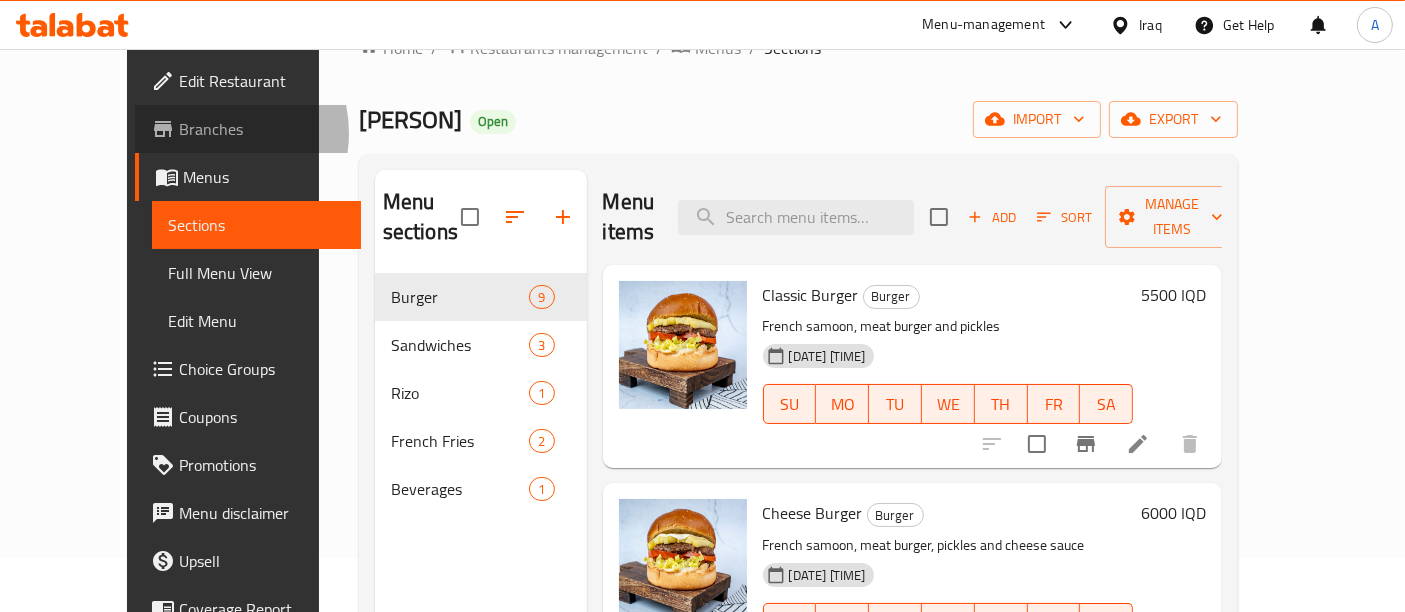 click on "Branches" at bounding box center (262, 129) 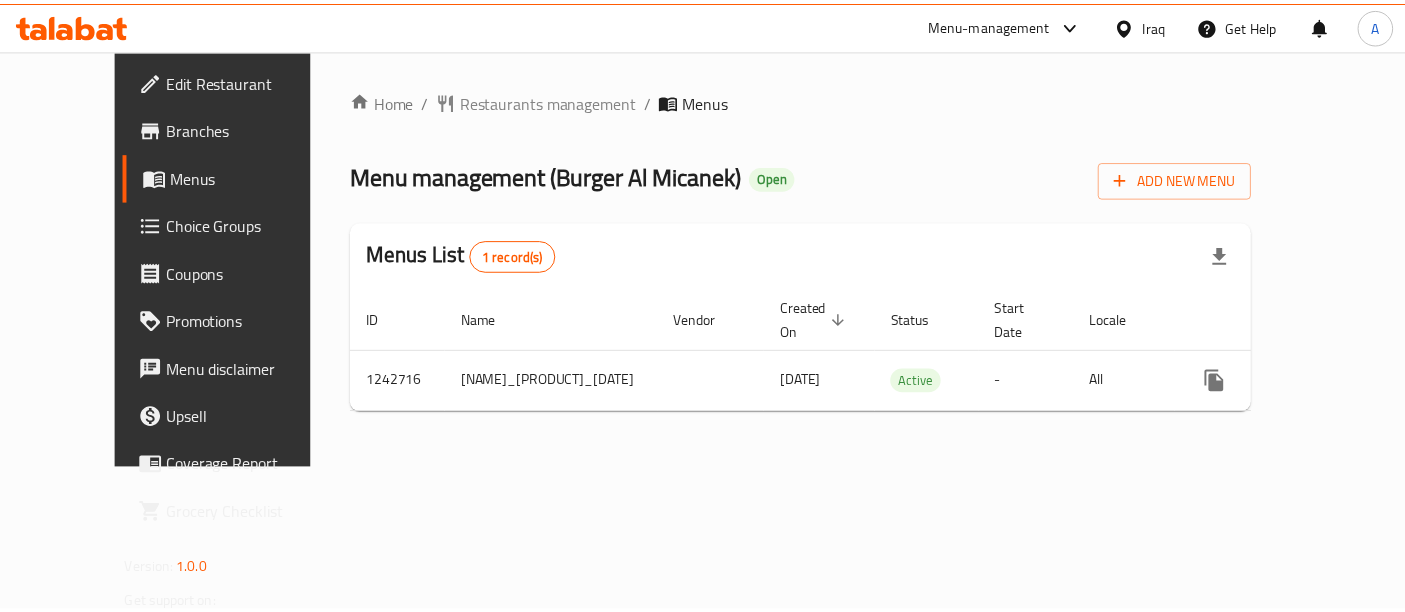scroll, scrollTop: 0, scrollLeft: 0, axis: both 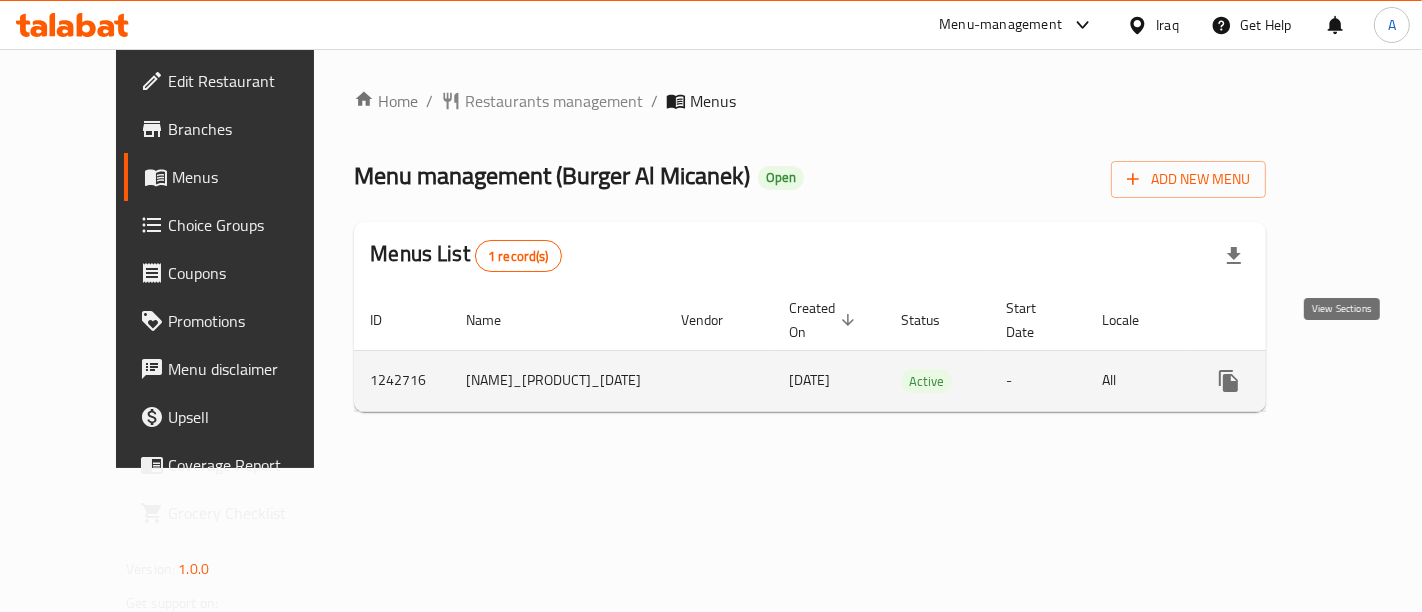 click at bounding box center (1373, 381) 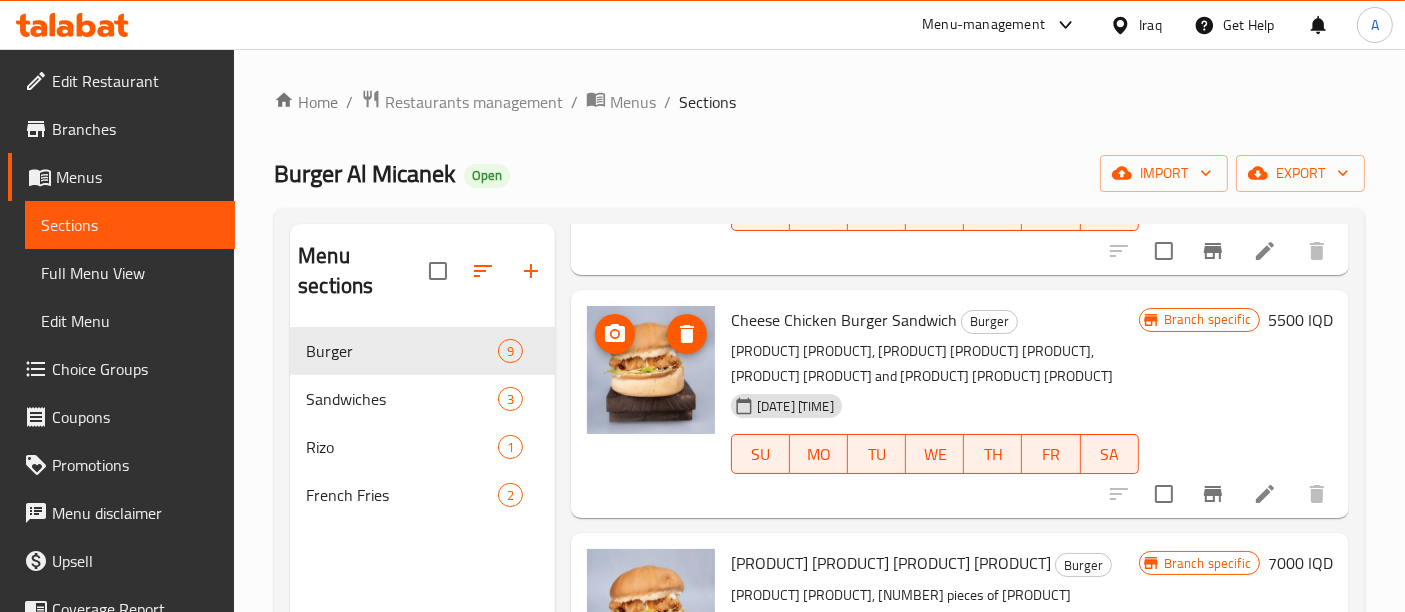 scroll, scrollTop: 1477, scrollLeft: 0, axis: vertical 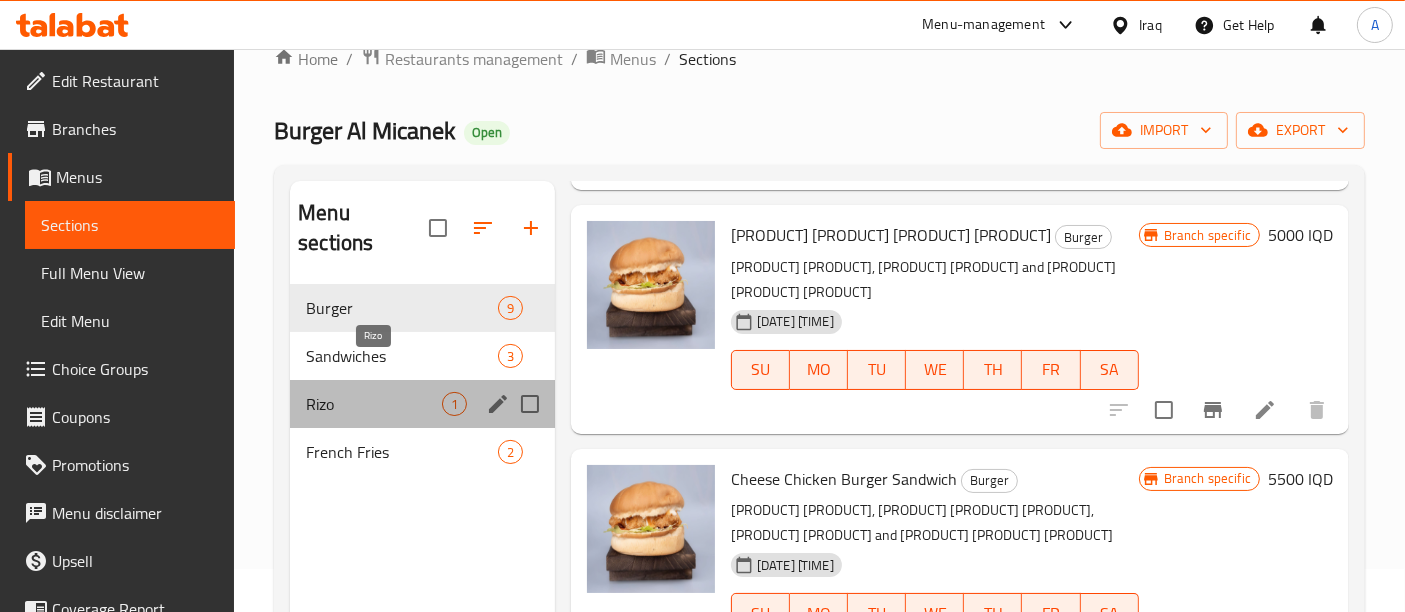 click on "Rizo" at bounding box center (374, 404) 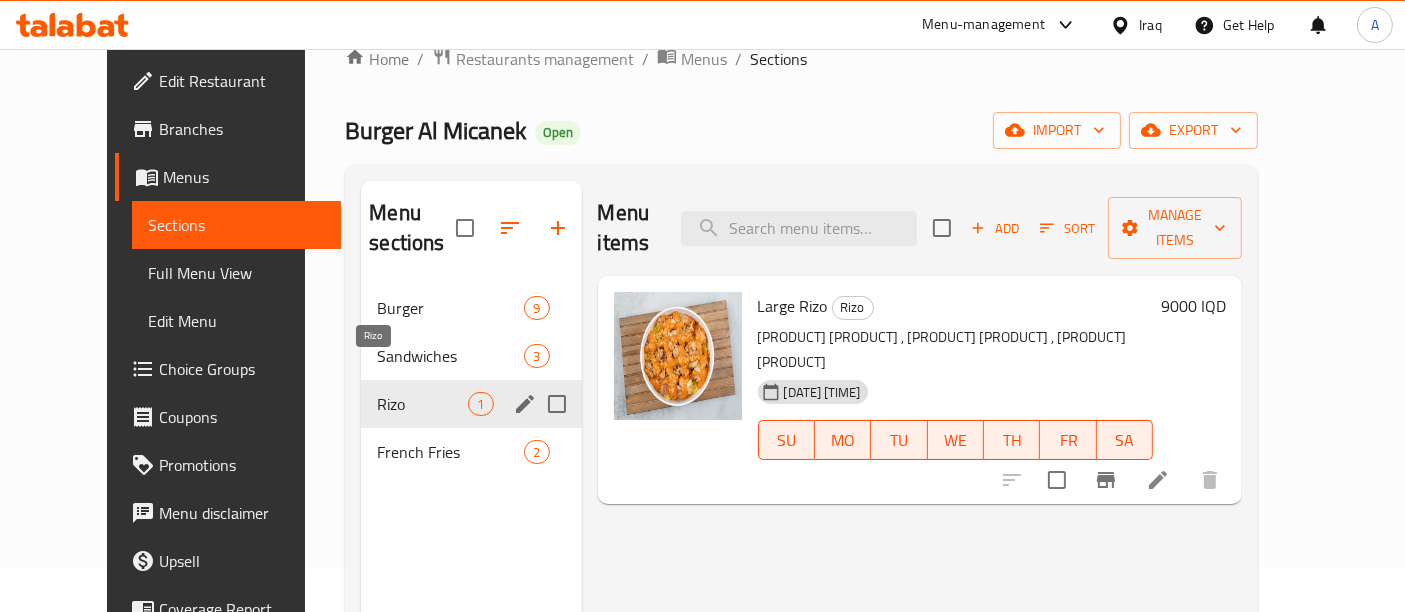 scroll, scrollTop: 0, scrollLeft: 0, axis: both 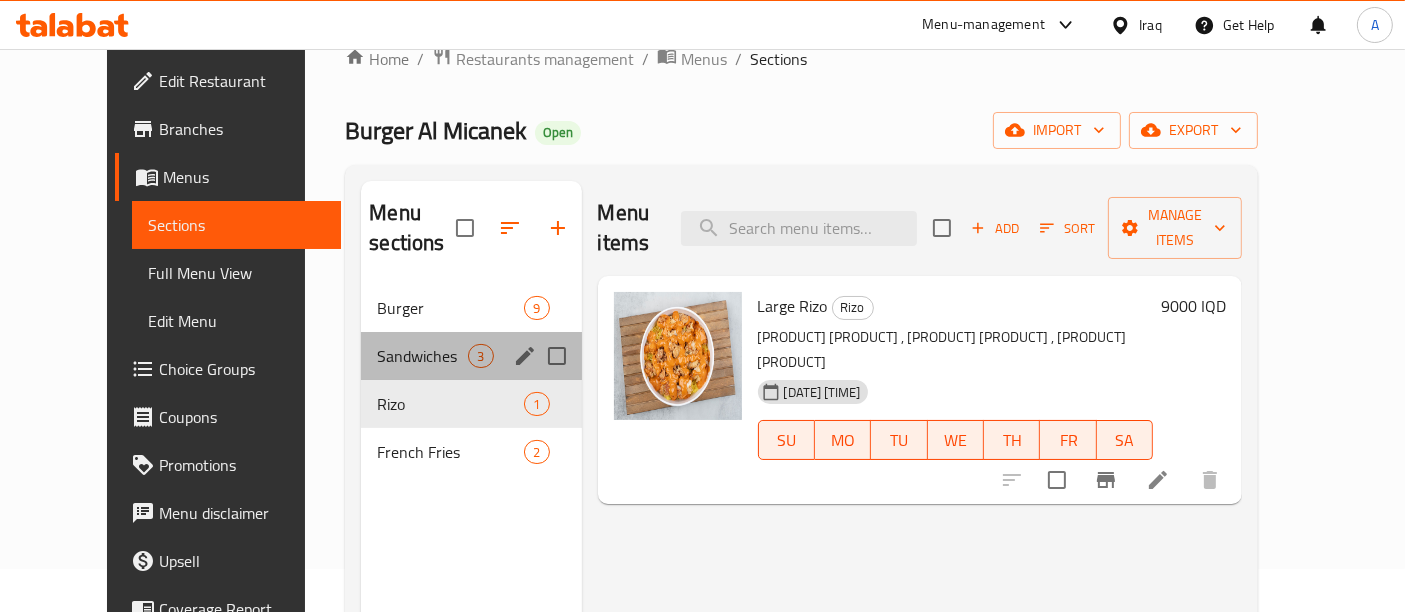 click on "Sandwiches 3" at bounding box center (471, 356) 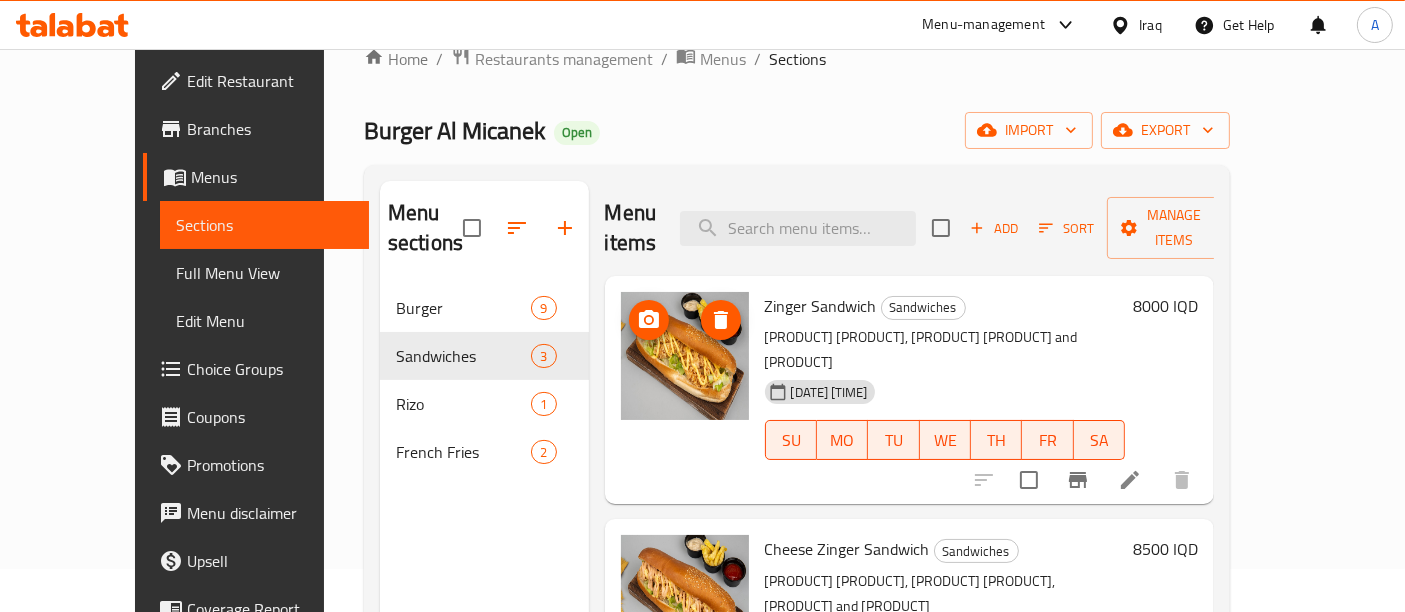 scroll, scrollTop: 62, scrollLeft: 0, axis: vertical 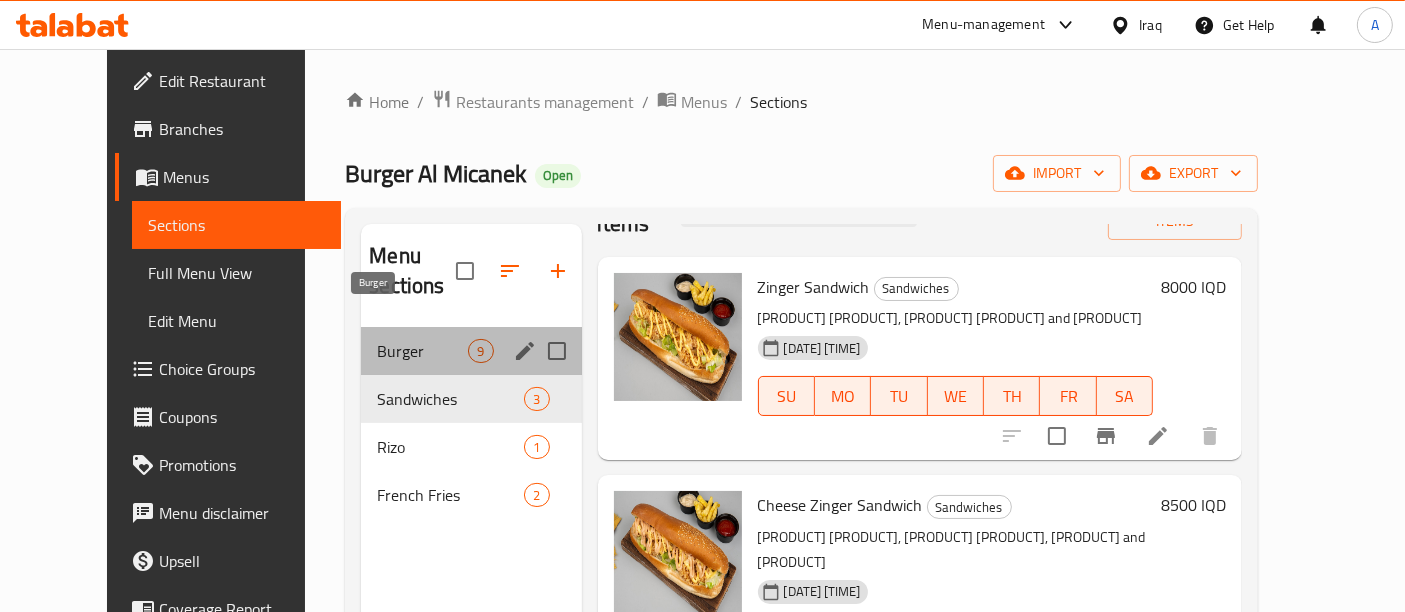 click on "Burger" at bounding box center [422, 351] 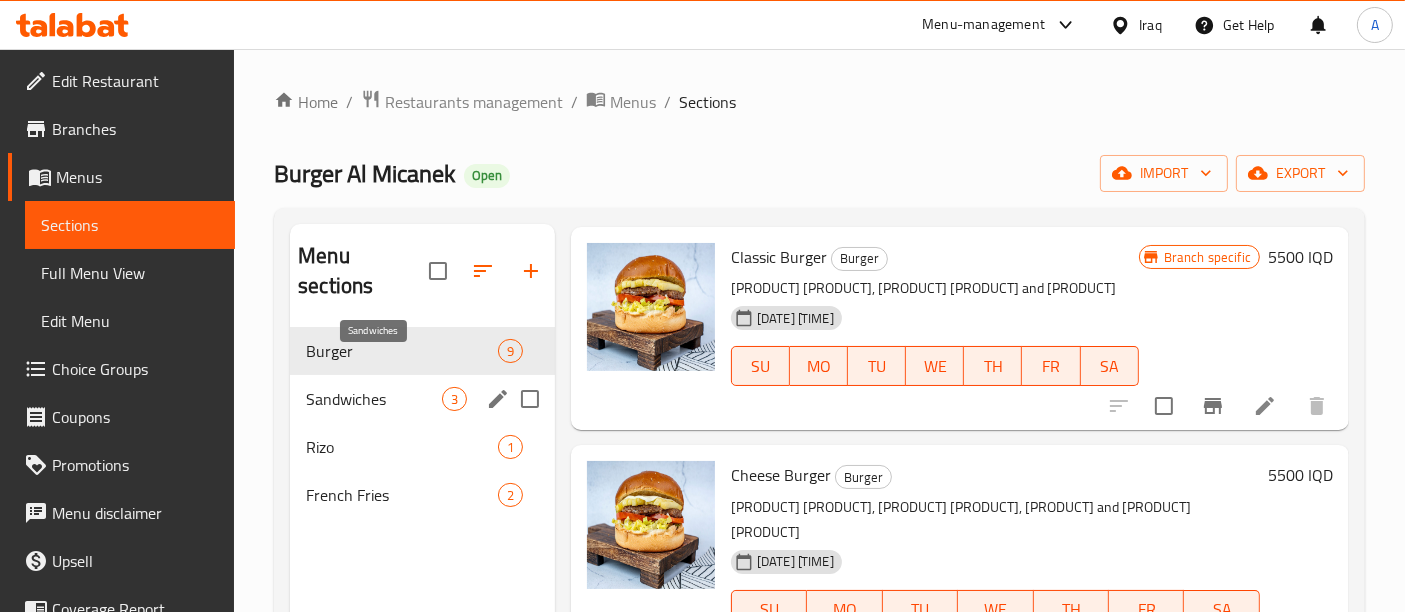 click on "Sandwiches" at bounding box center [374, 399] 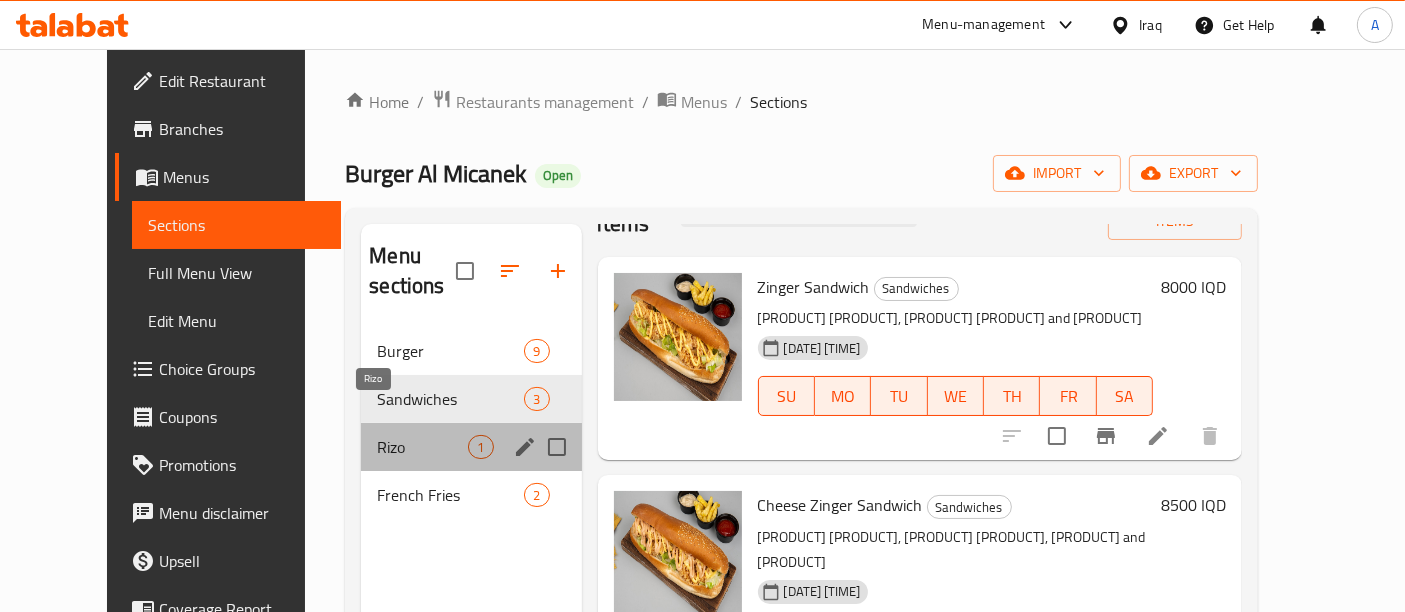 click on "Rizo" at bounding box center [422, 447] 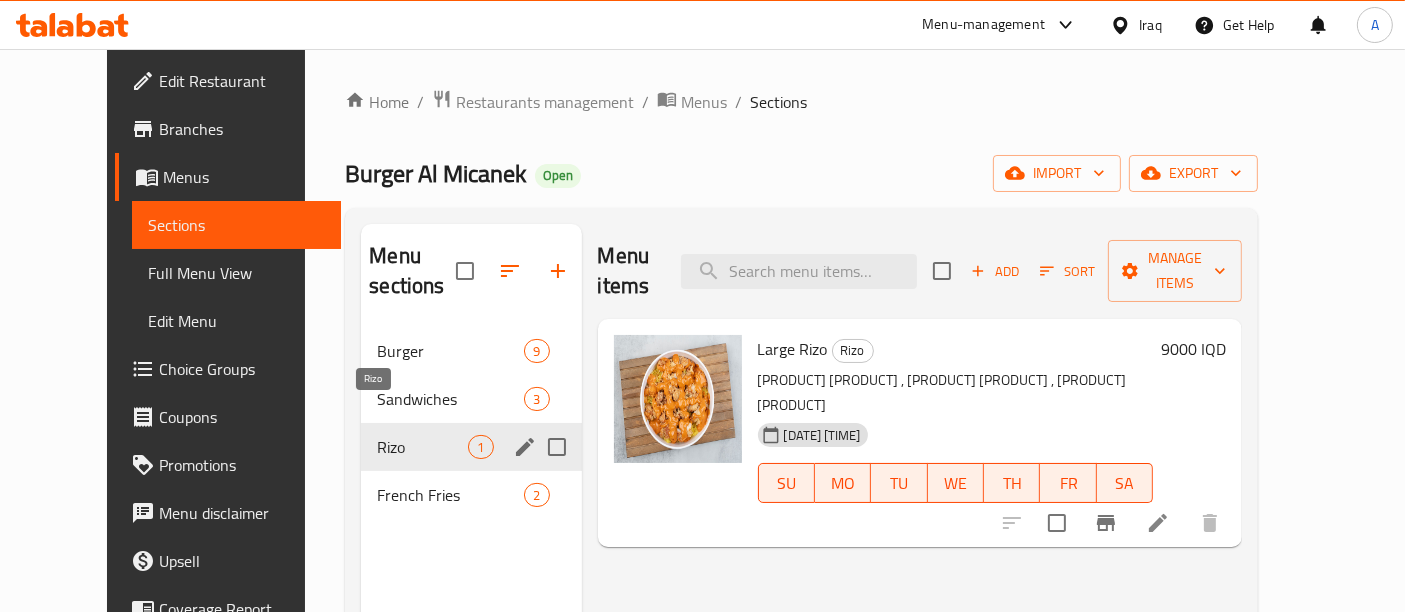 scroll, scrollTop: 0, scrollLeft: 0, axis: both 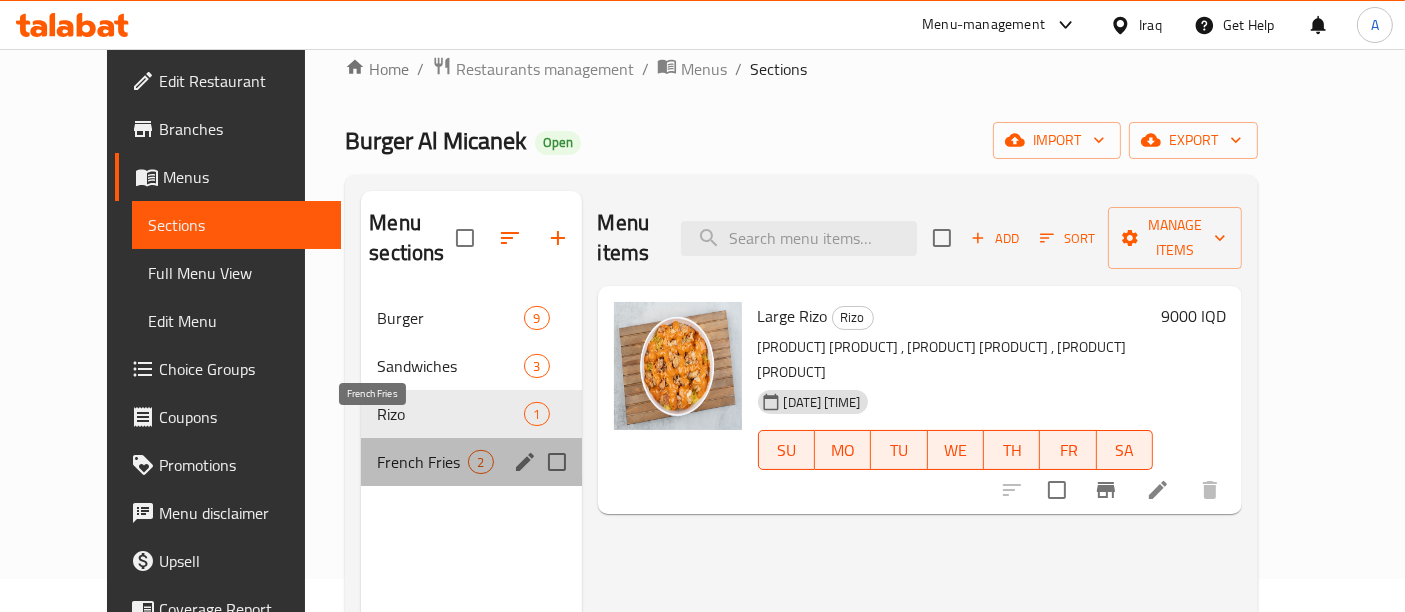 click on "French Fries" at bounding box center [422, 462] 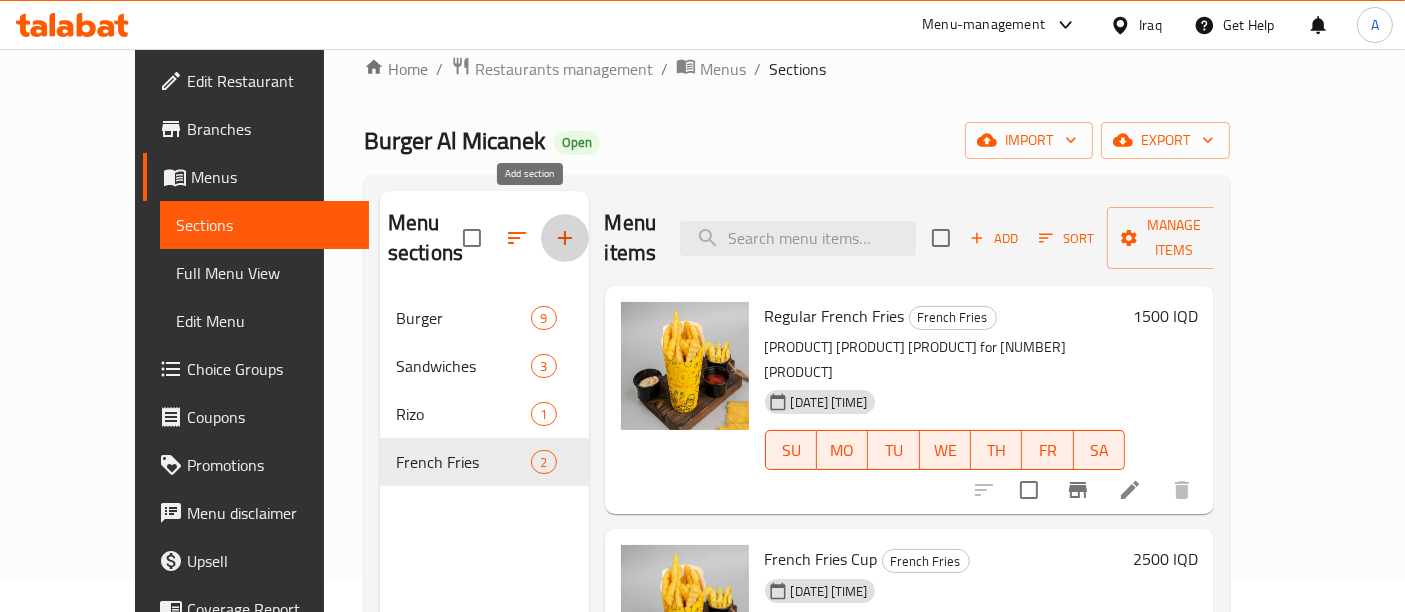 click 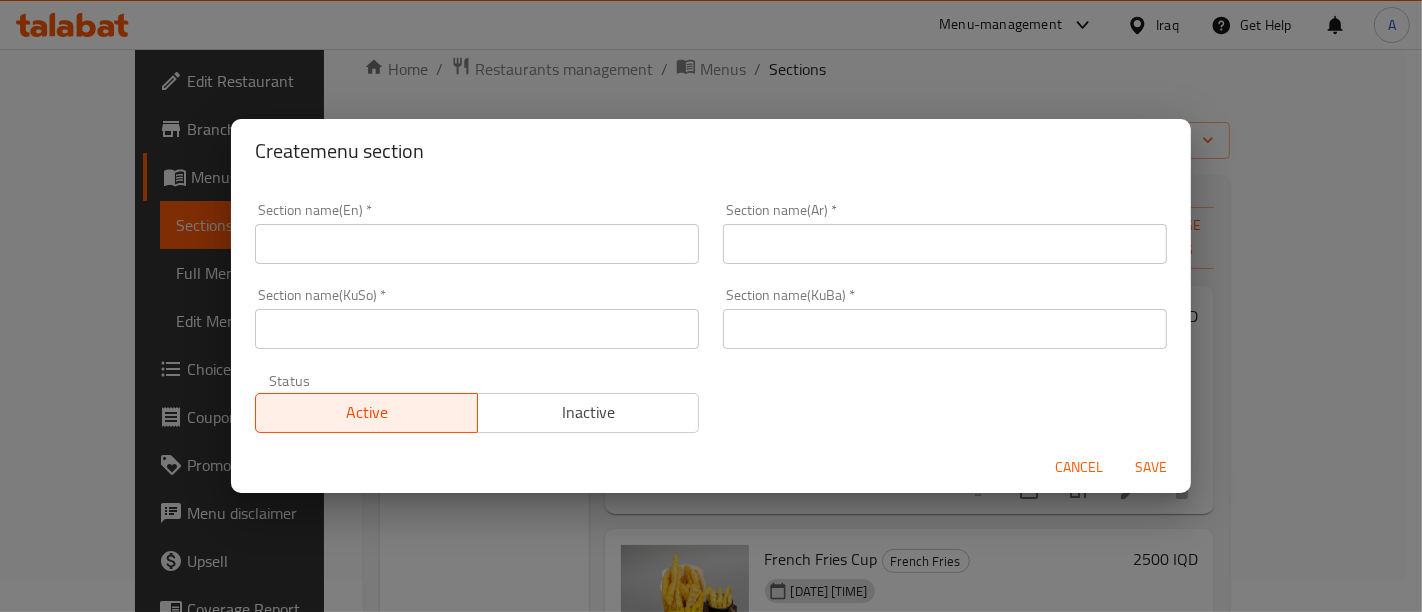 click at bounding box center [477, 244] 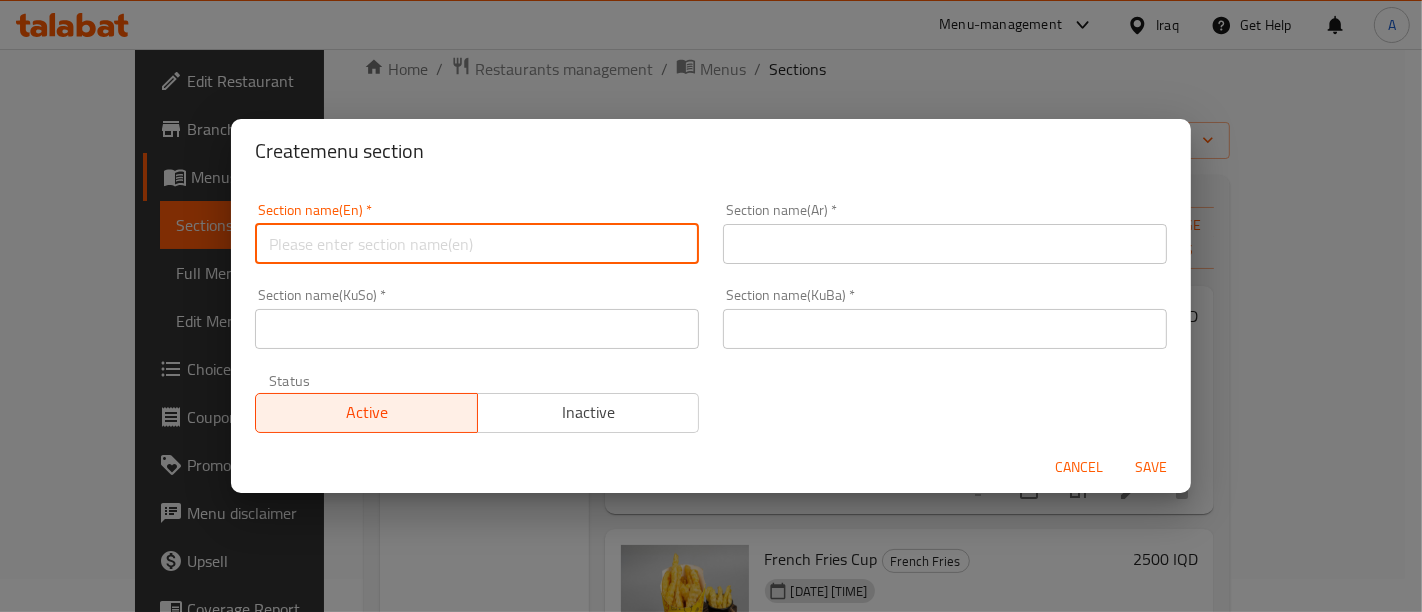 type on "Beverages" 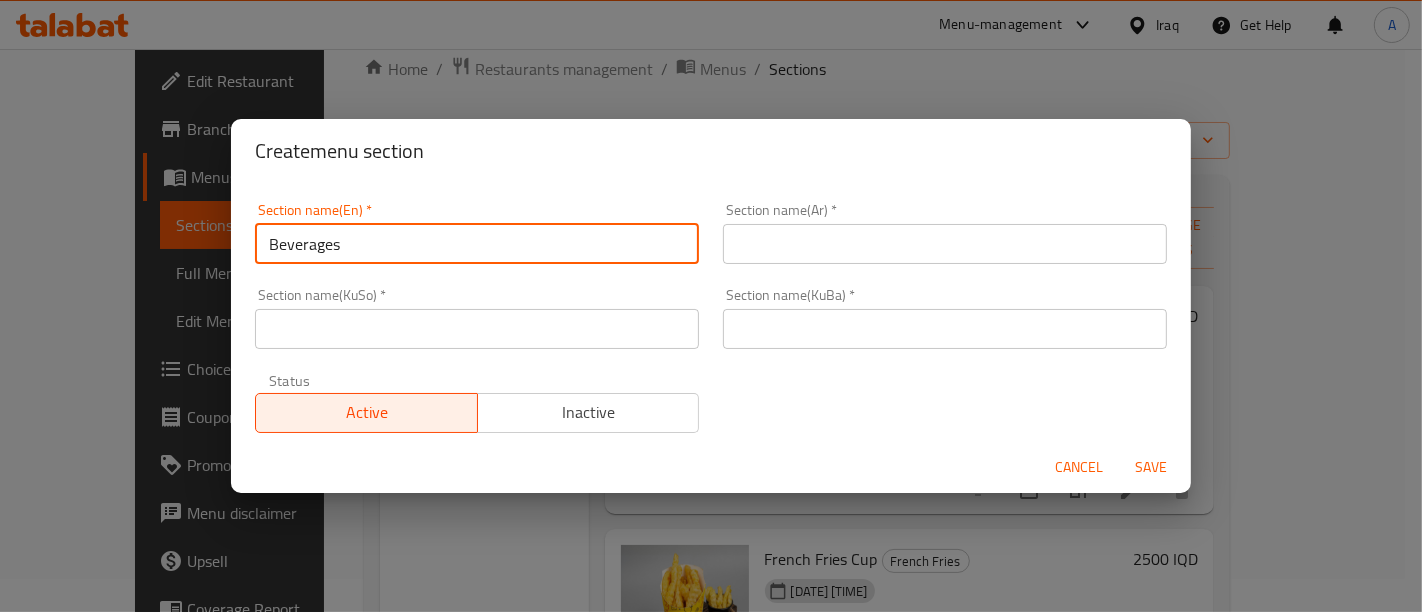 click at bounding box center [945, 244] 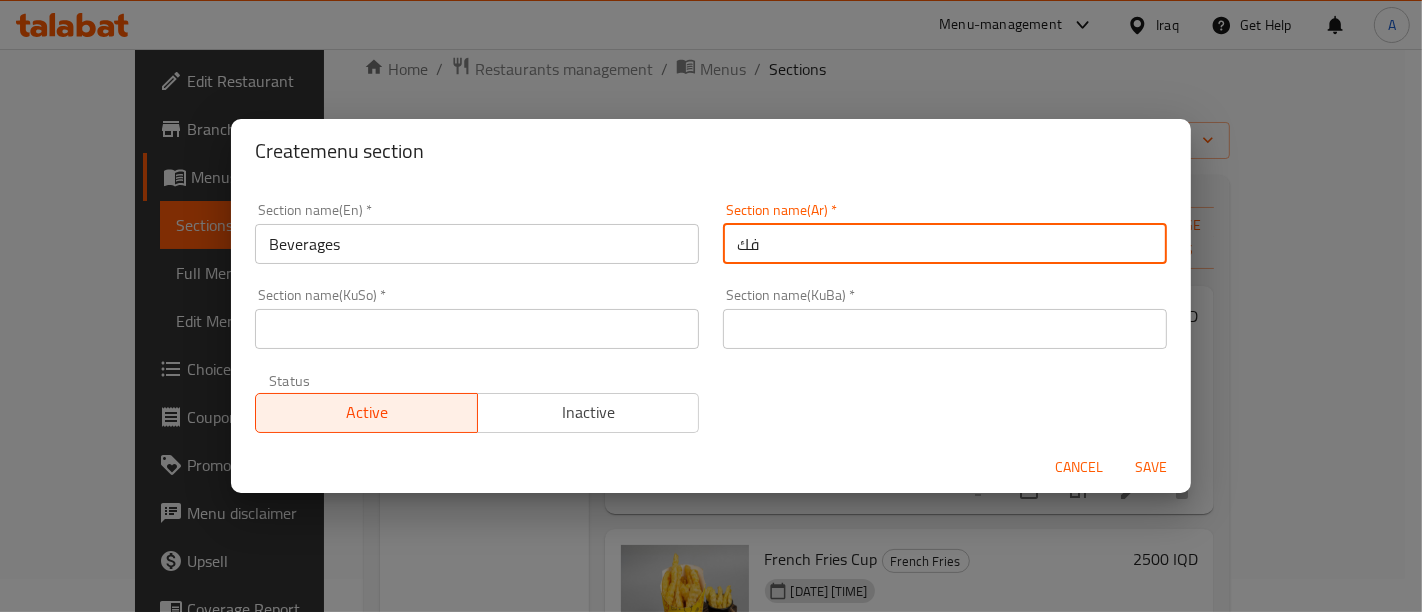 type on "ف" 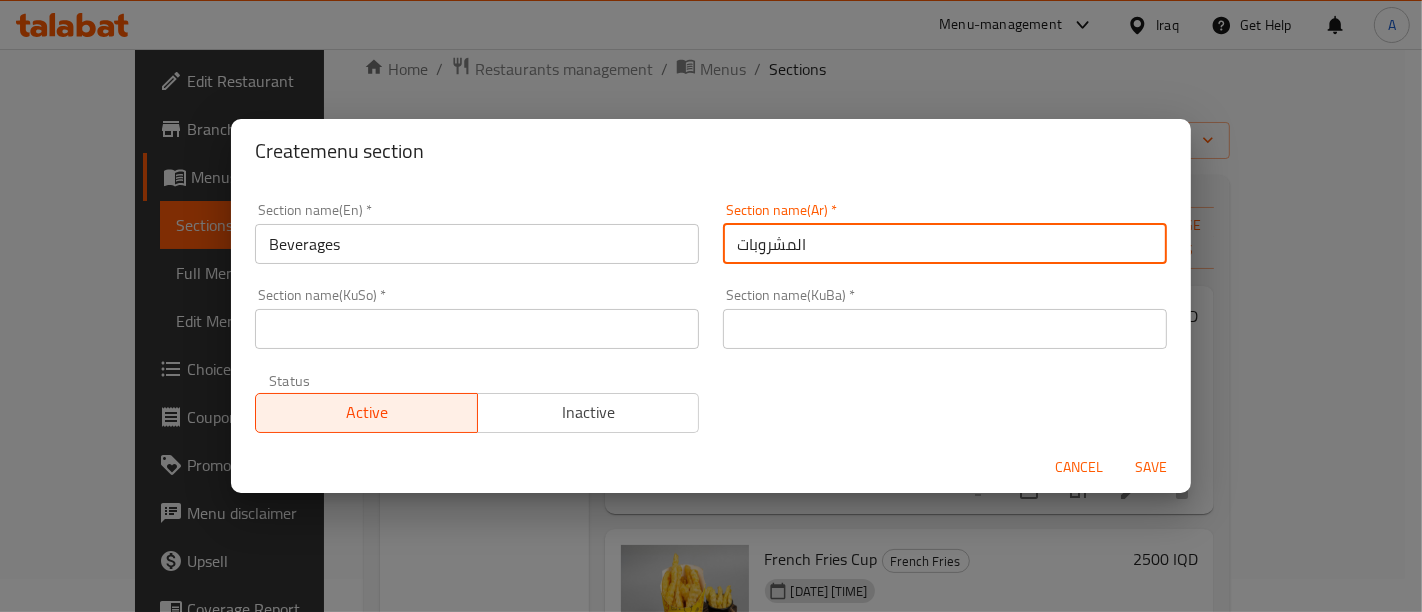 type on "المشروبات" 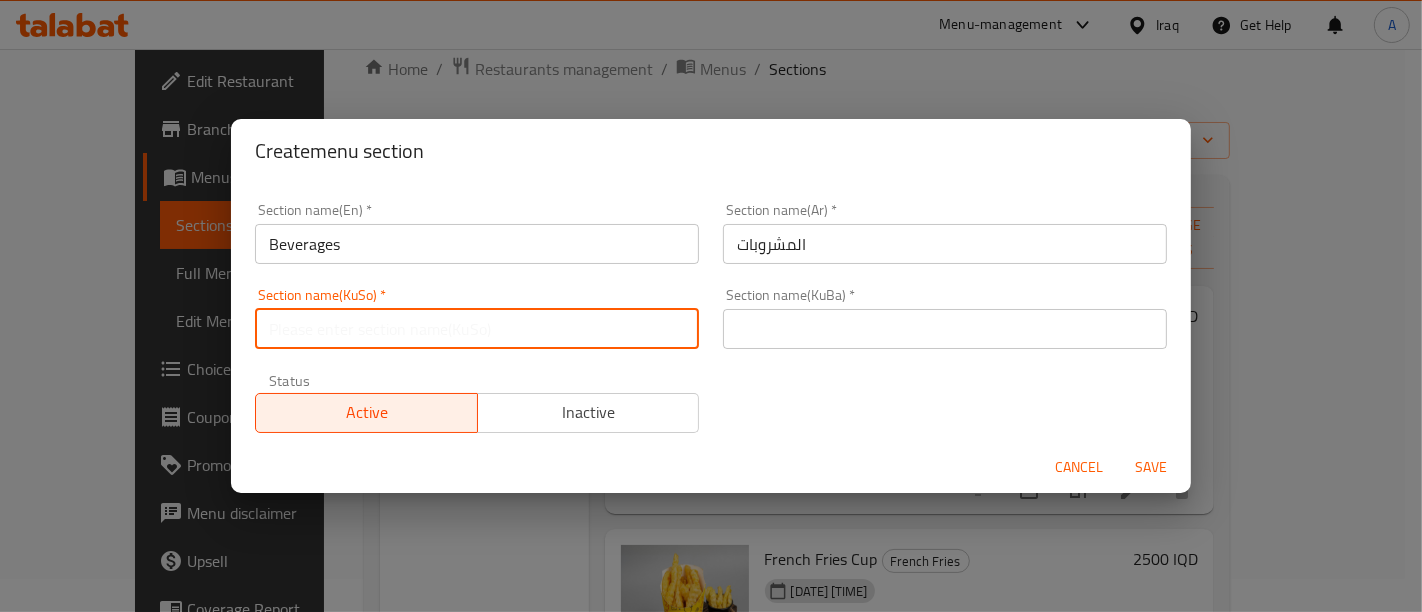 paste on "المشروبات" 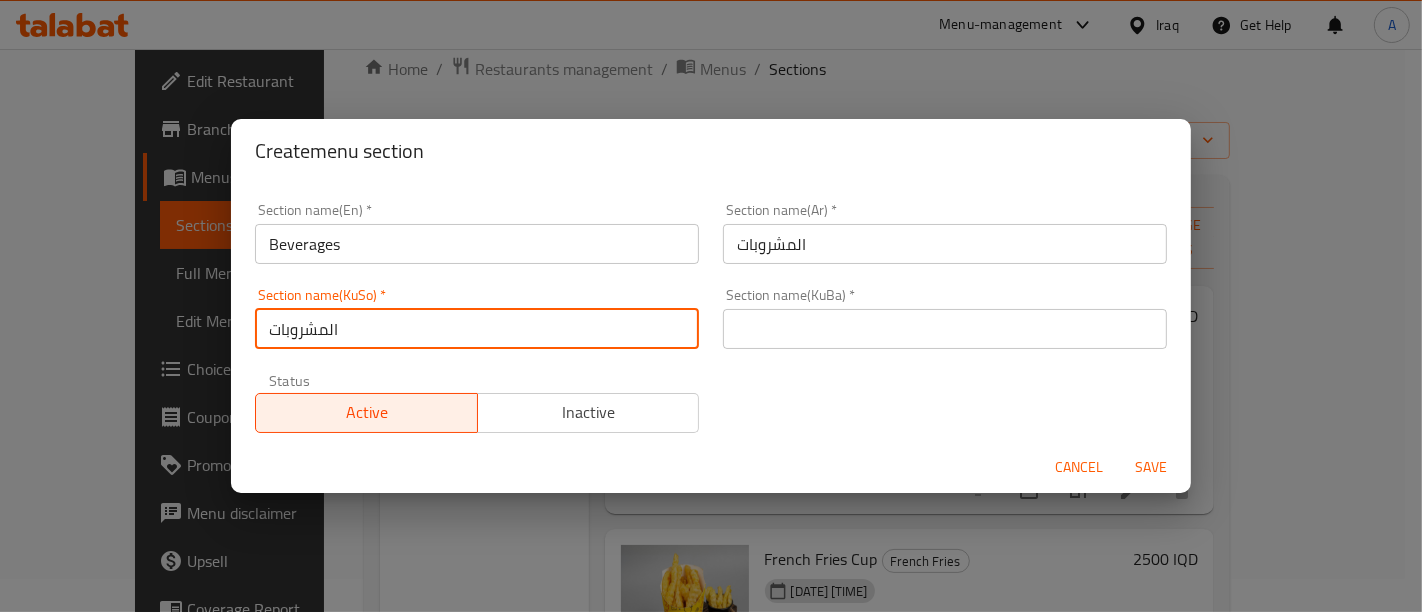 type on "المشروبات" 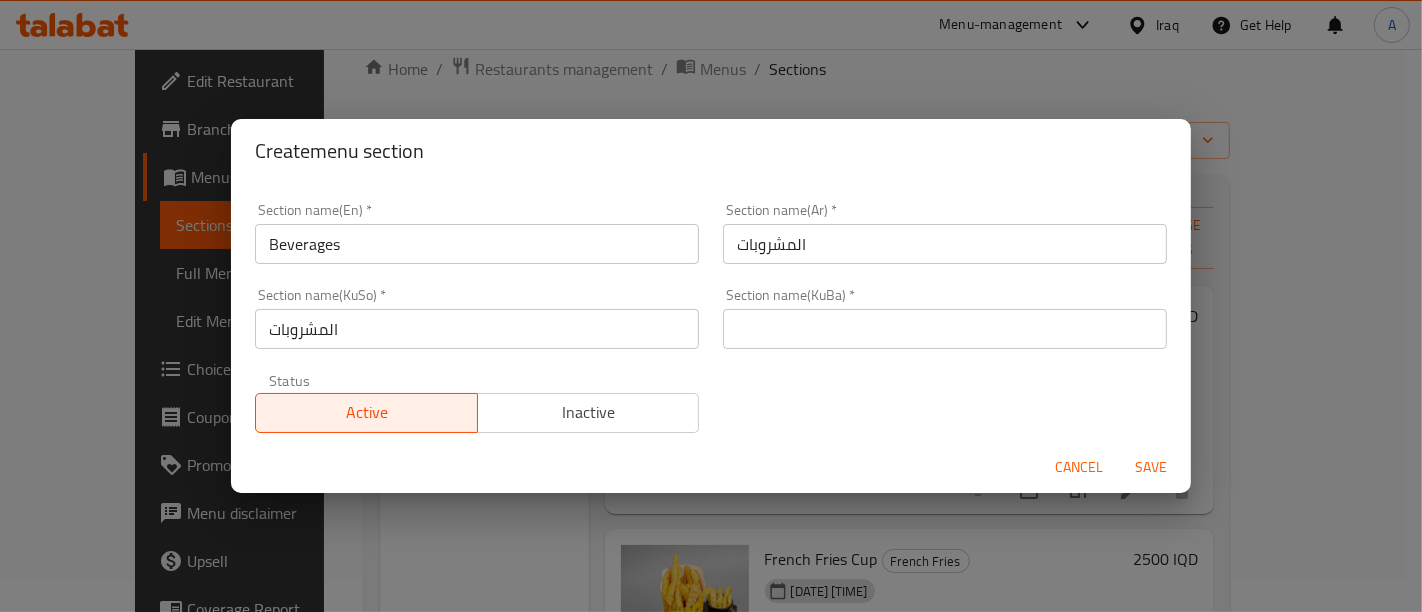 drag, startPoint x: 812, startPoint y: 355, endPoint x: 847, endPoint y: 311, distance: 56.22277 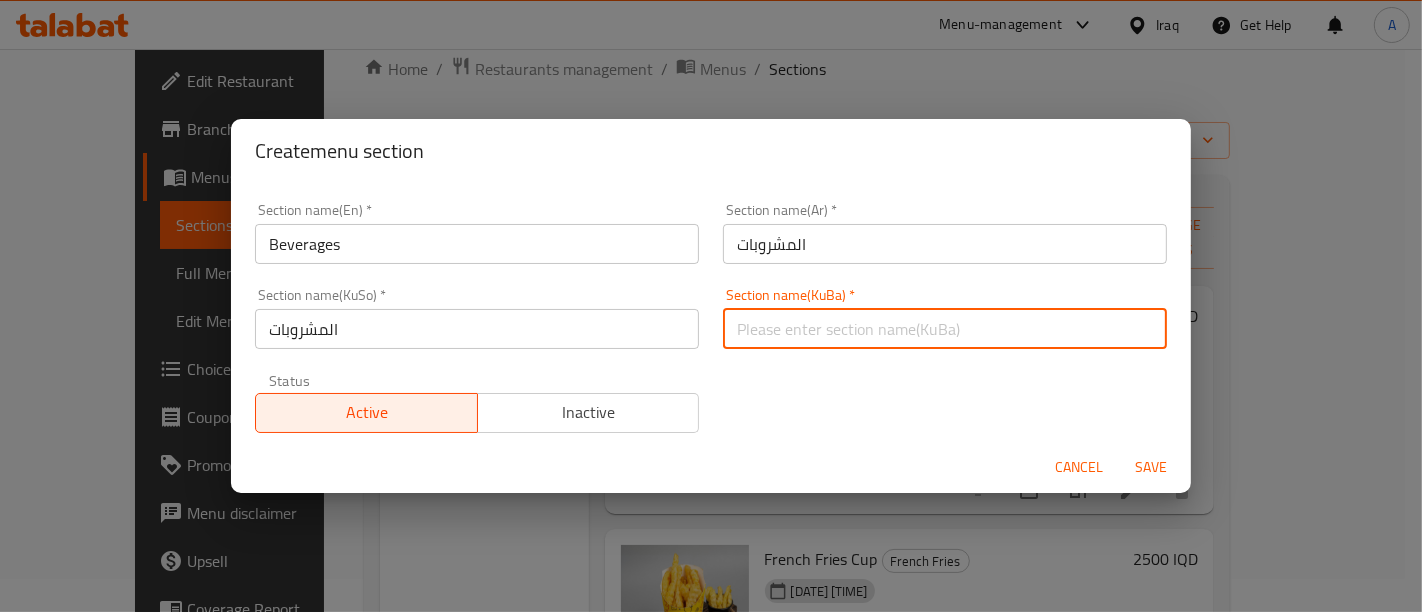 paste on "المشروبات" 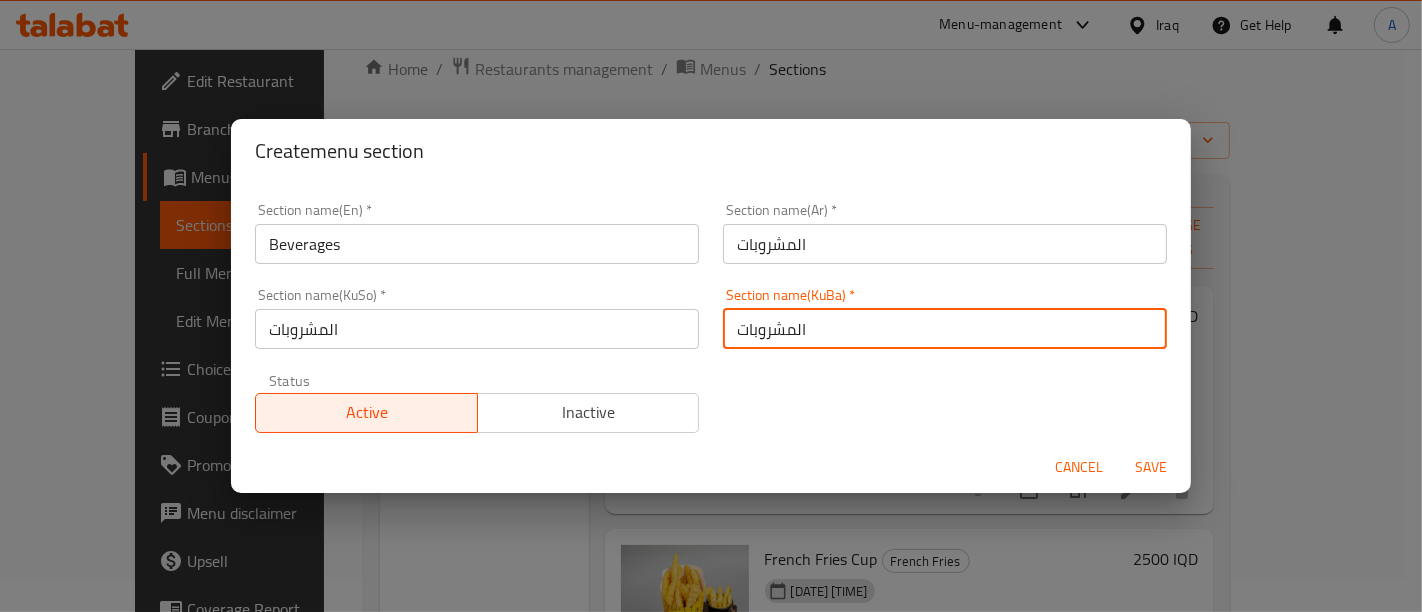 type on "المشروبات" 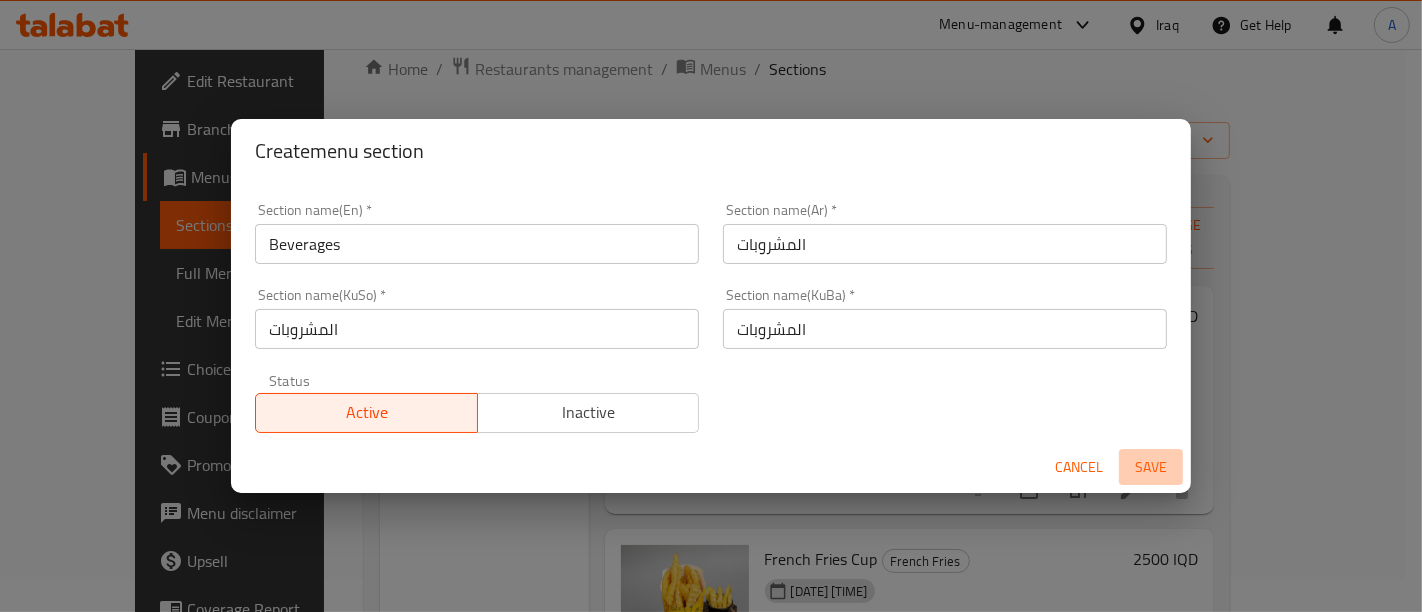 click on "Save" at bounding box center [1151, 467] 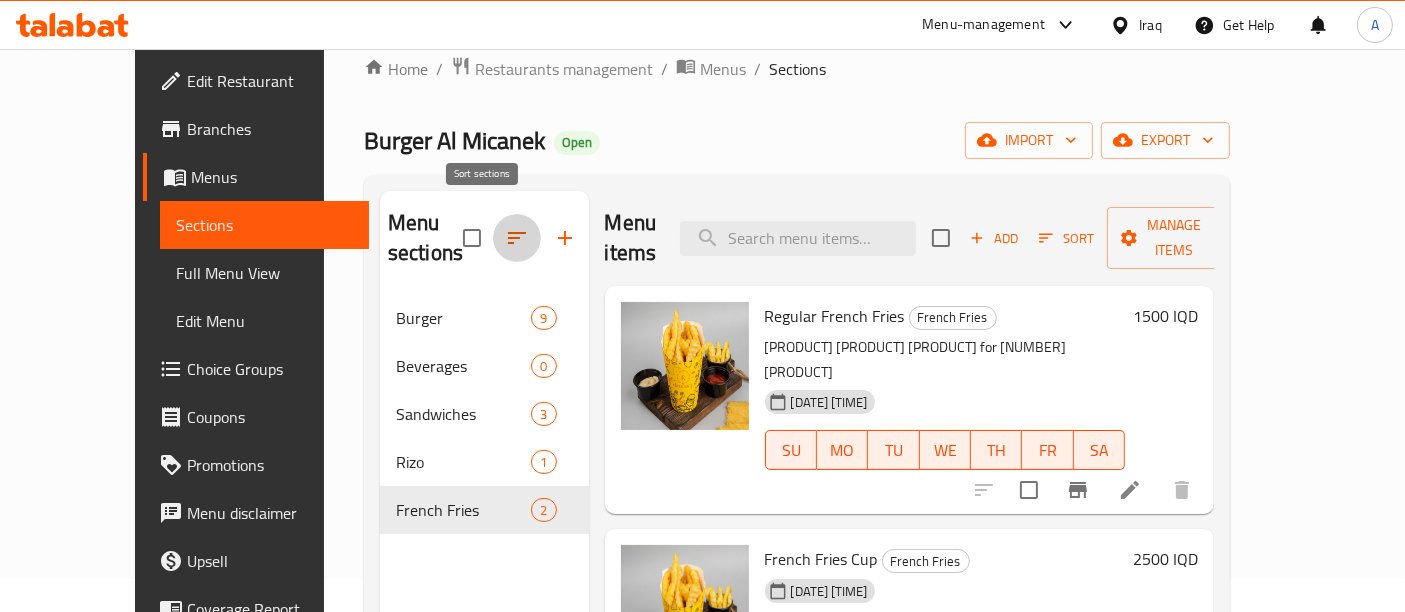 click 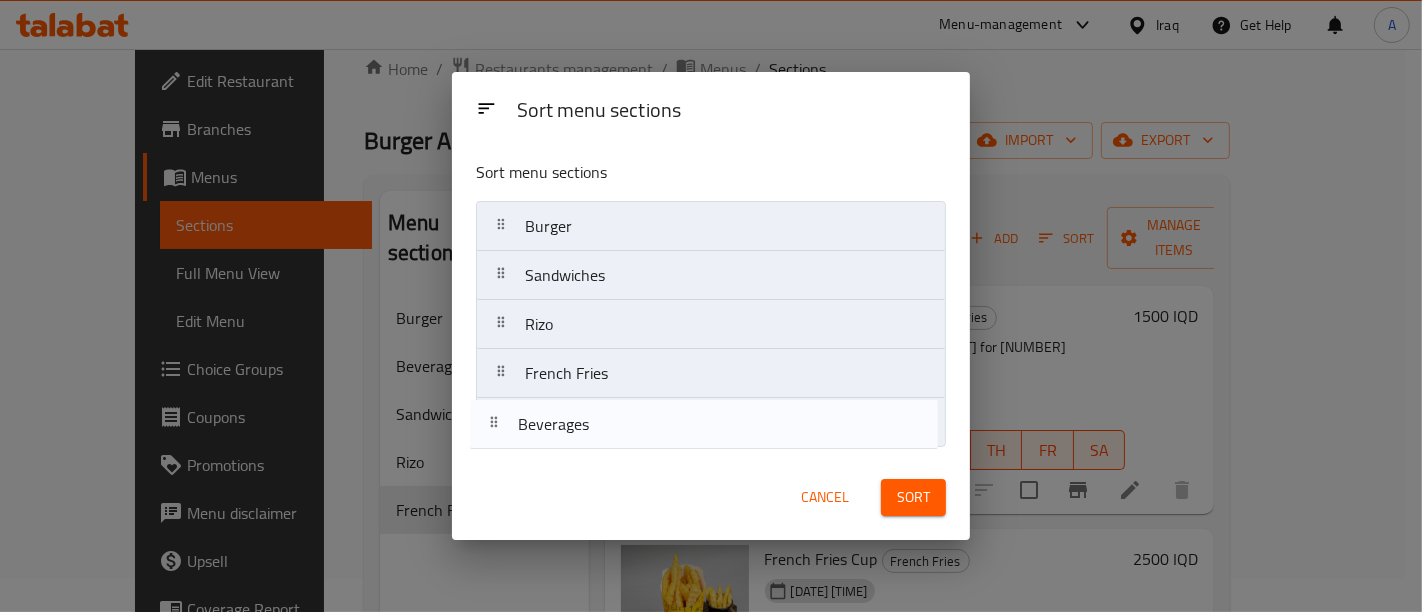 drag, startPoint x: 590, startPoint y: 295, endPoint x: 582, endPoint y: 453, distance: 158.20241 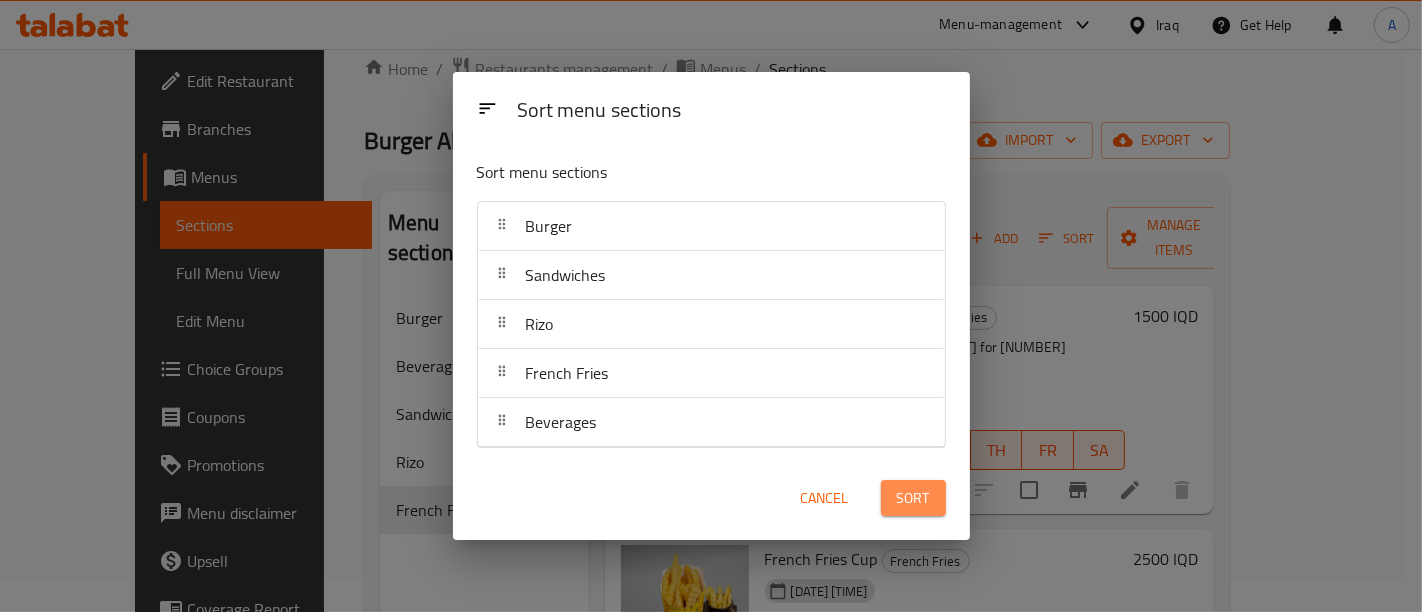 click on "Sort" at bounding box center [913, 498] 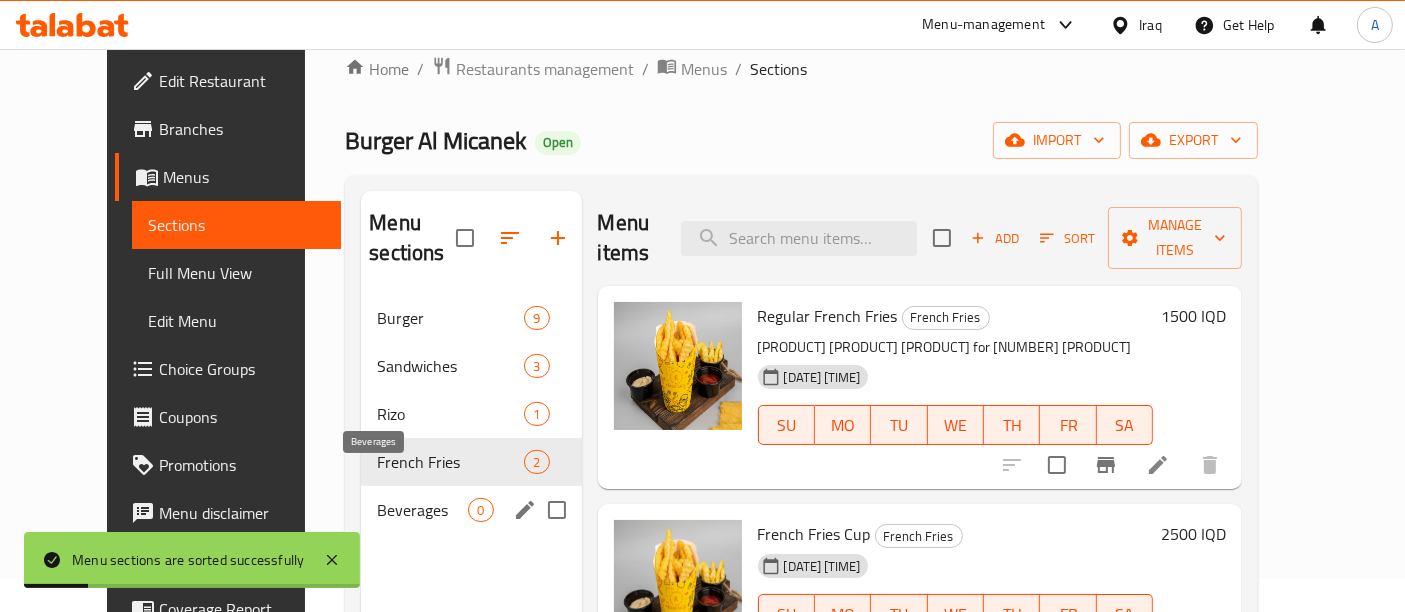 click on "Beverages" at bounding box center (422, 510) 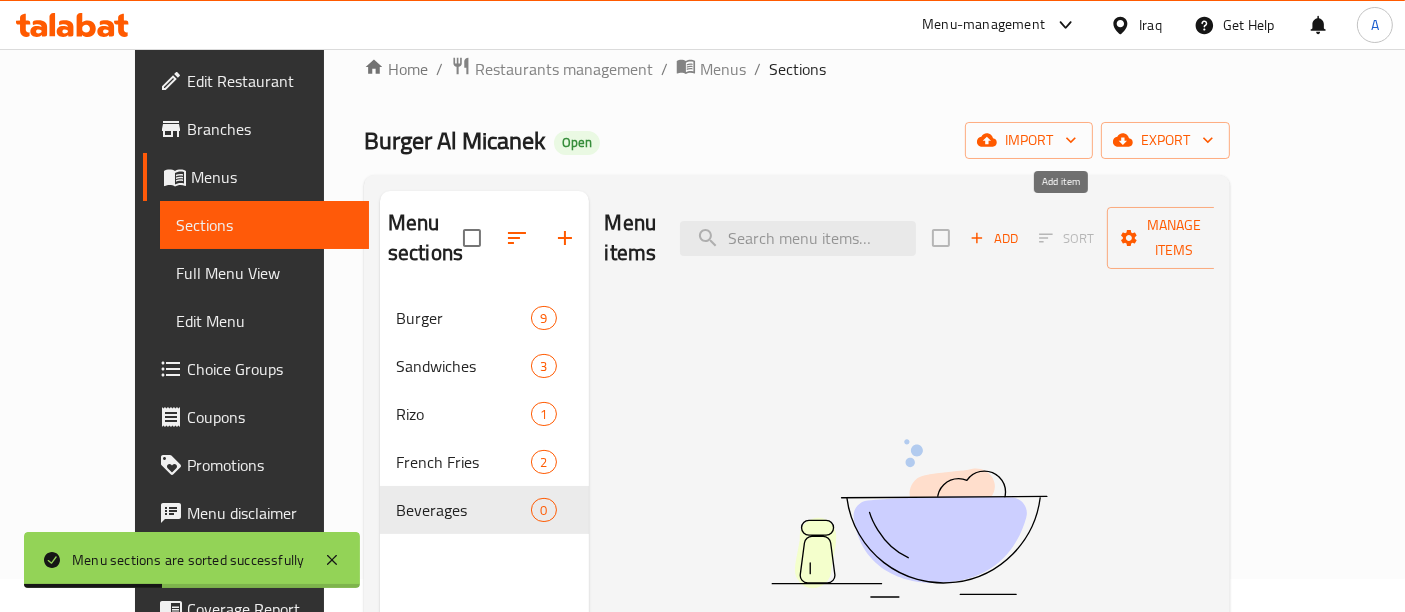 click 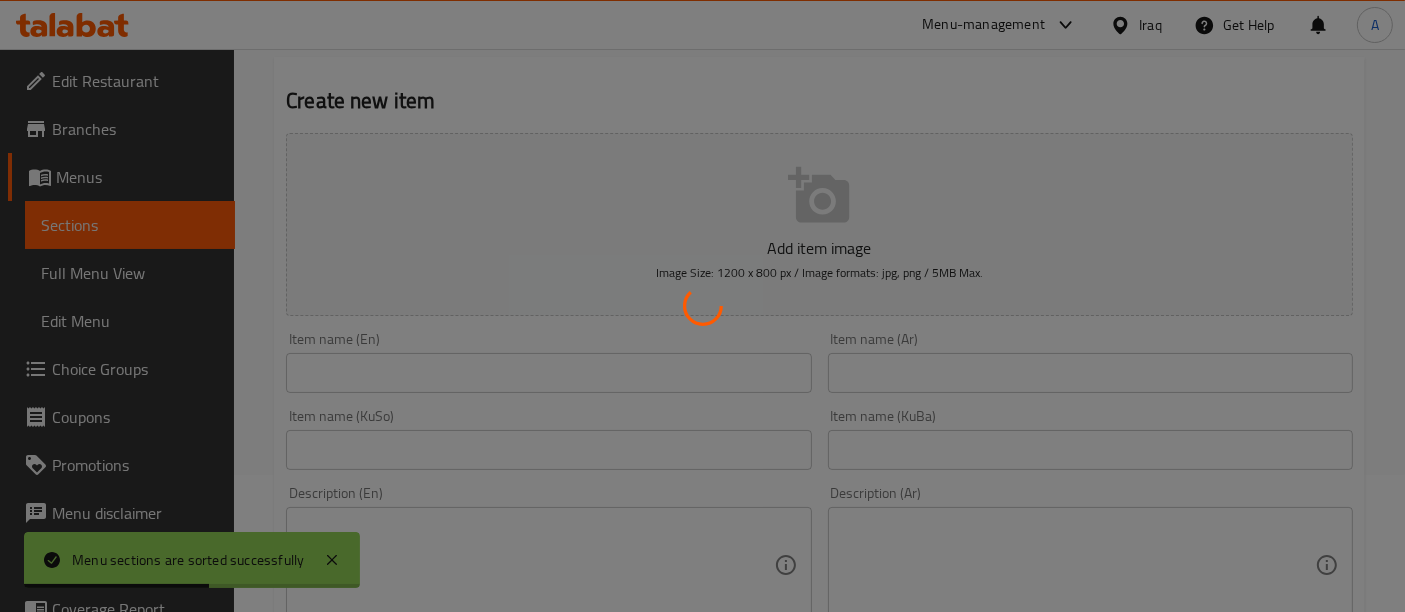 scroll, scrollTop: 141, scrollLeft: 0, axis: vertical 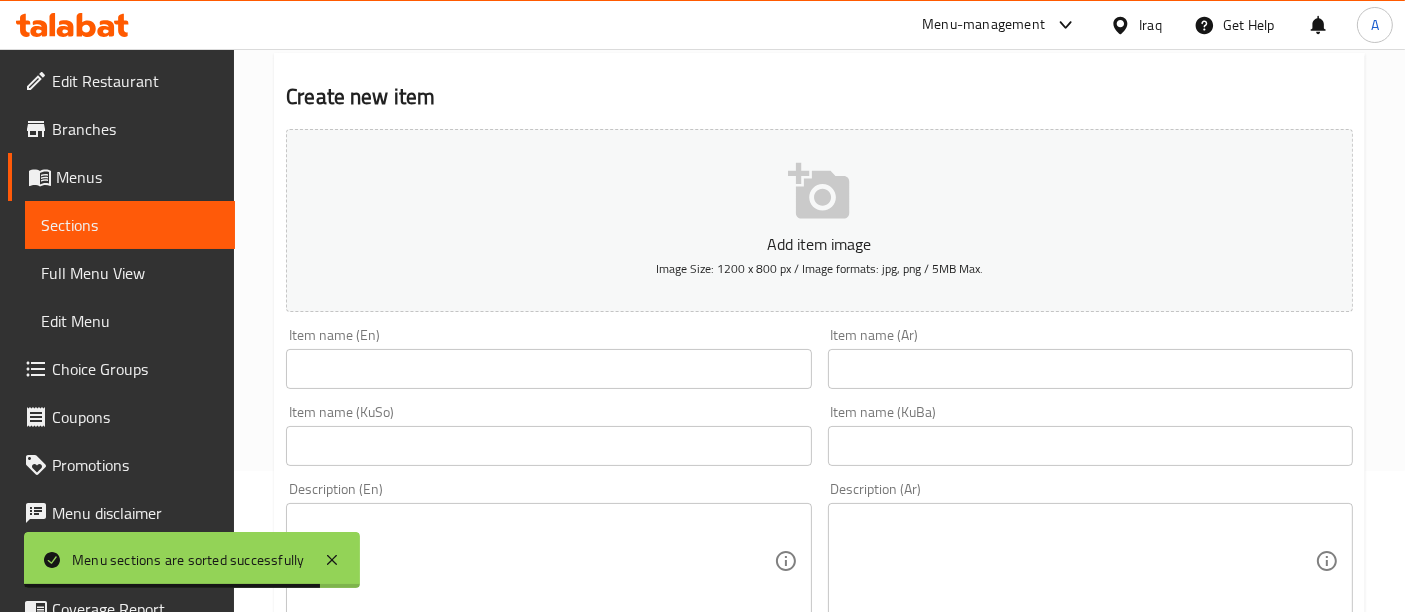 click on "Item name (KuSo) Item name (KuSo)" at bounding box center (548, 435) 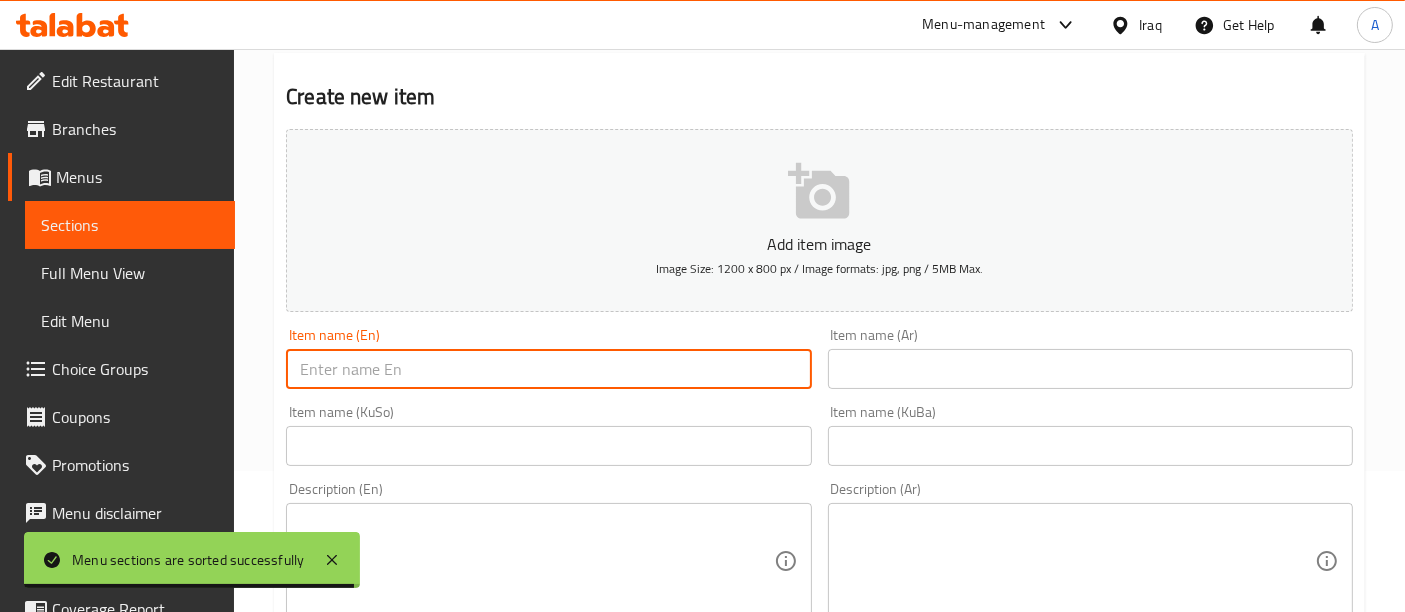 click at bounding box center [548, 369] 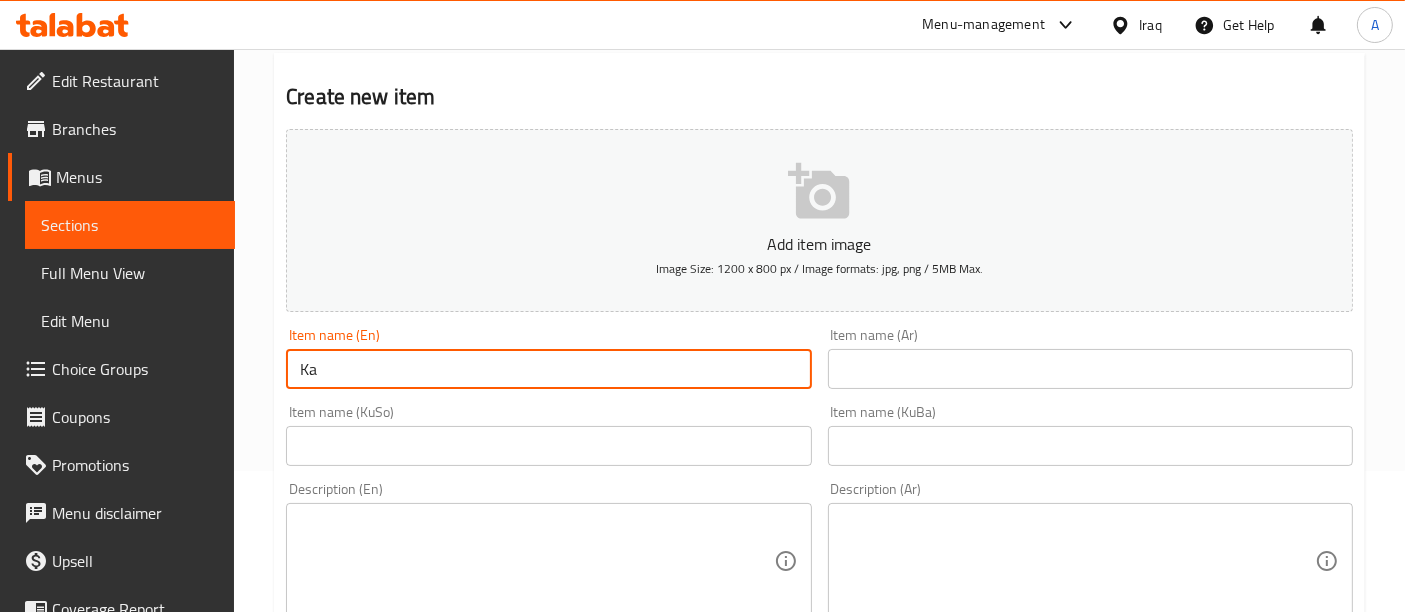 type on "Karwangi" 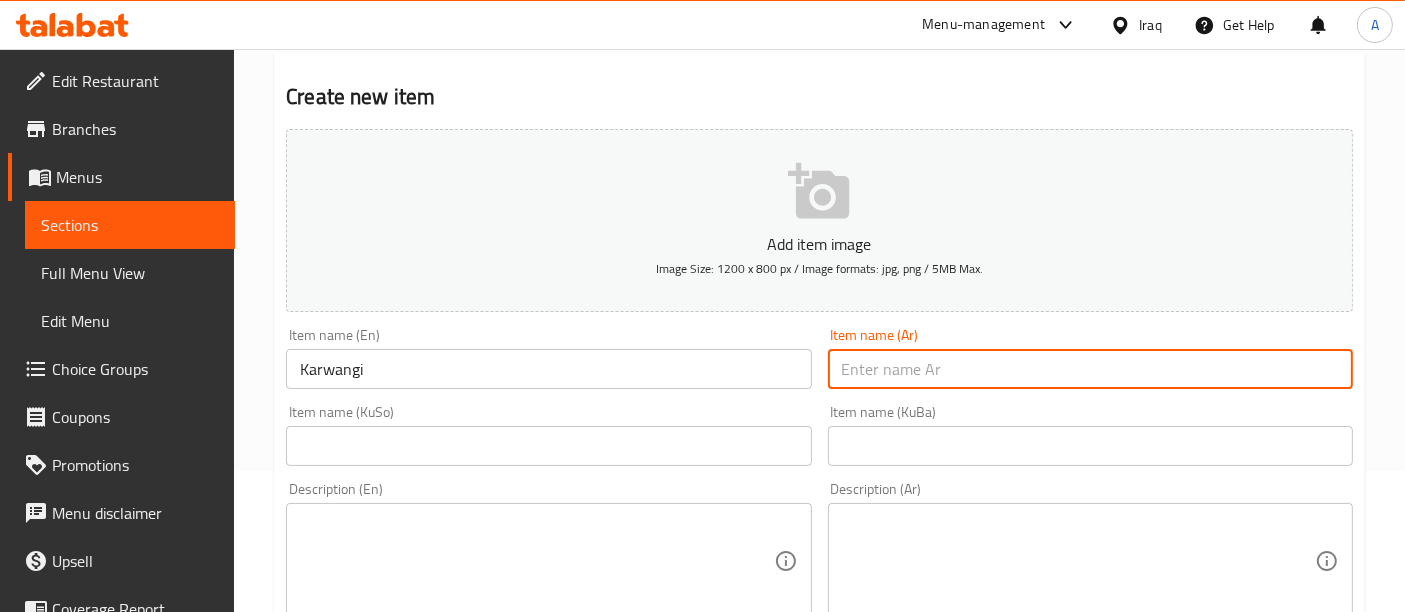 click at bounding box center [1090, 369] 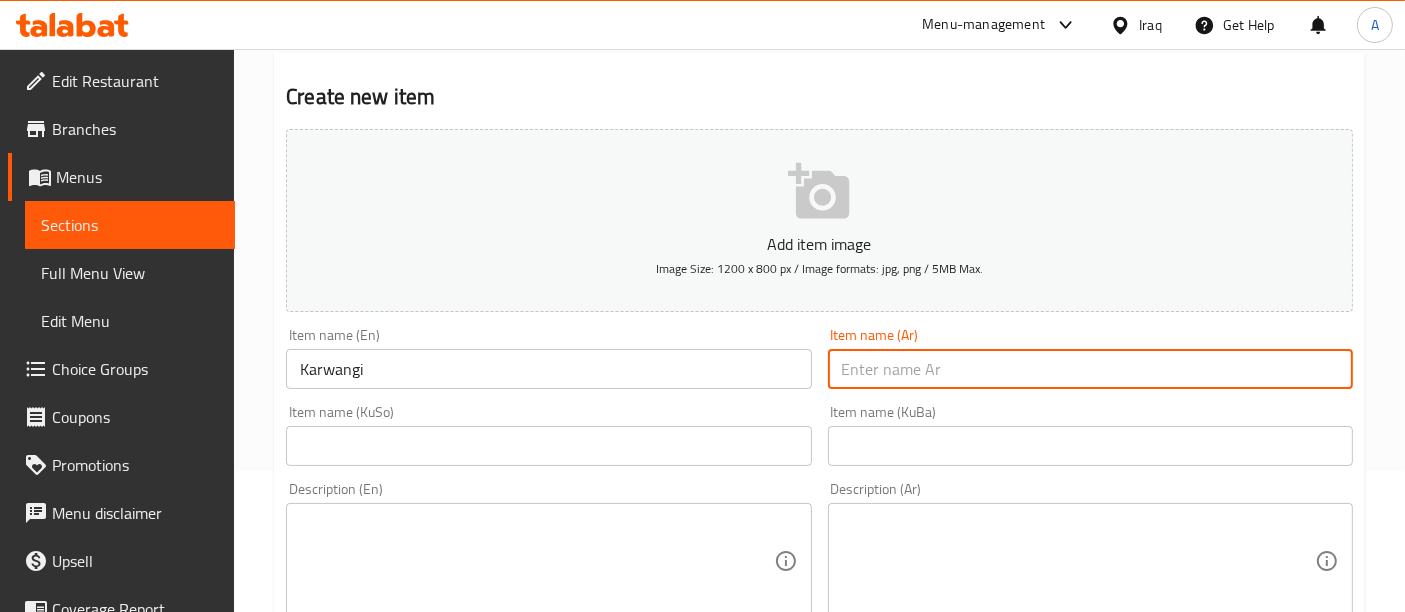 type on "ا" 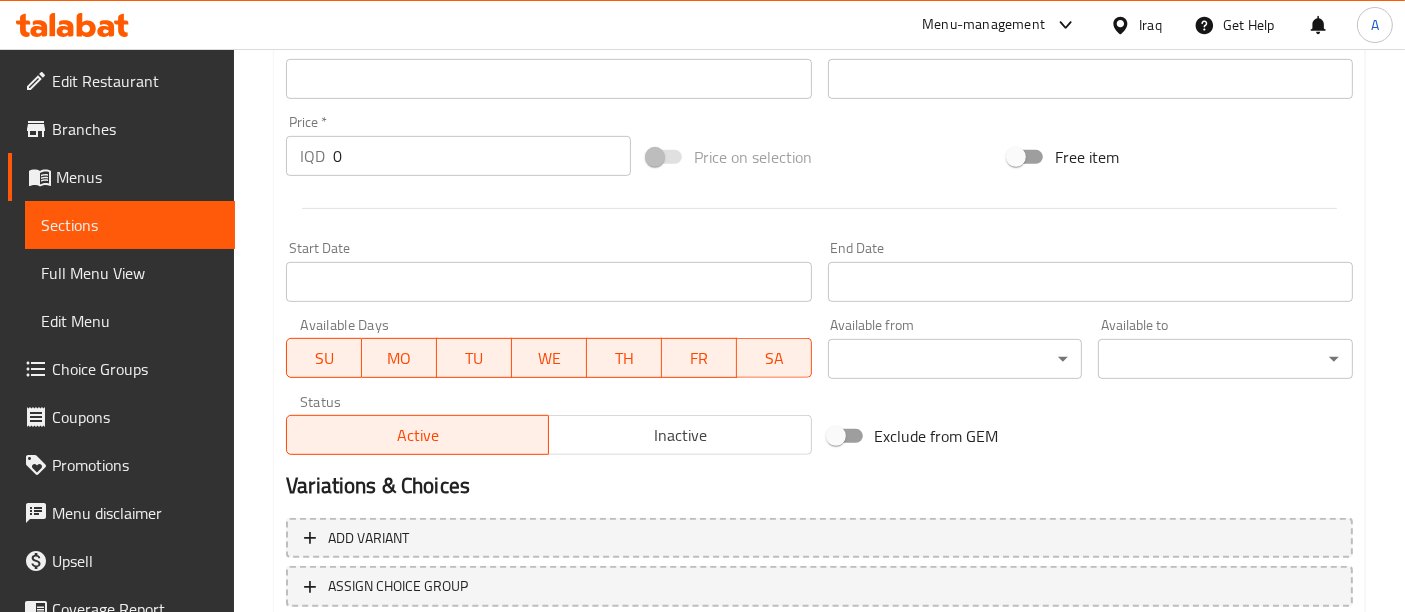 scroll, scrollTop: 890, scrollLeft: 0, axis: vertical 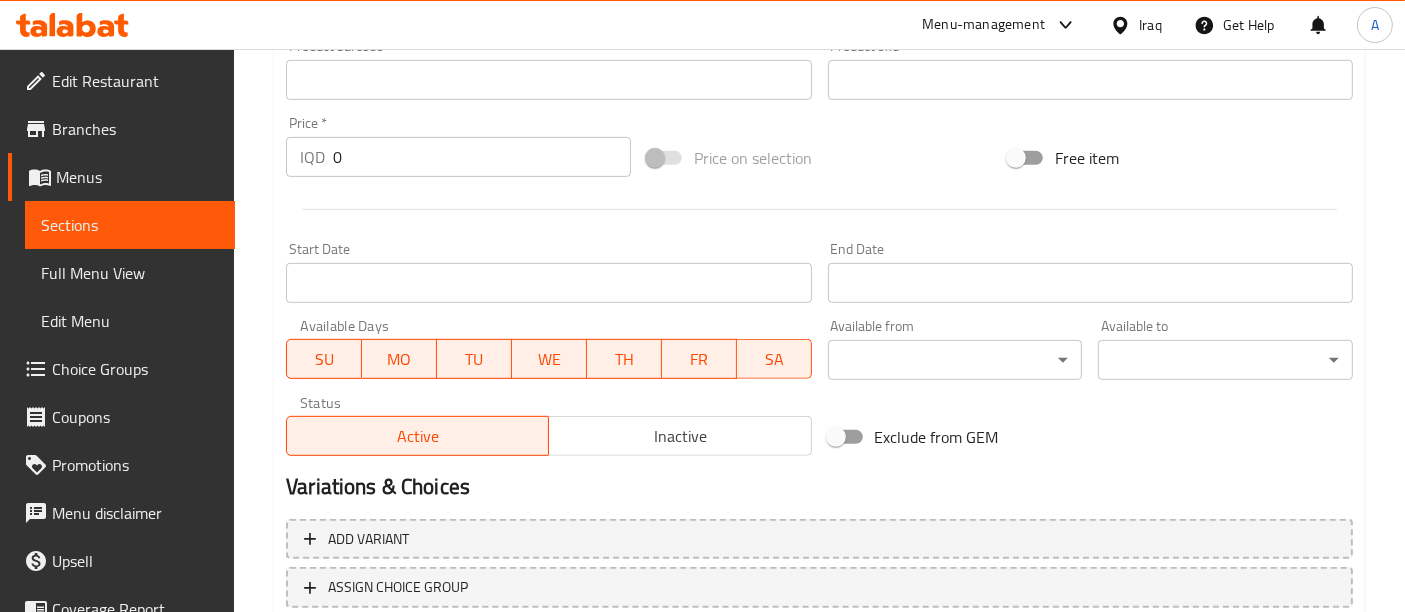 type on "[PERSON]" 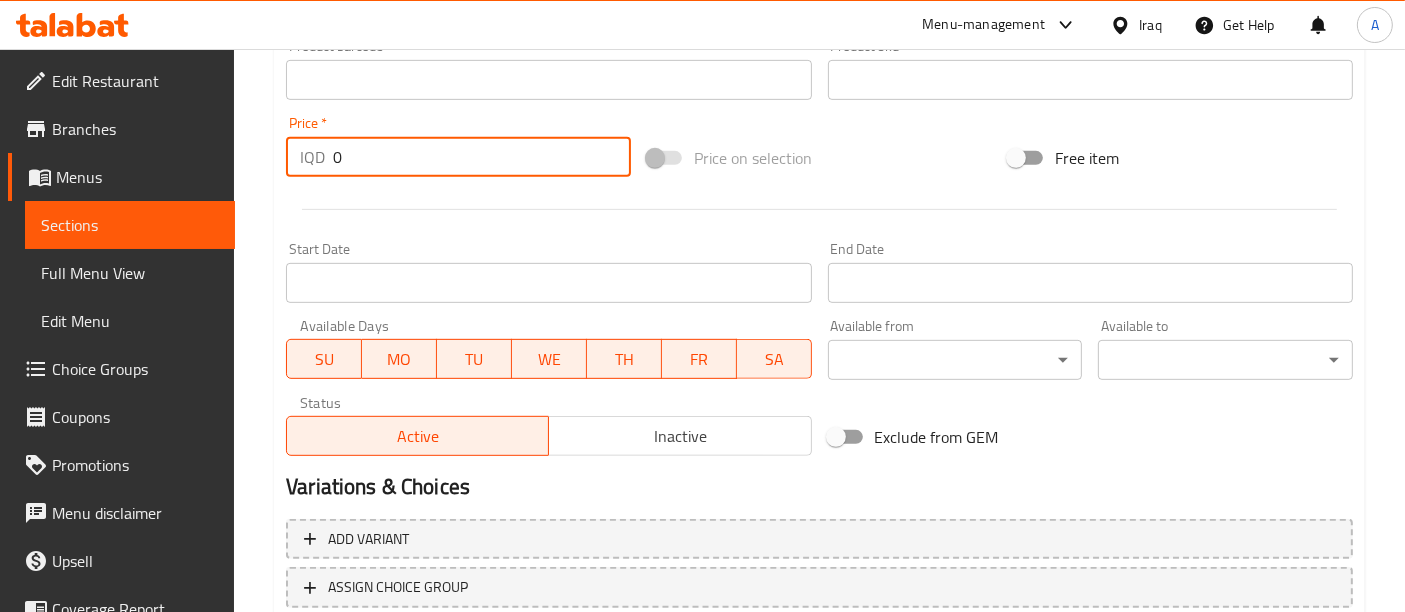 click on "0" at bounding box center (482, 157) 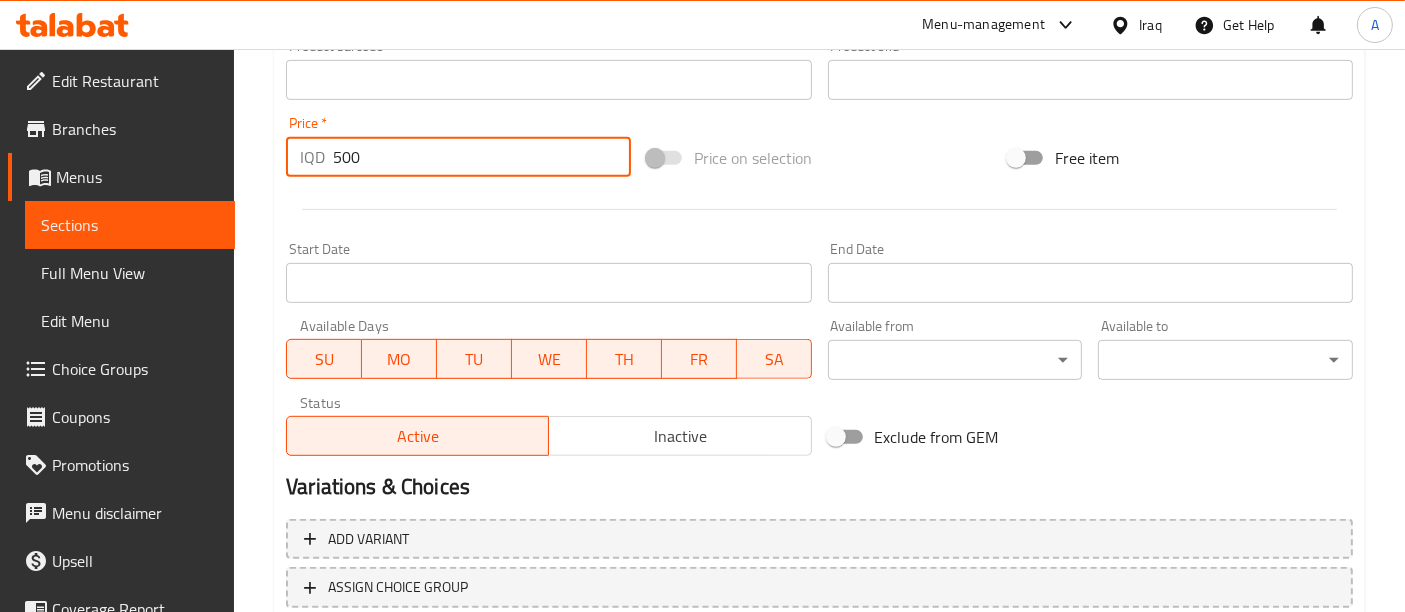 scroll, scrollTop: 1026, scrollLeft: 0, axis: vertical 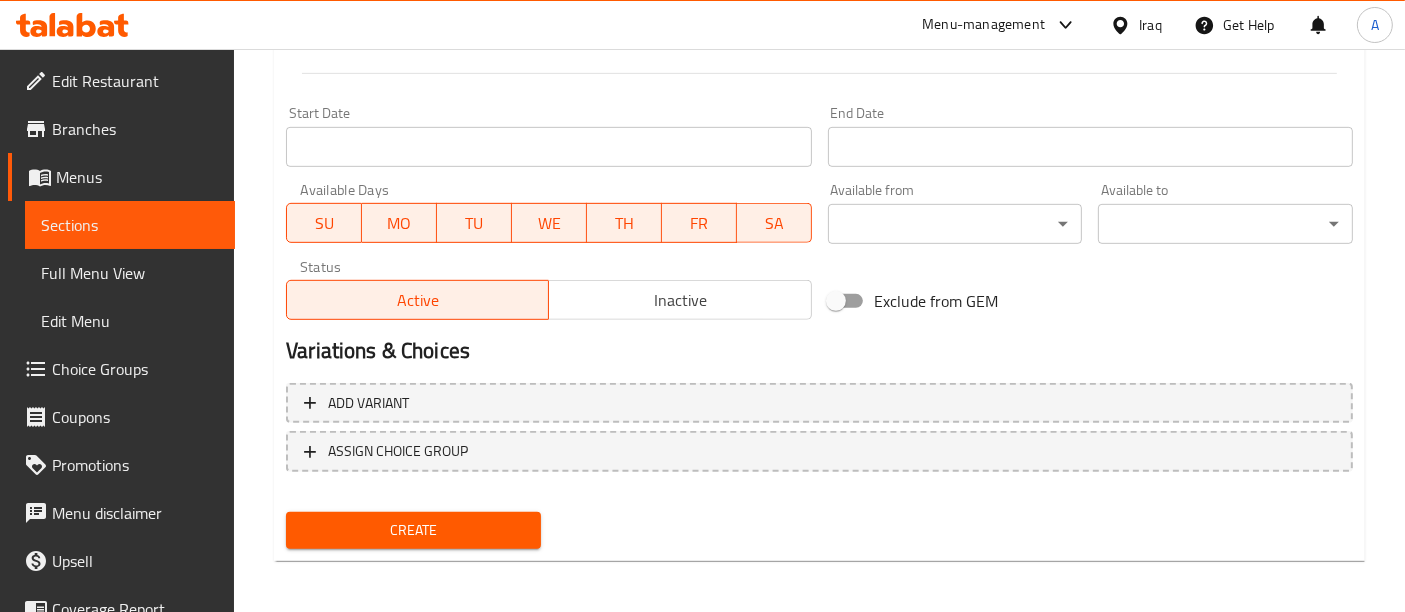 type on "500" 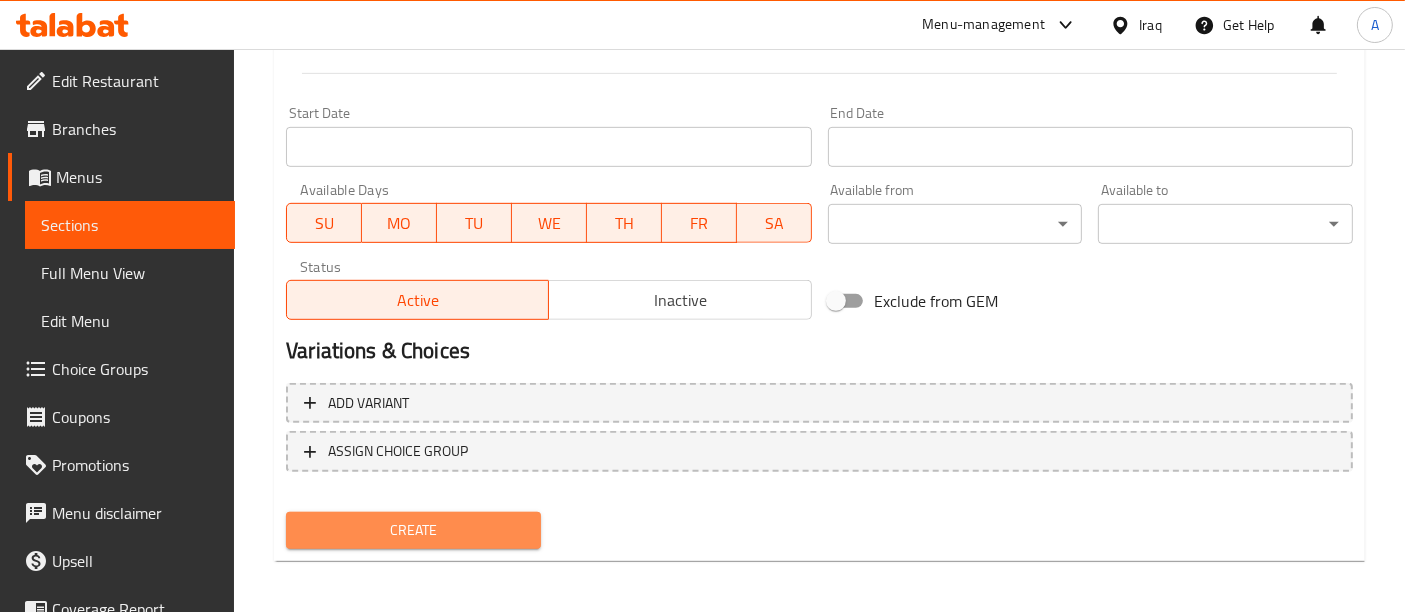 click on "Create" at bounding box center (413, 530) 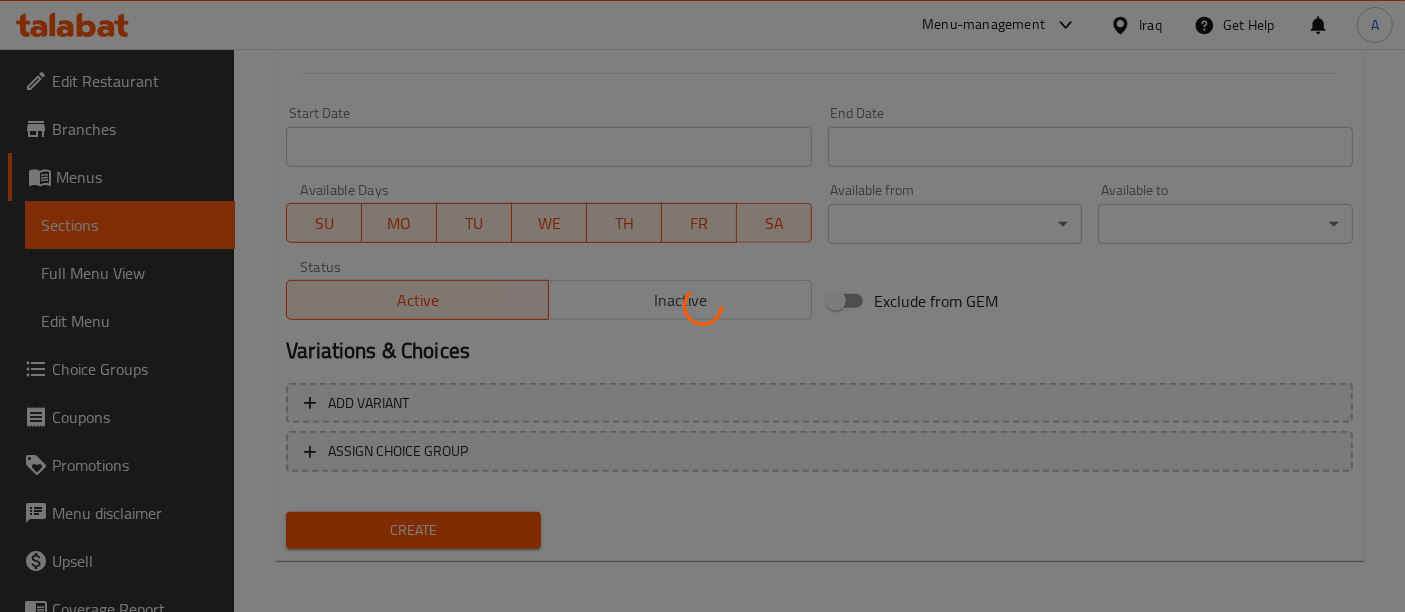 type 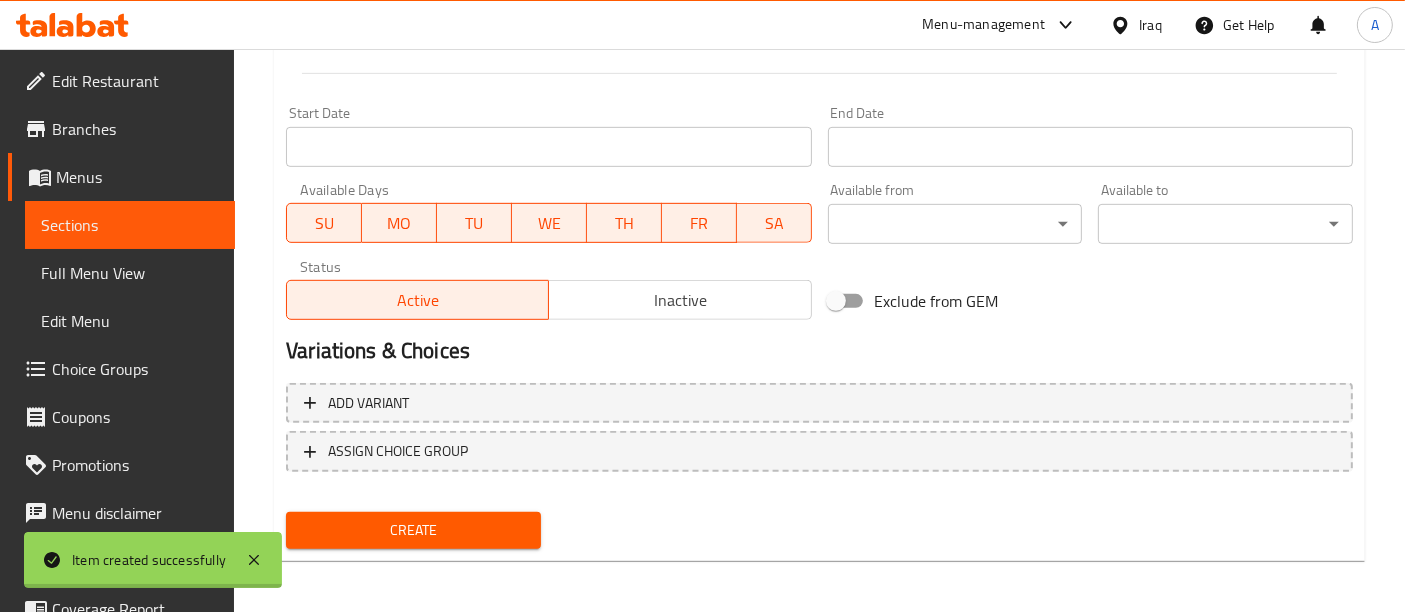 scroll, scrollTop: 0, scrollLeft: 0, axis: both 